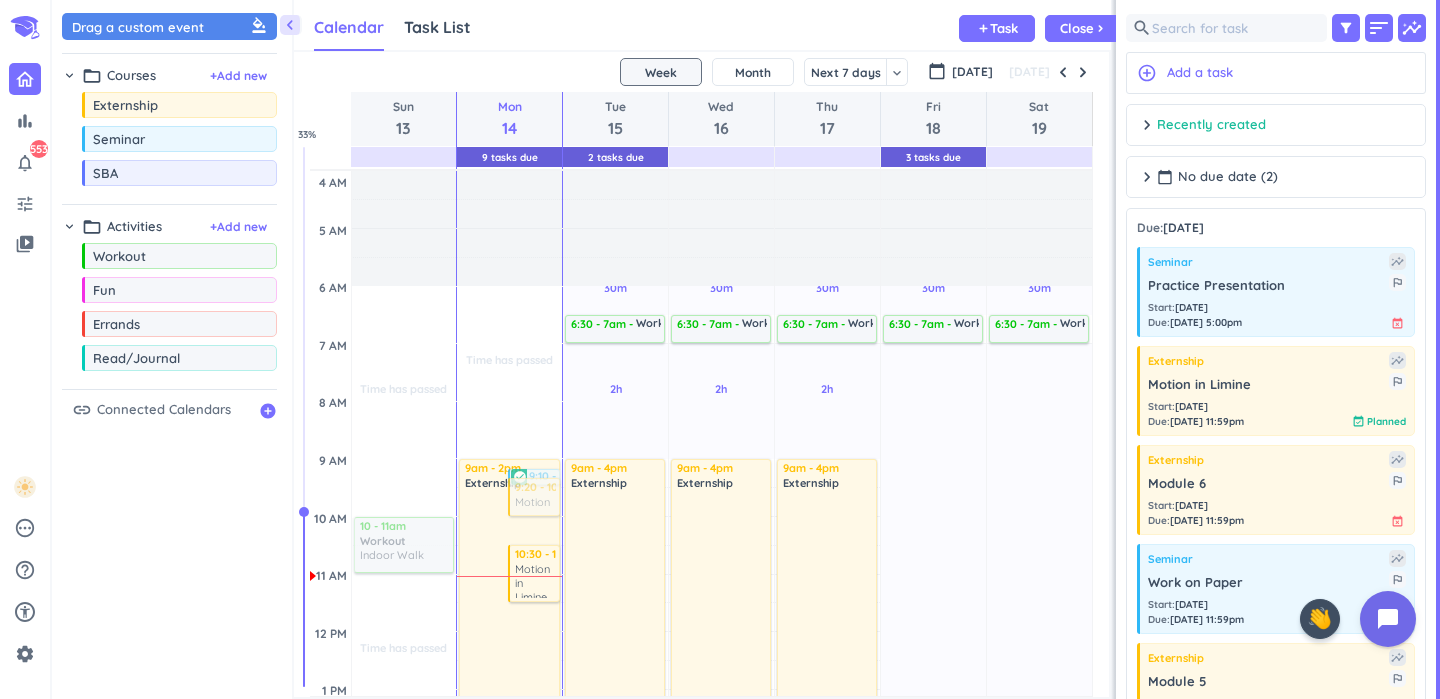 scroll, scrollTop: 0, scrollLeft: 0, axis: both 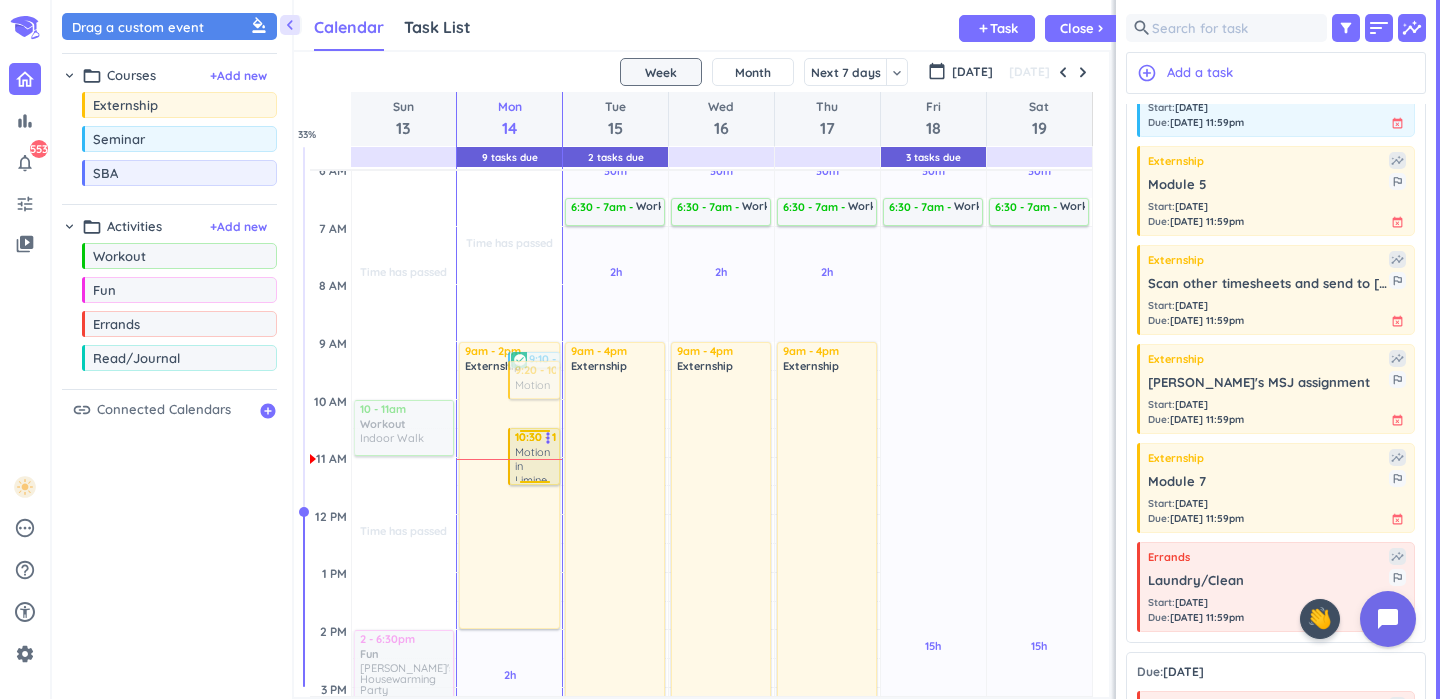 click on "Motion in Limine" at bounding box center (535, 463) 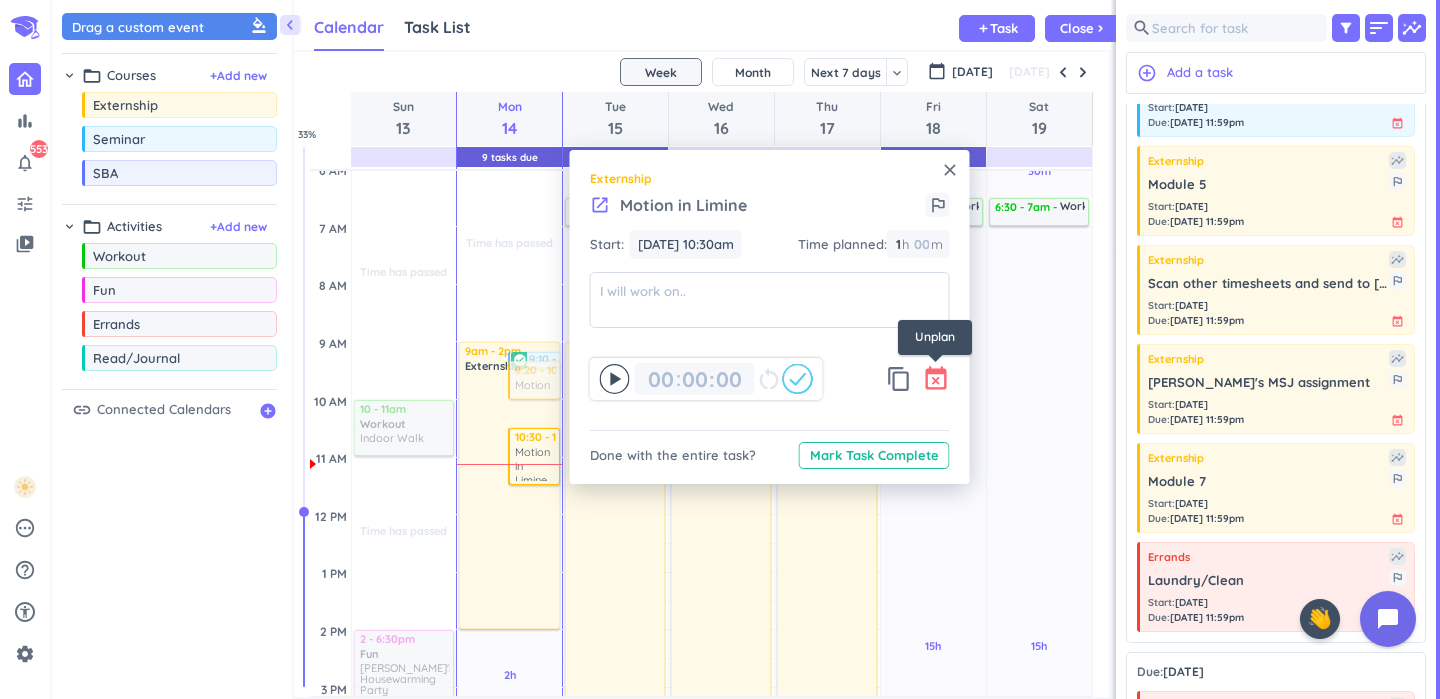 click on "event_busy" at bounding box center (936, 379) 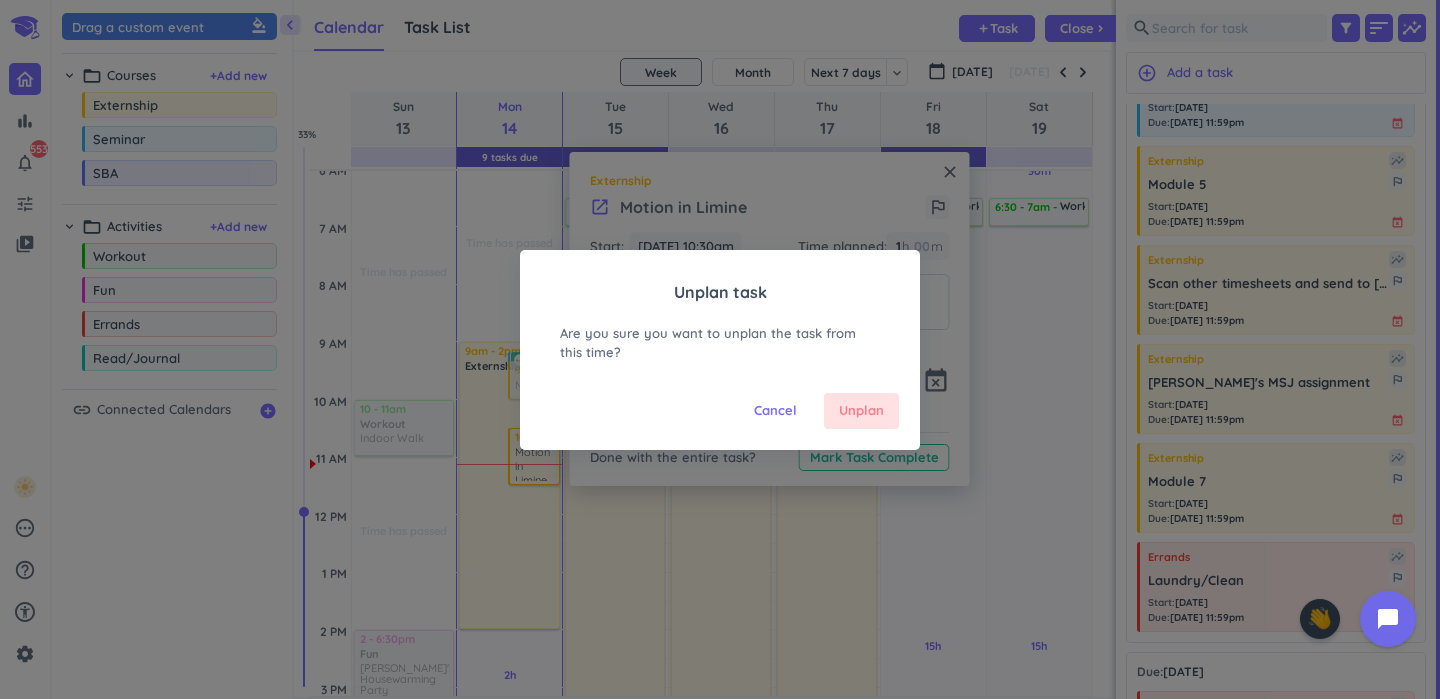 click on "Unplan" at bounding box center (861, 411) 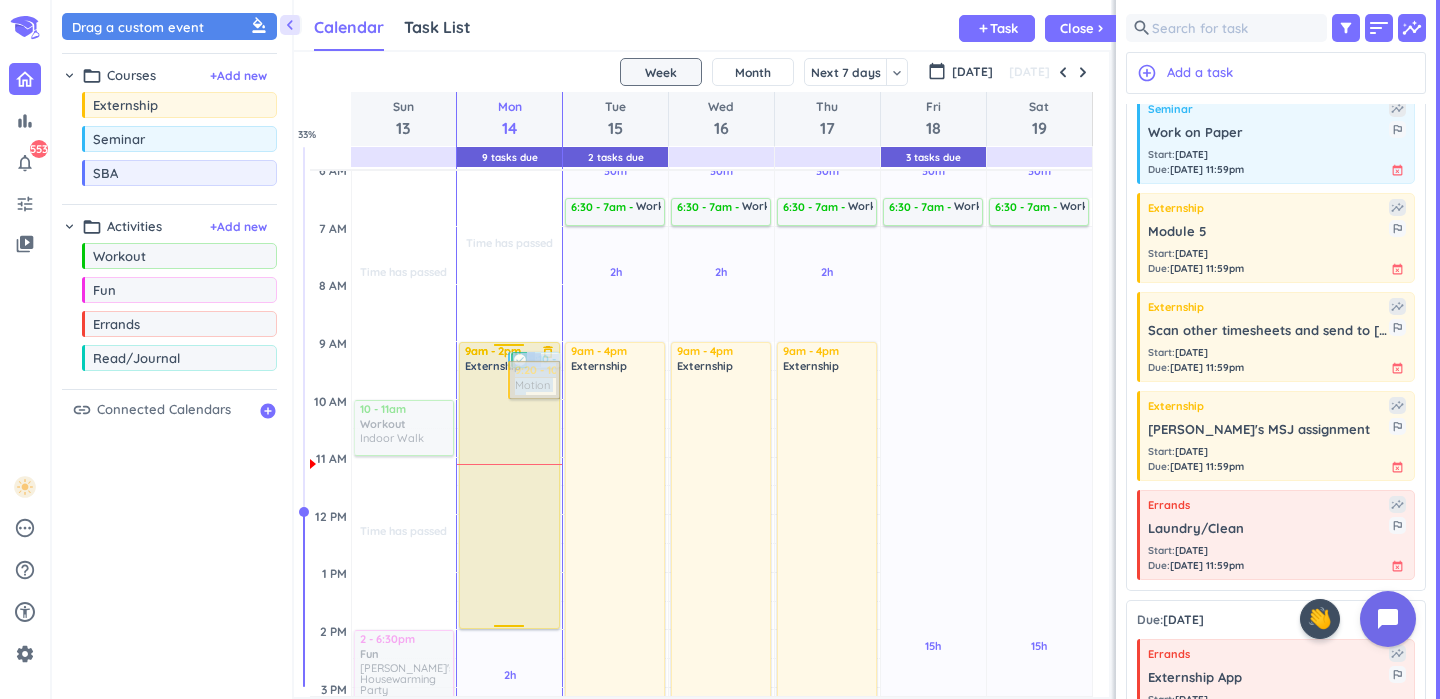 click on "9am - 2pm Externship delete_outline 9:10 - 9:20am Email Presentation more_vert check_circle   9:20 - 10am Motion in Limine more_vert 5 - 6:30pm Seminar delete_outline 1  4 - 5pm SBA delete_outline SGA Meeting 8" at bounding box center (509, 54) 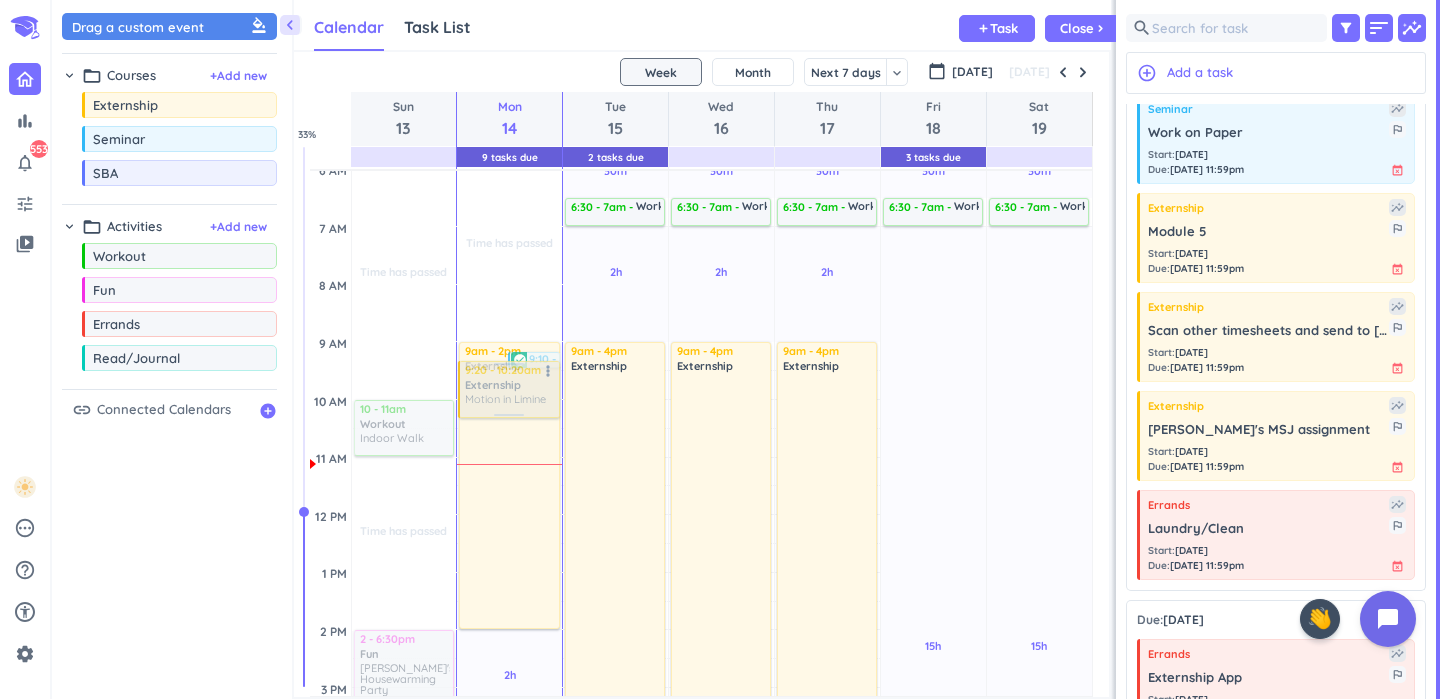 drag, startPoint x: 534, startPoint y: 396, endPoint x: 534, endPoint y: 414, distance: 18 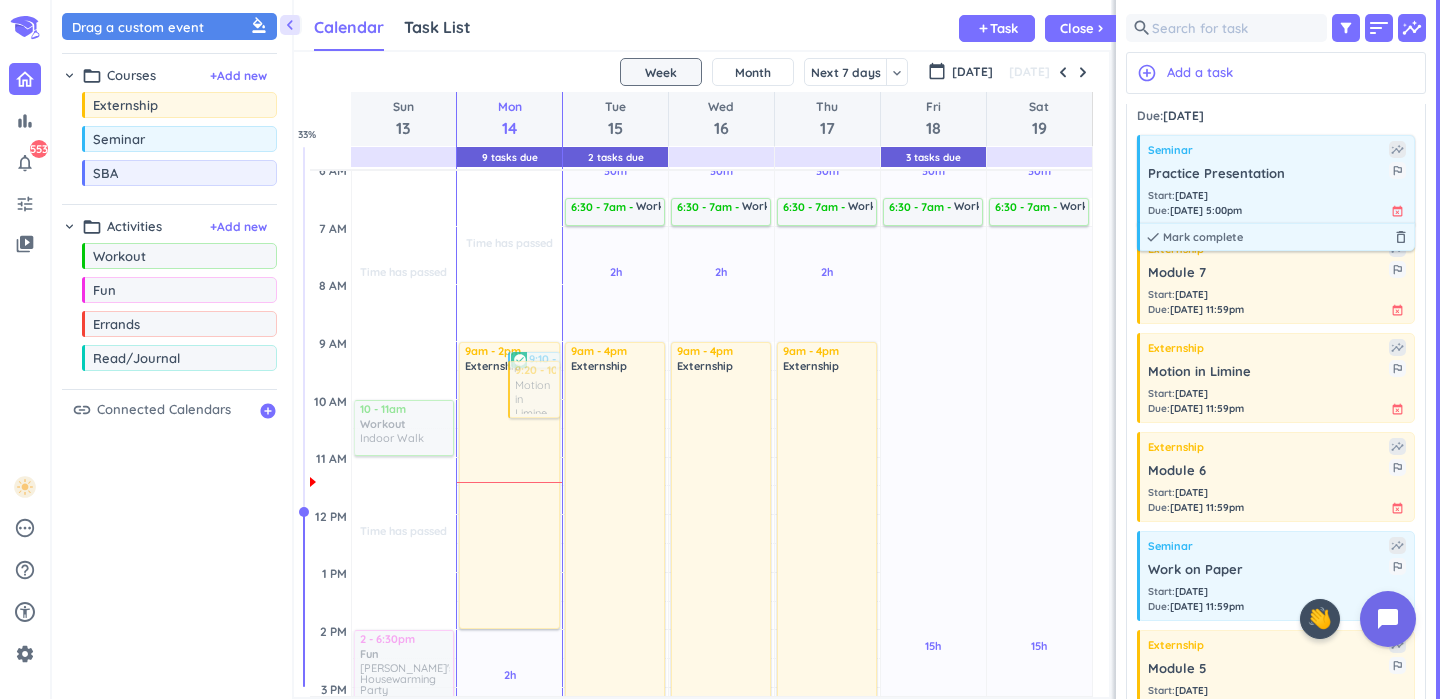 scroll, scrollTop: 99, scrollLeft: 0, axis: vertical 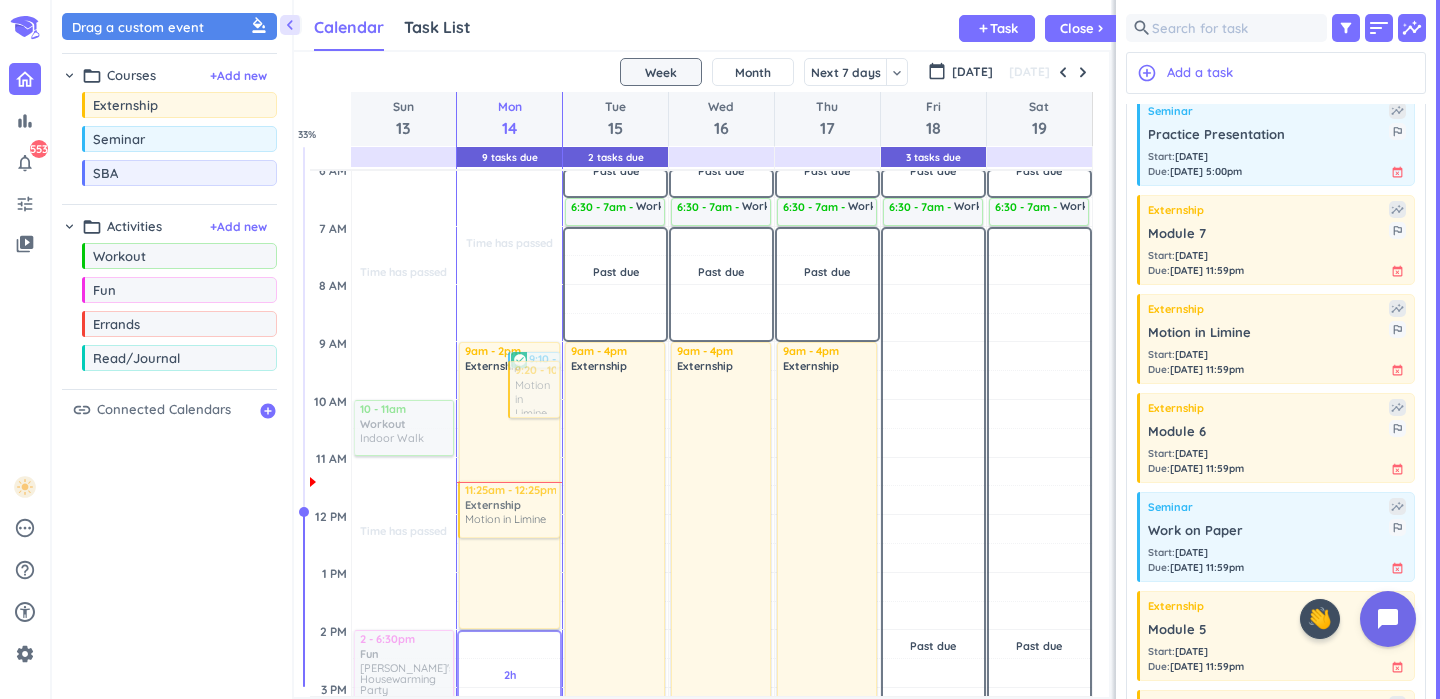 drag, startPoint x: 1263, startPoint y: 331, endPoint x: 526, endPoint y: 483, distance: 752.5111 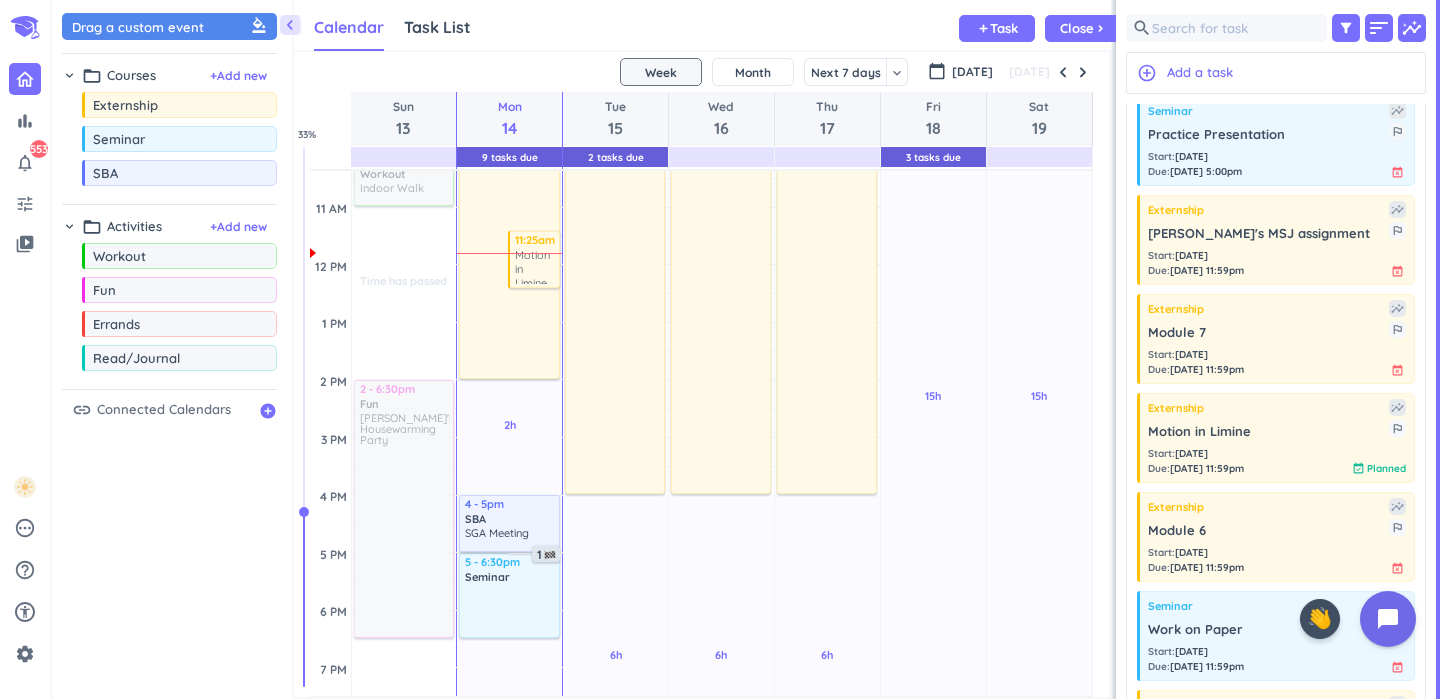 scroll, scrollTop: 372, scrollLeft: 0, axis: vertical 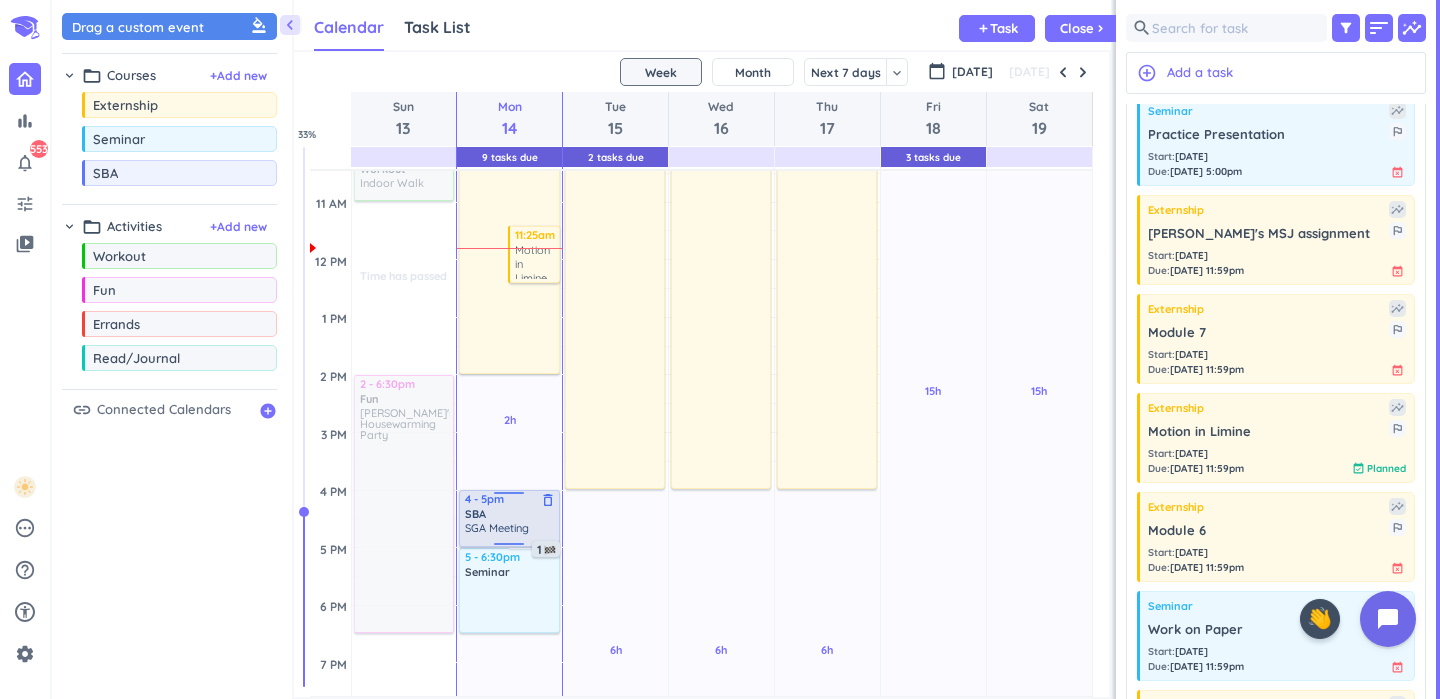 click on "delete_outline" at bounding box center (548, 500) 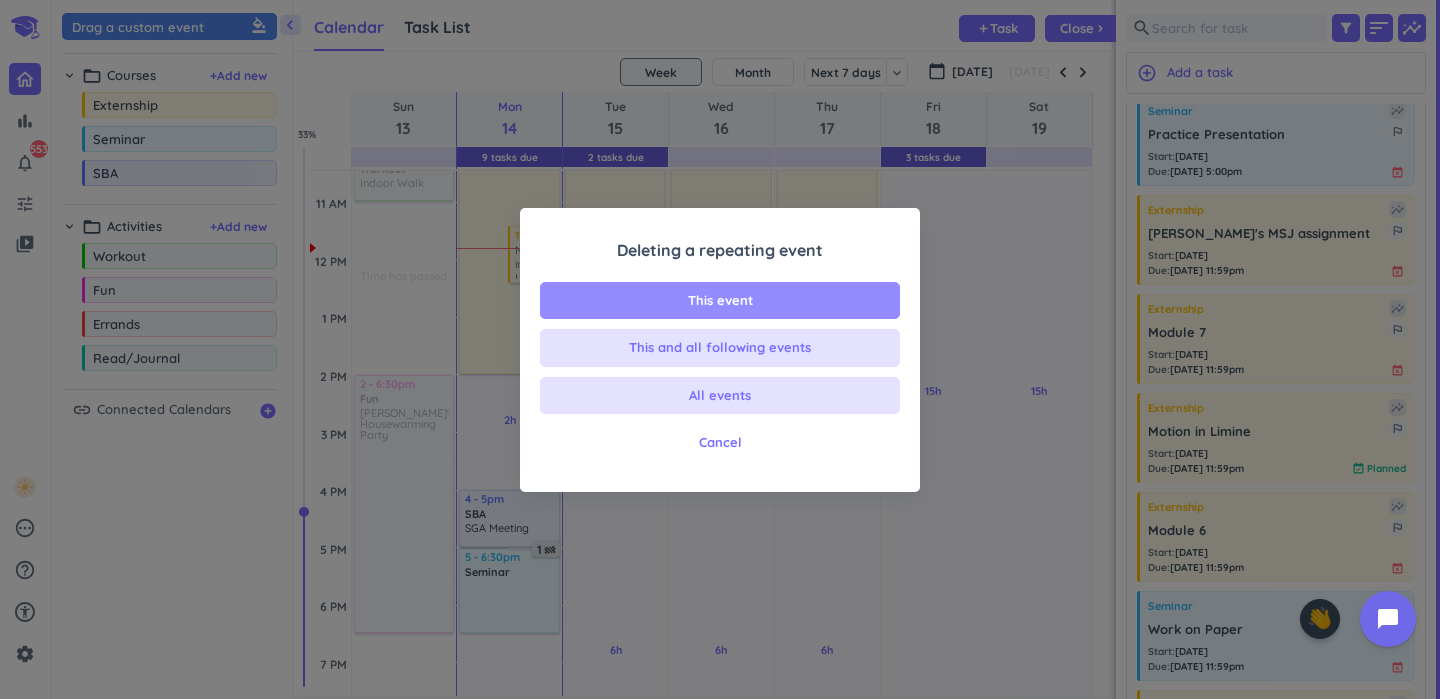 click on "This event" at bounding box center (720, 301) 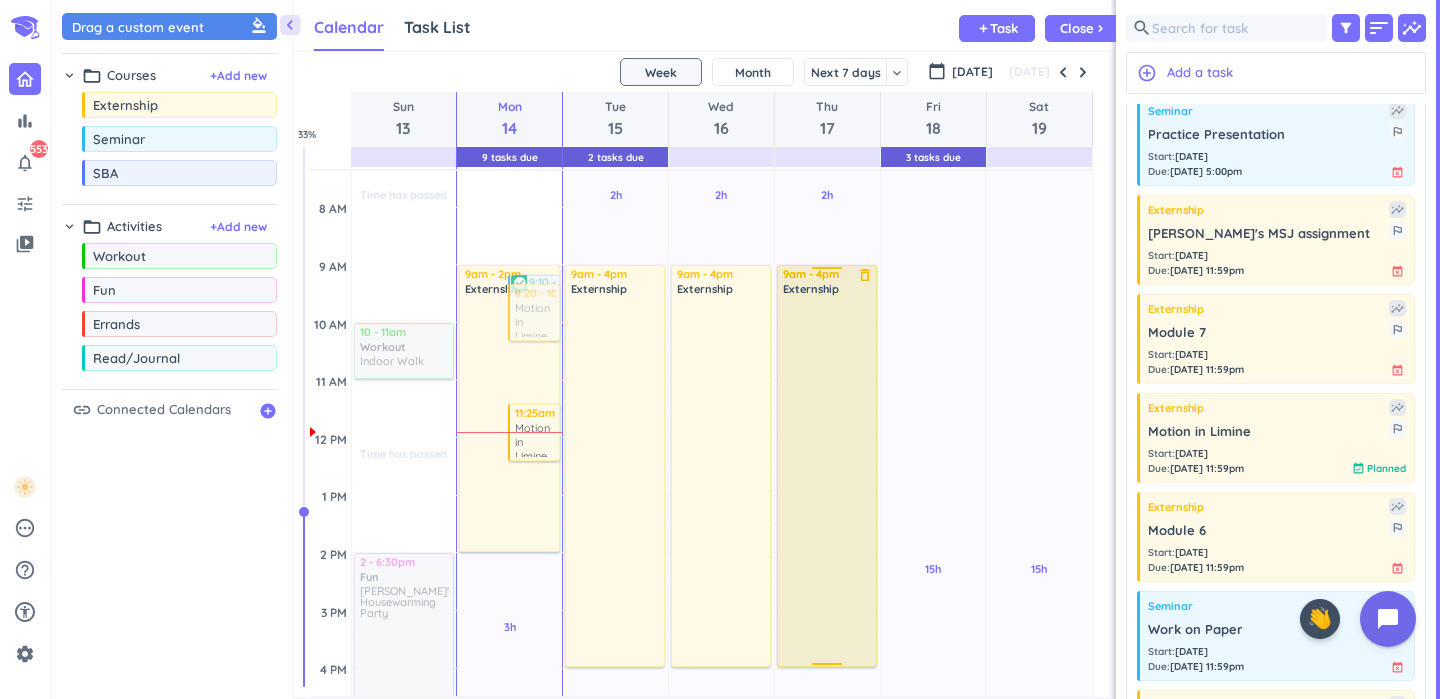 scroll, scrollTop: 192, scrollLeft: 0, axis: vertical 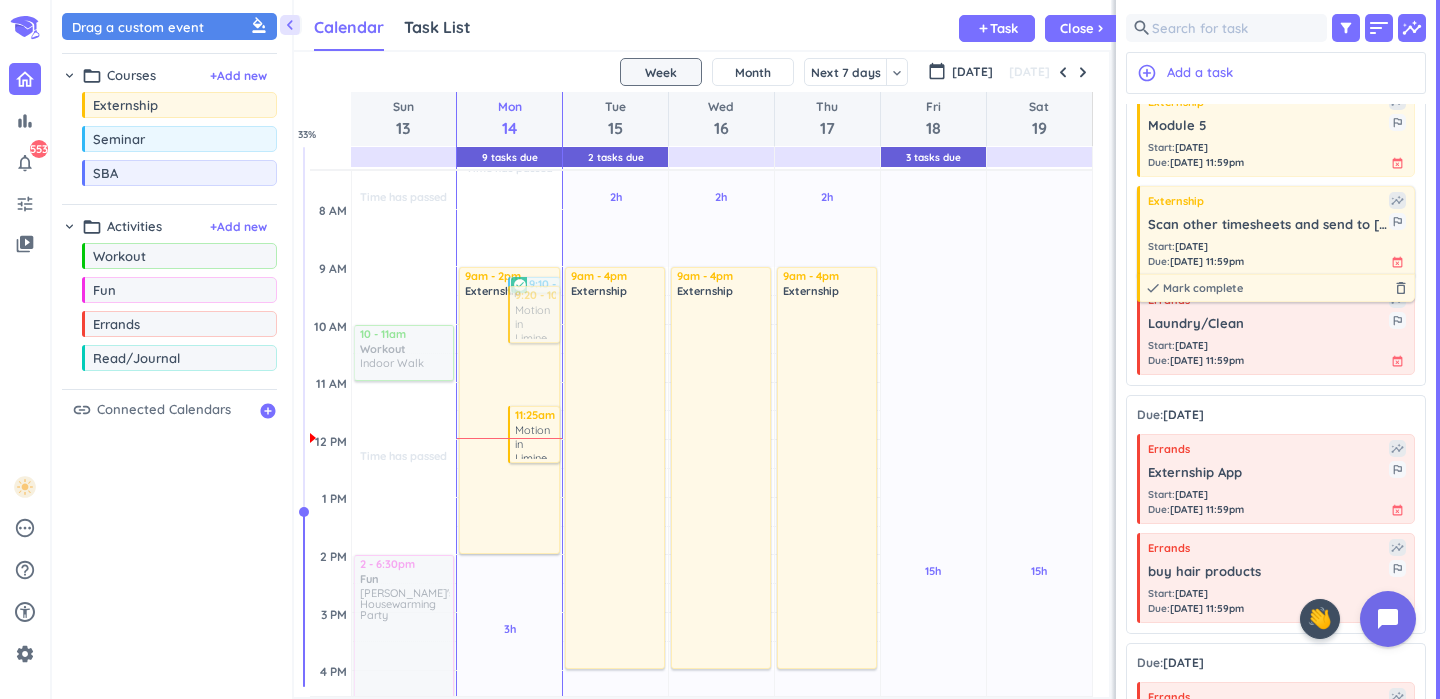 click on "Scan other timesheets and send to [PERSON_NAME]" at bounding box center [1268, 225] 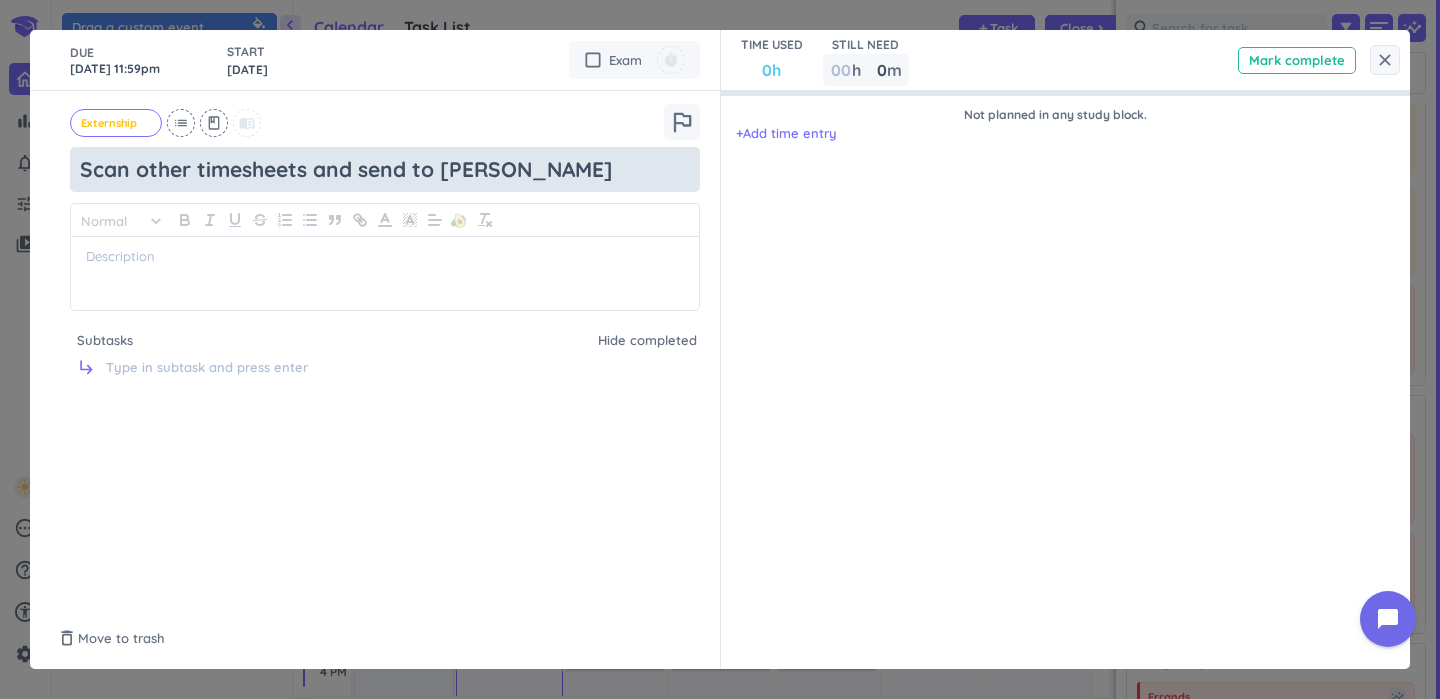 click on "Scan other timesheets and send to [PERSON_NAME]" at bounding box center (385, 169) 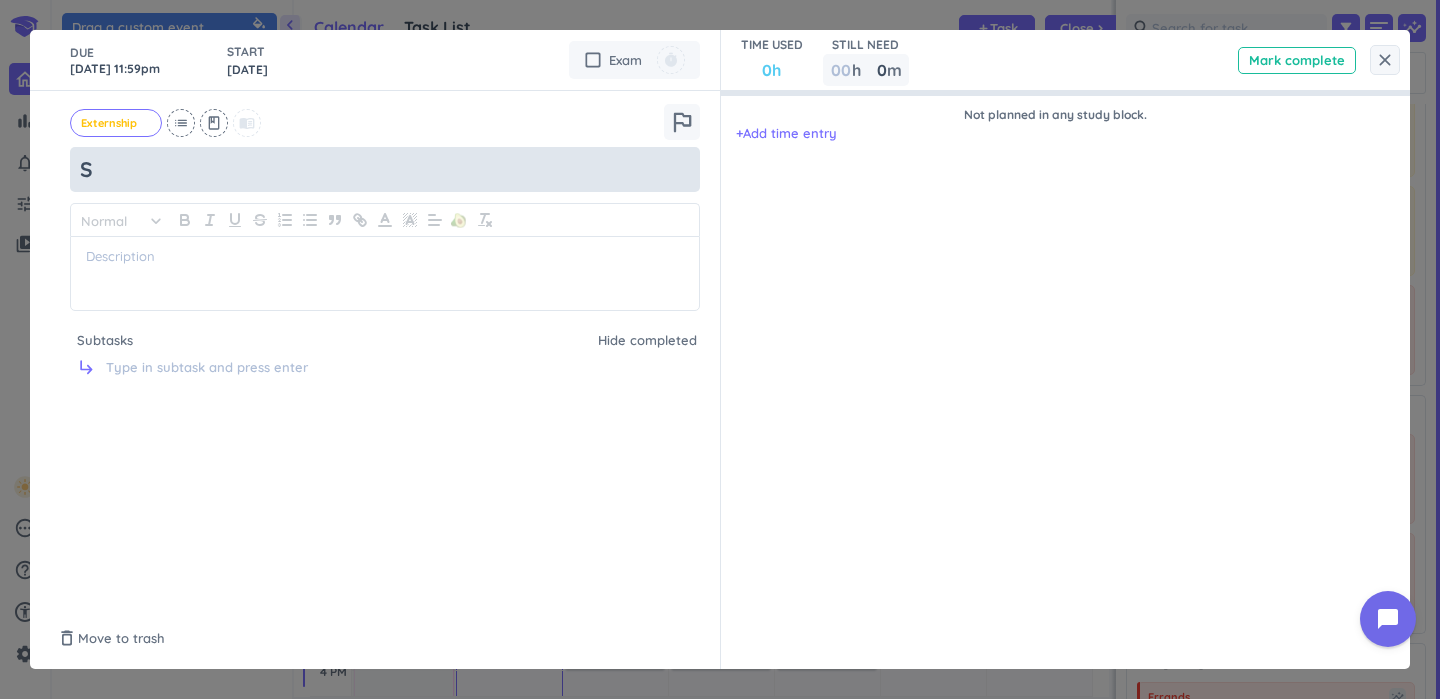 type on "x" 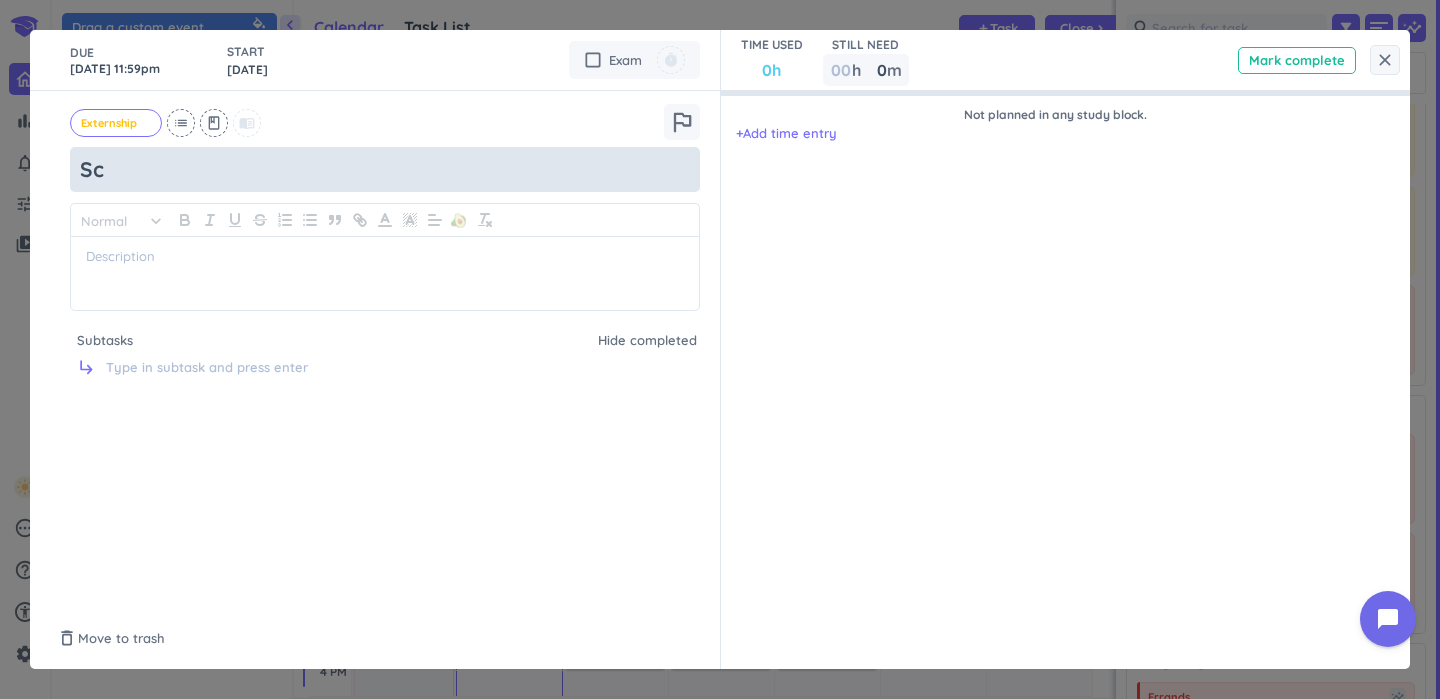 type on "x" 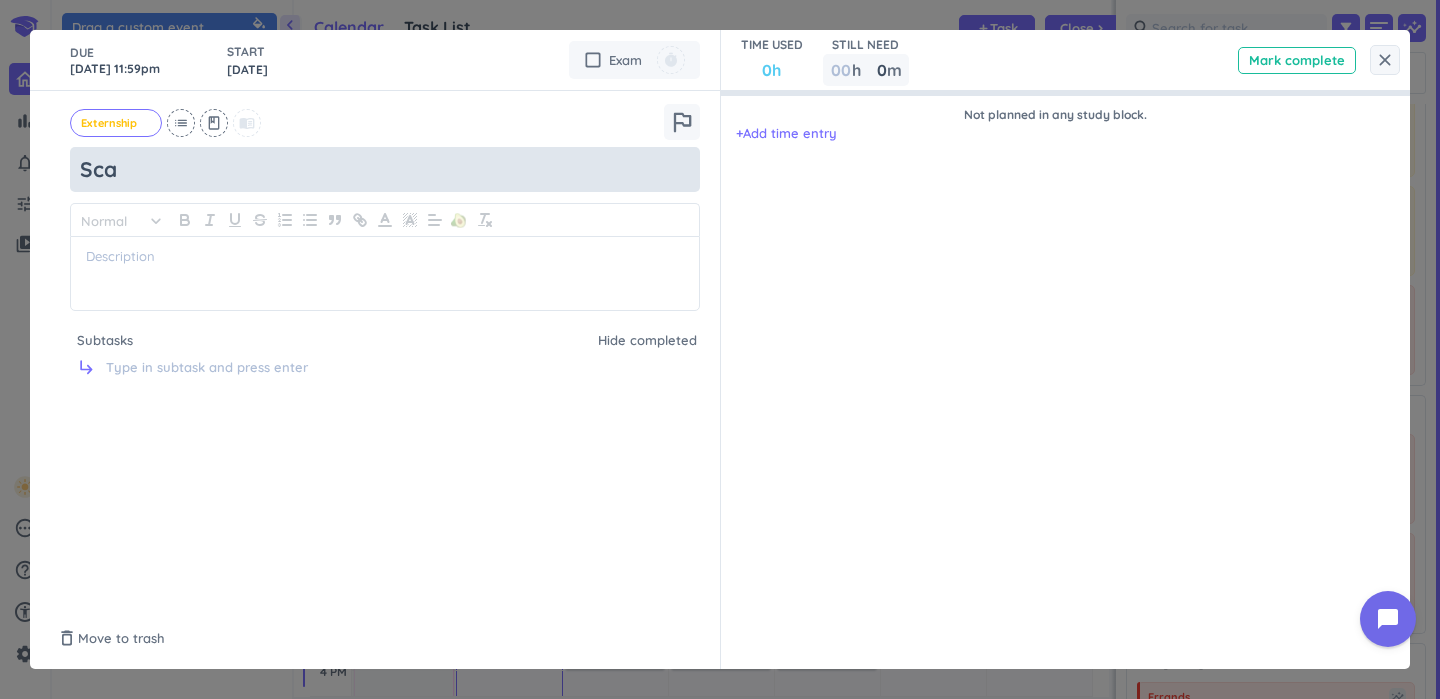 type on "x" 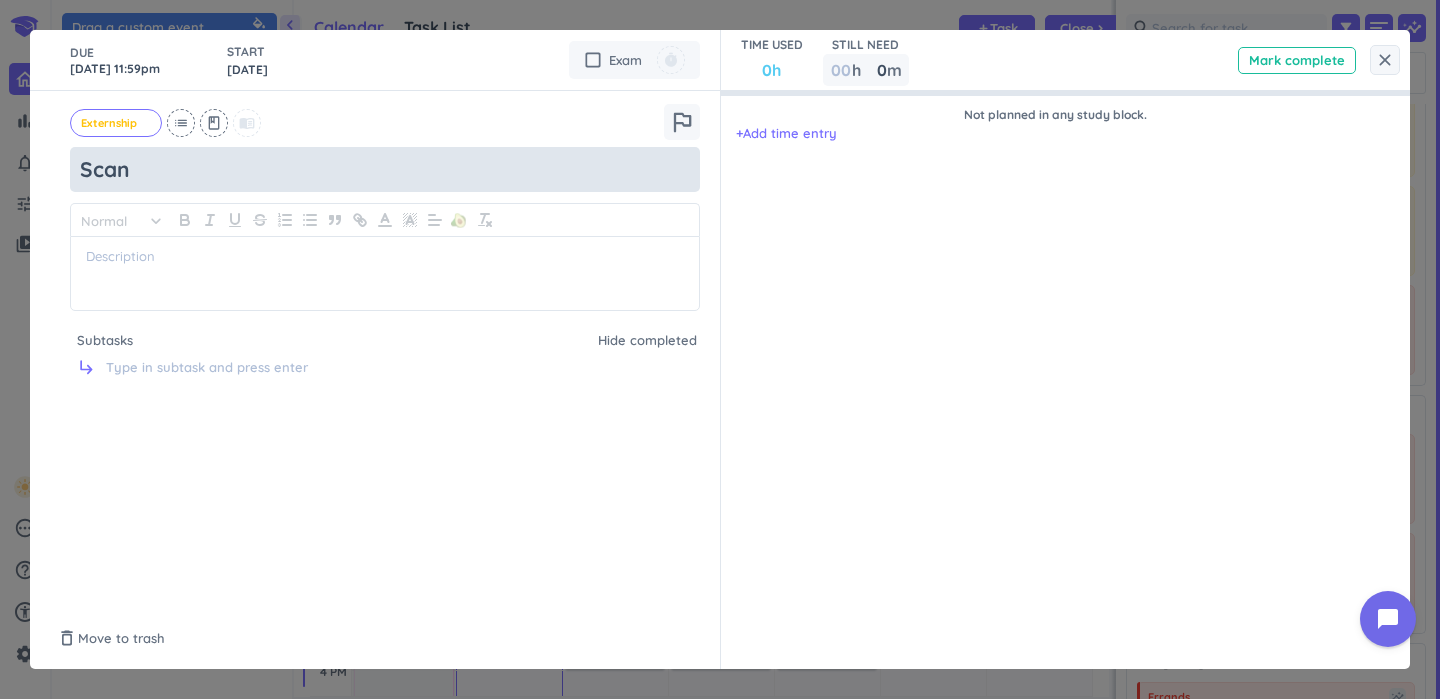 type on "x" 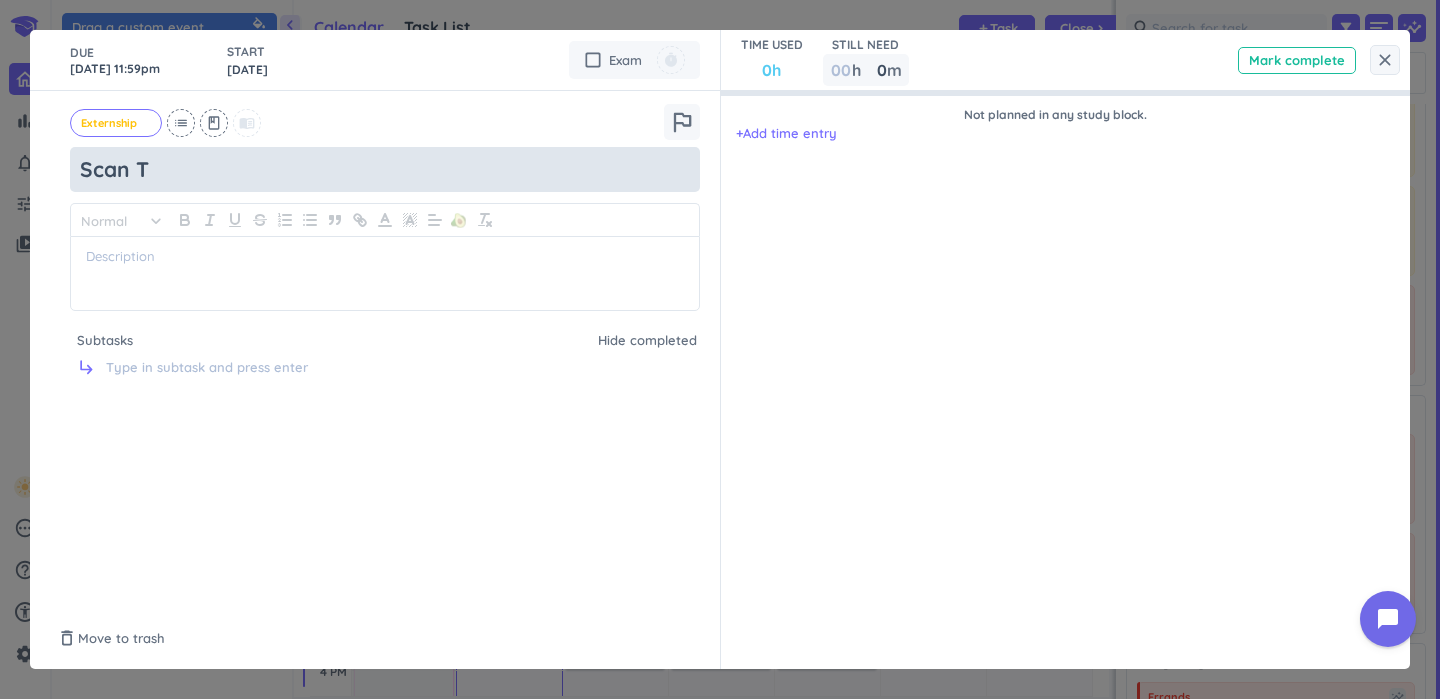 type on "x" 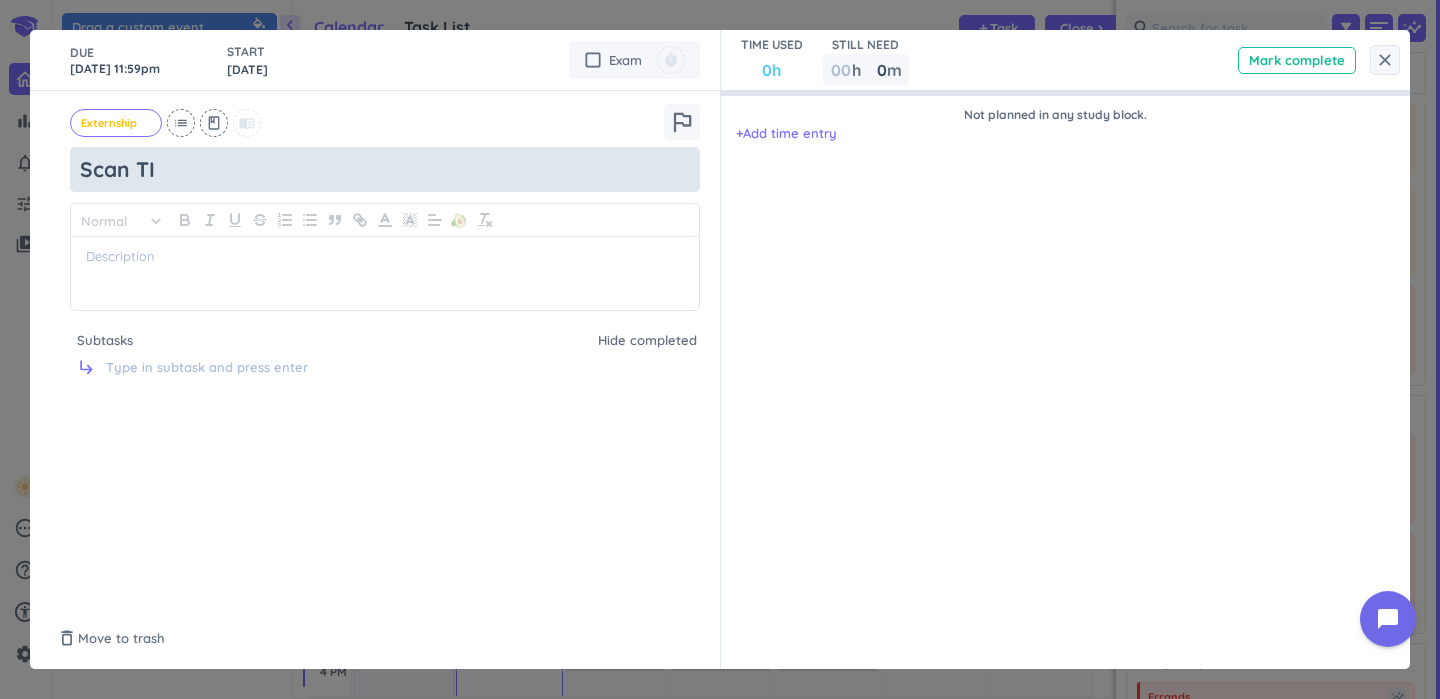 type on "x" 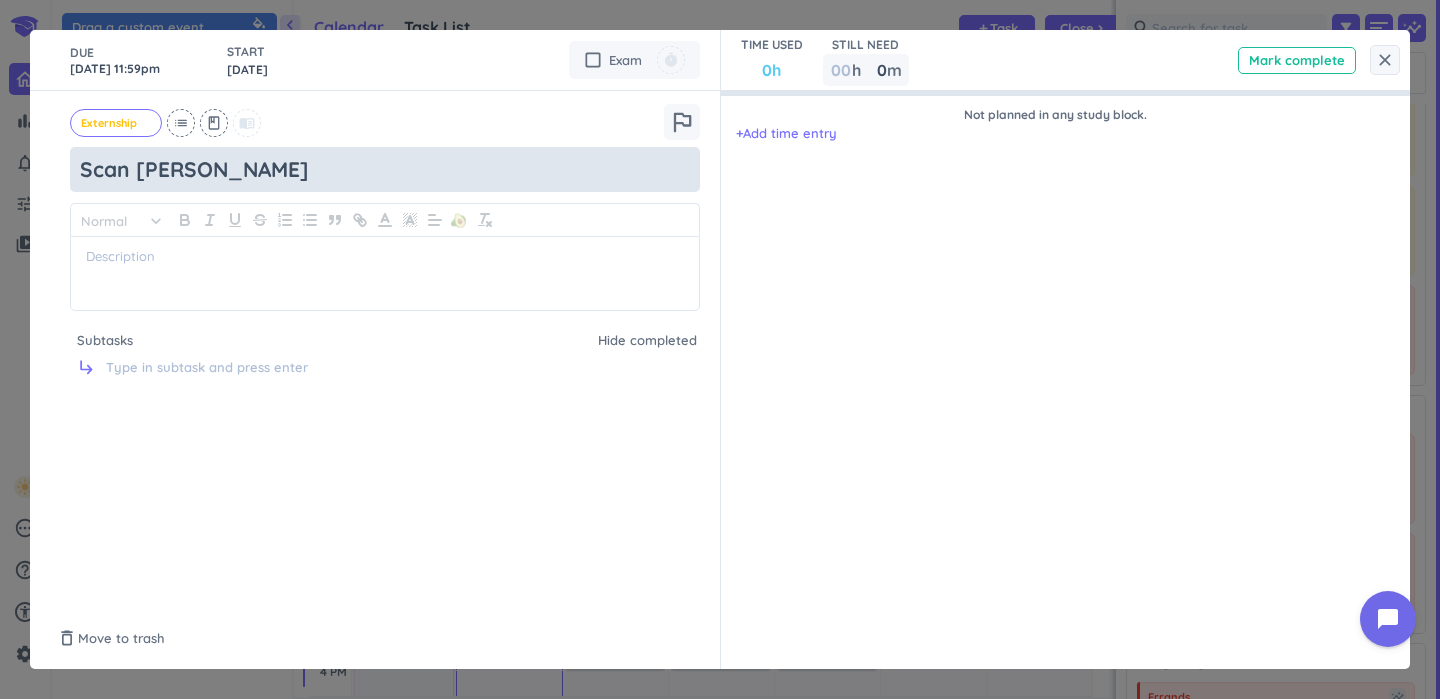 type on "x" 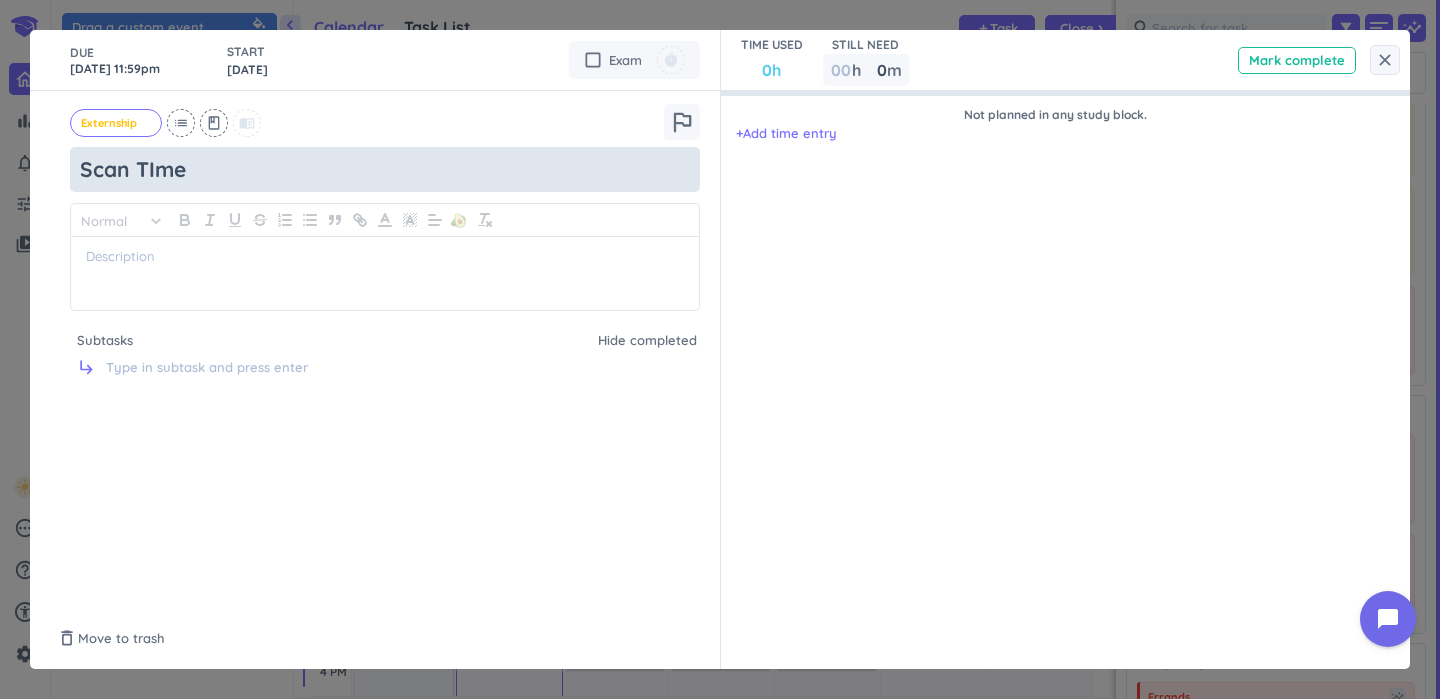 type on "x" 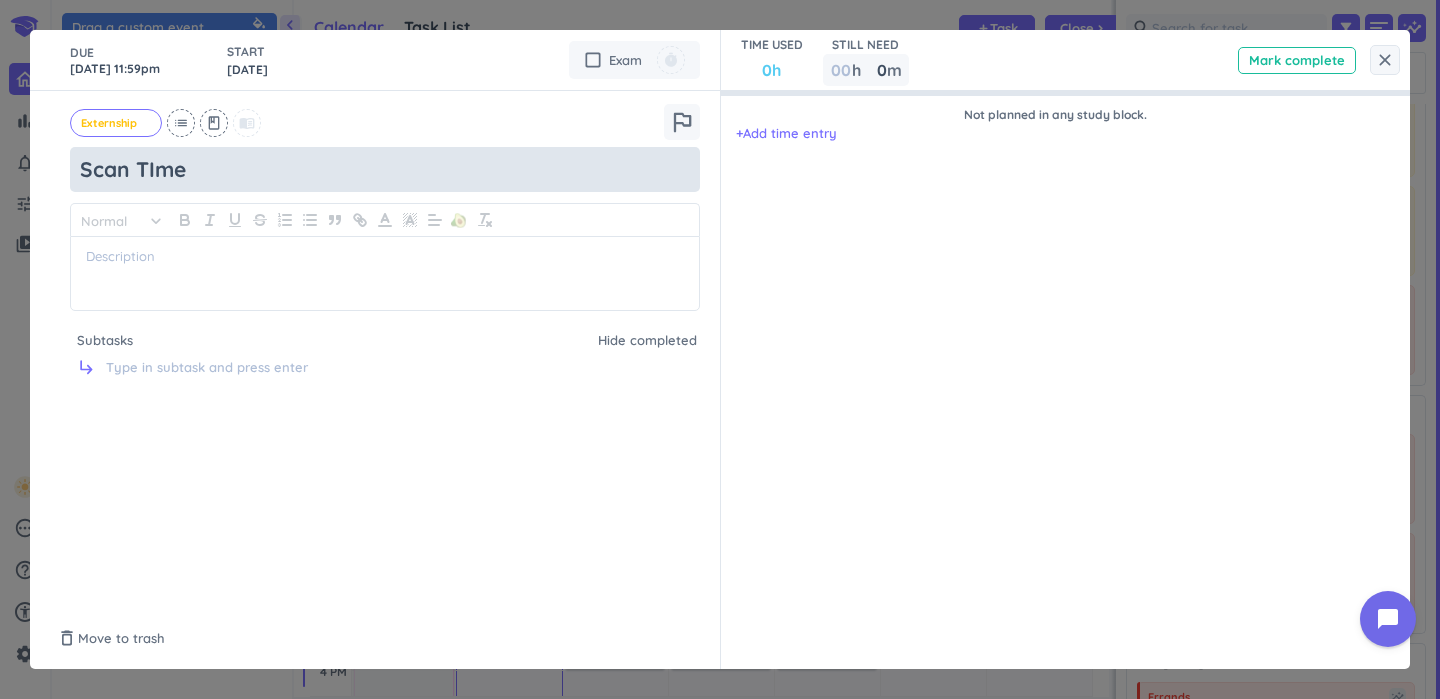 type on "Scan [PERSON_NAME]" 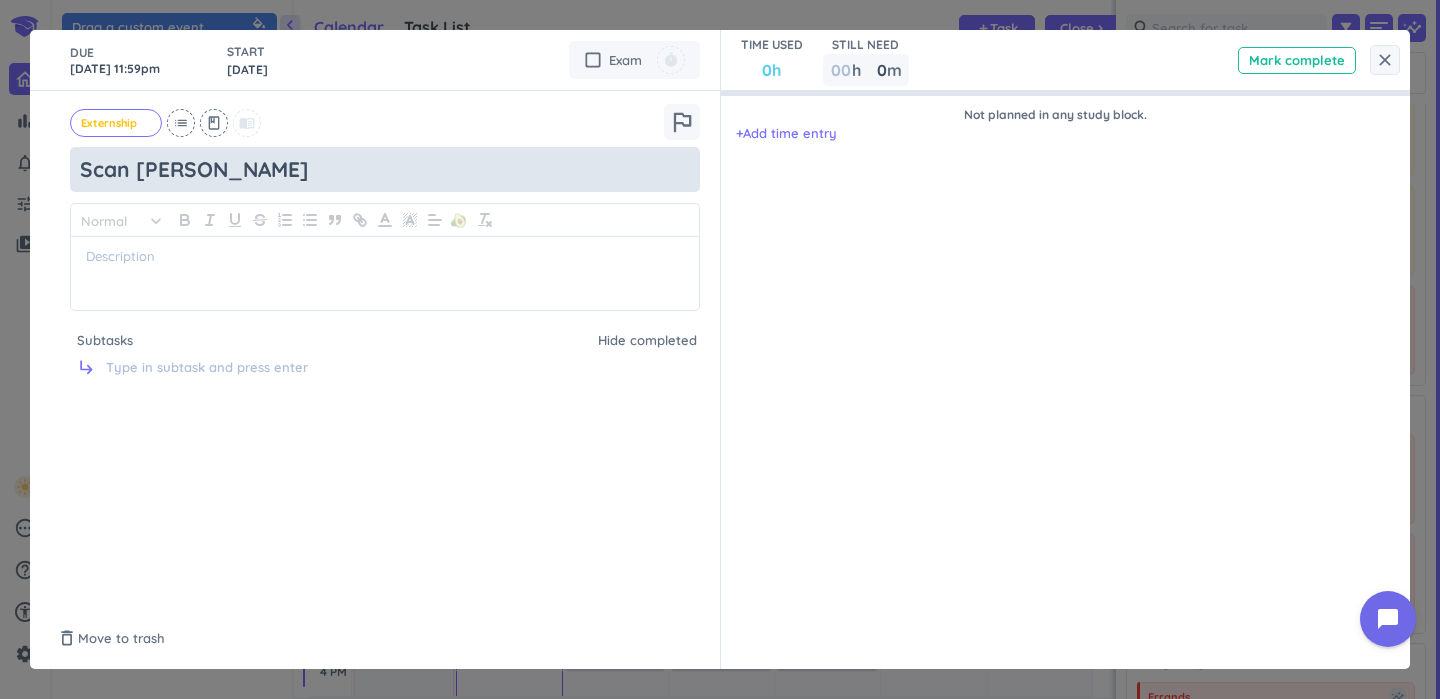 type on "x" 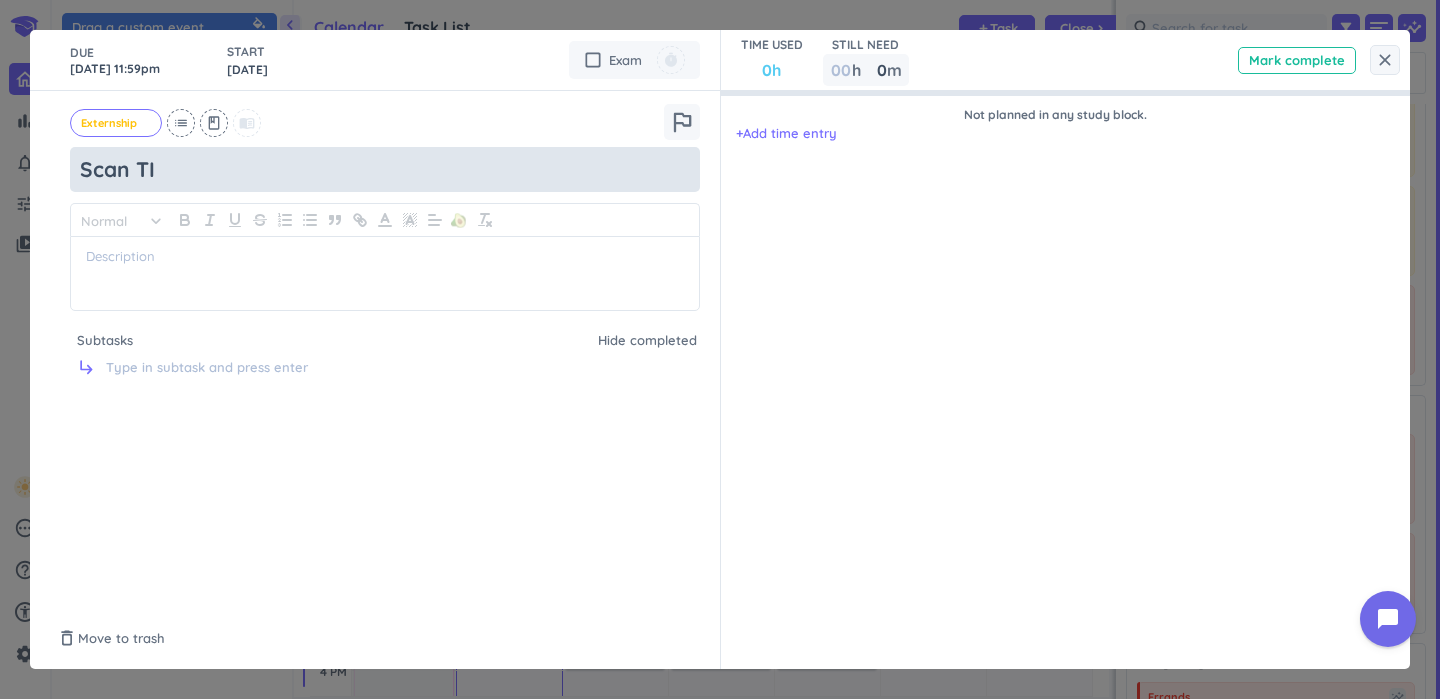 type on "x" 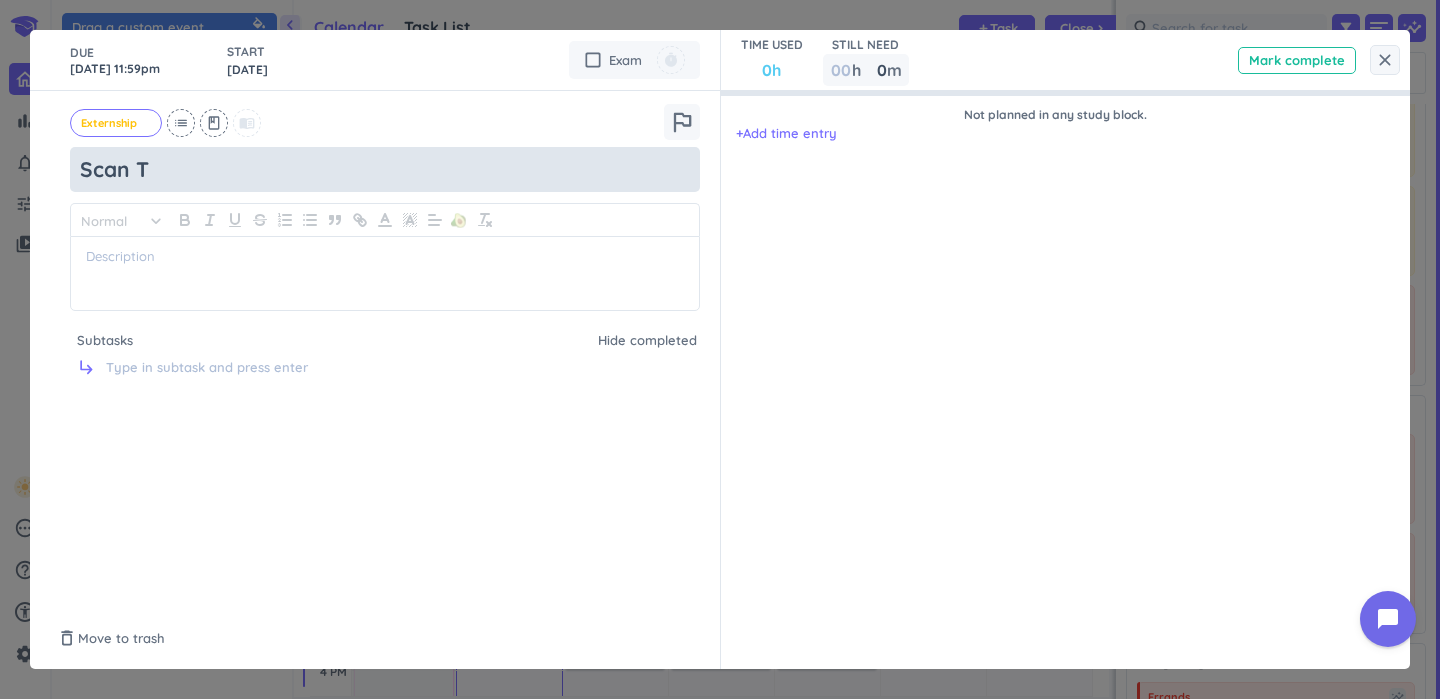 type on "x" 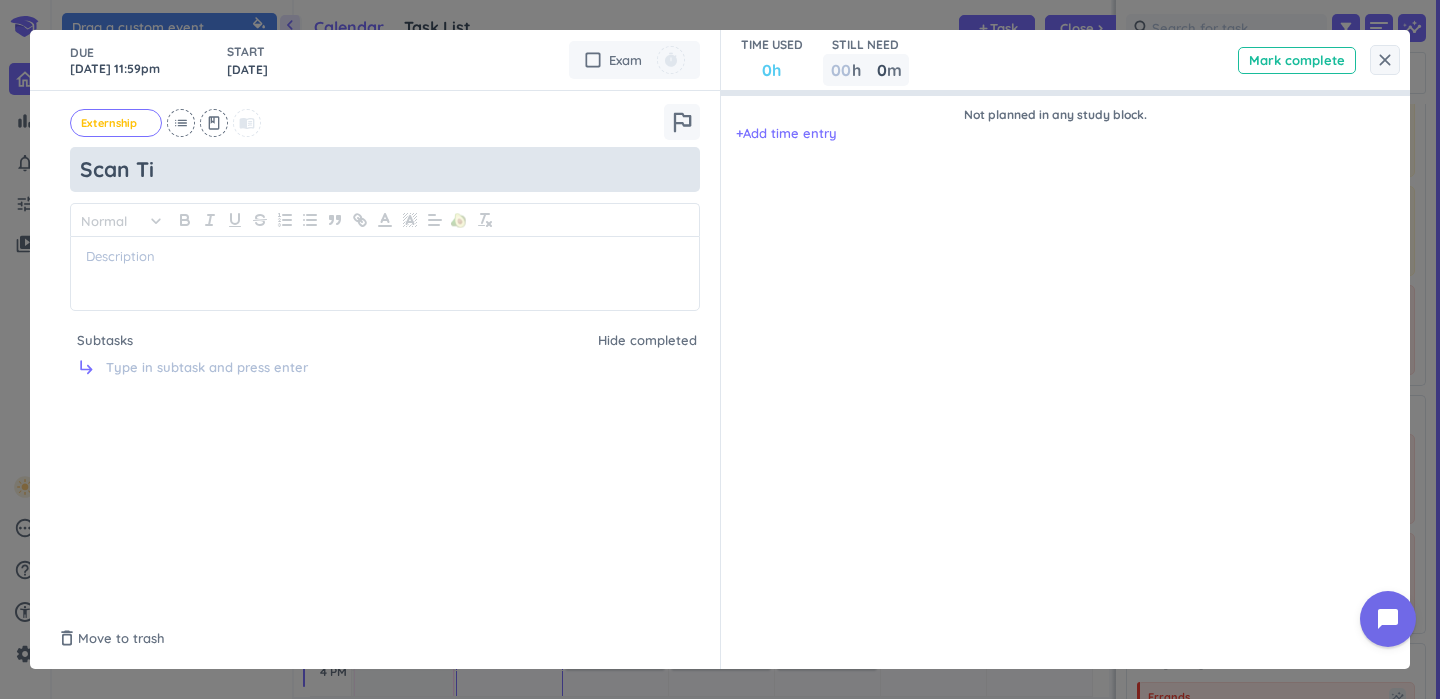 type on "x" 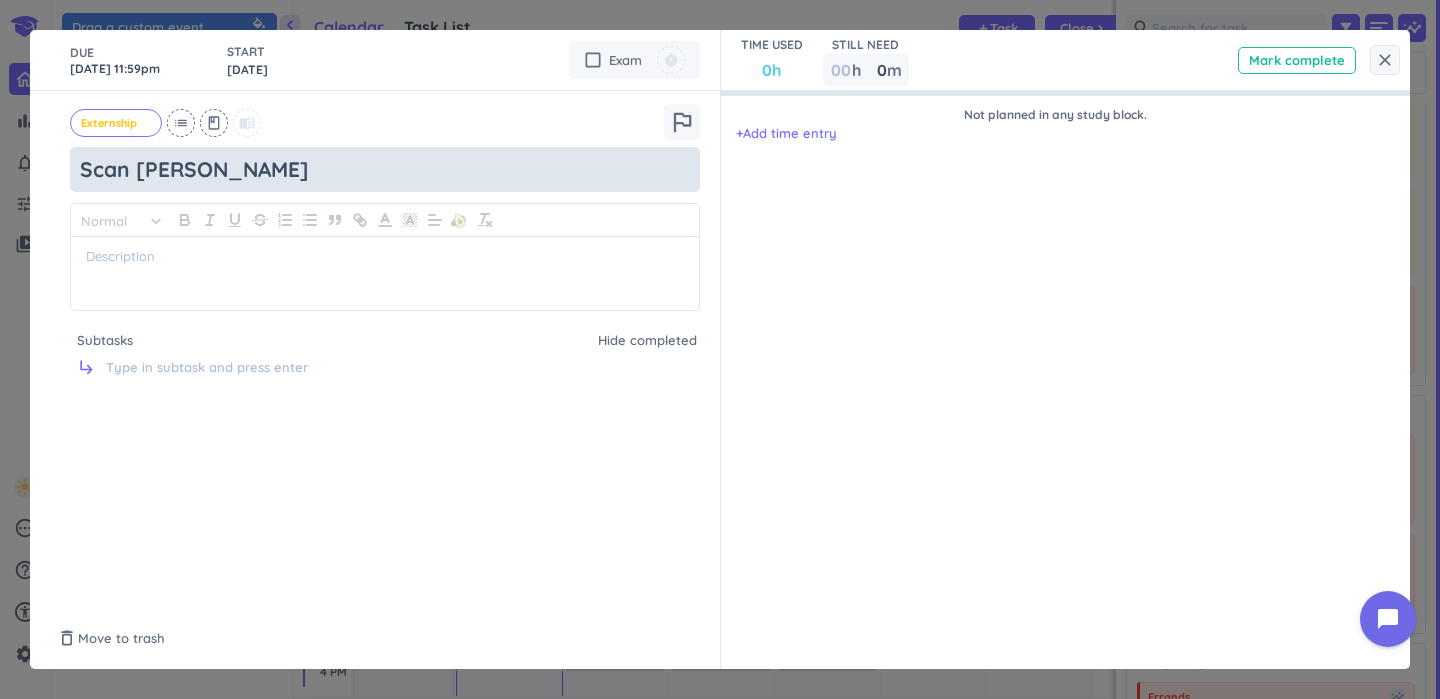 type on "x" 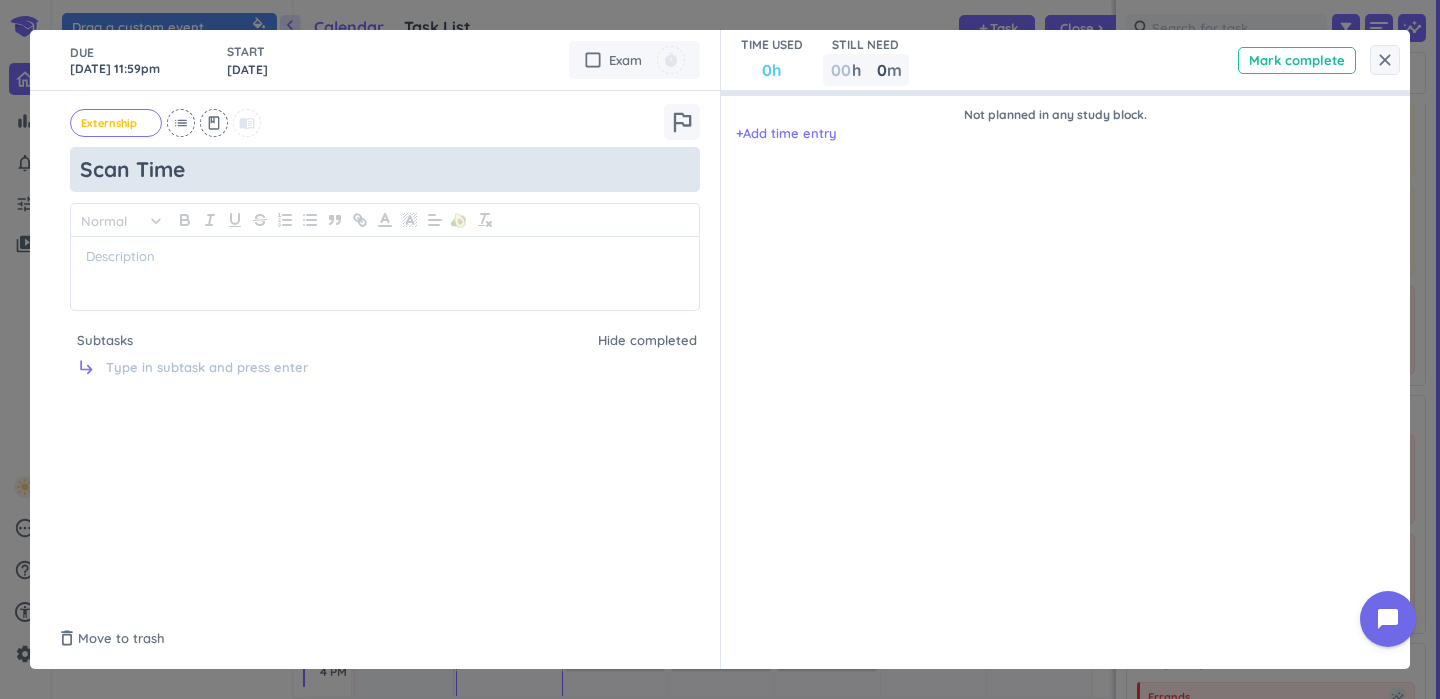 type on "x" 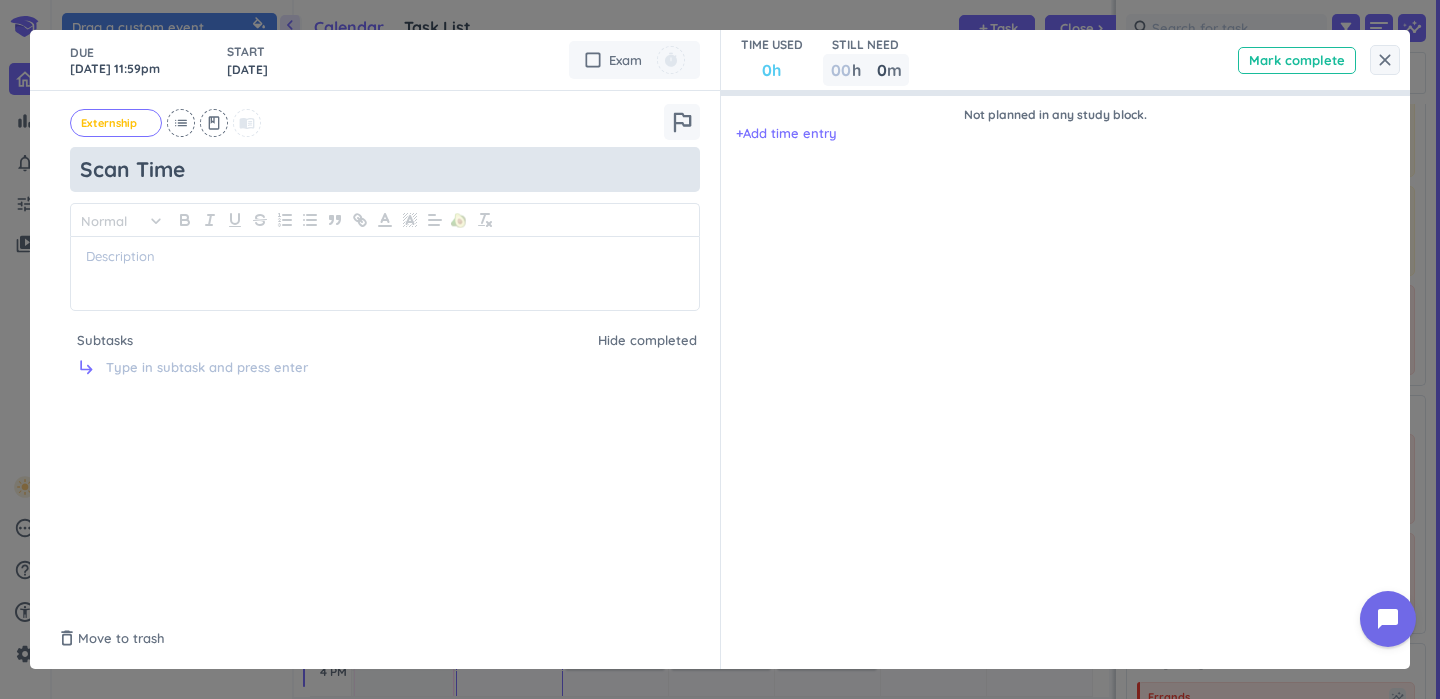 type on "Scan Times" 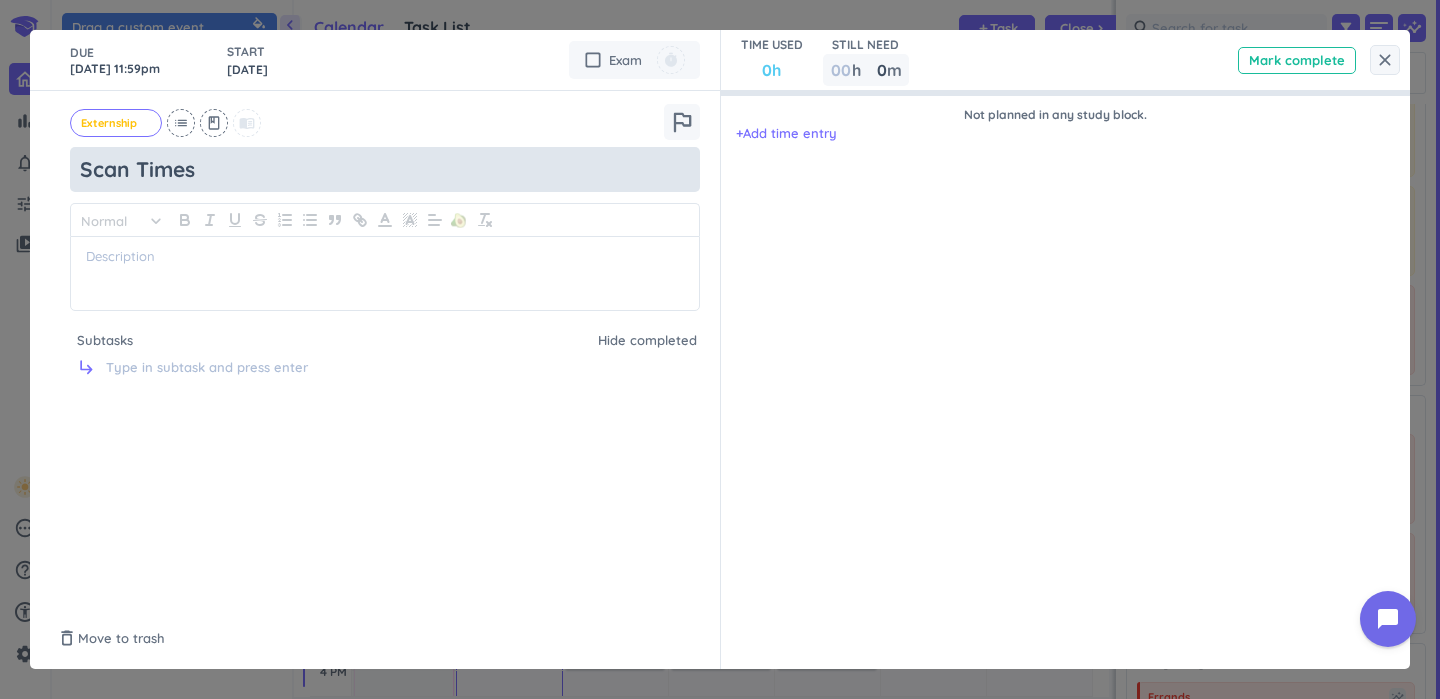 type on "x" 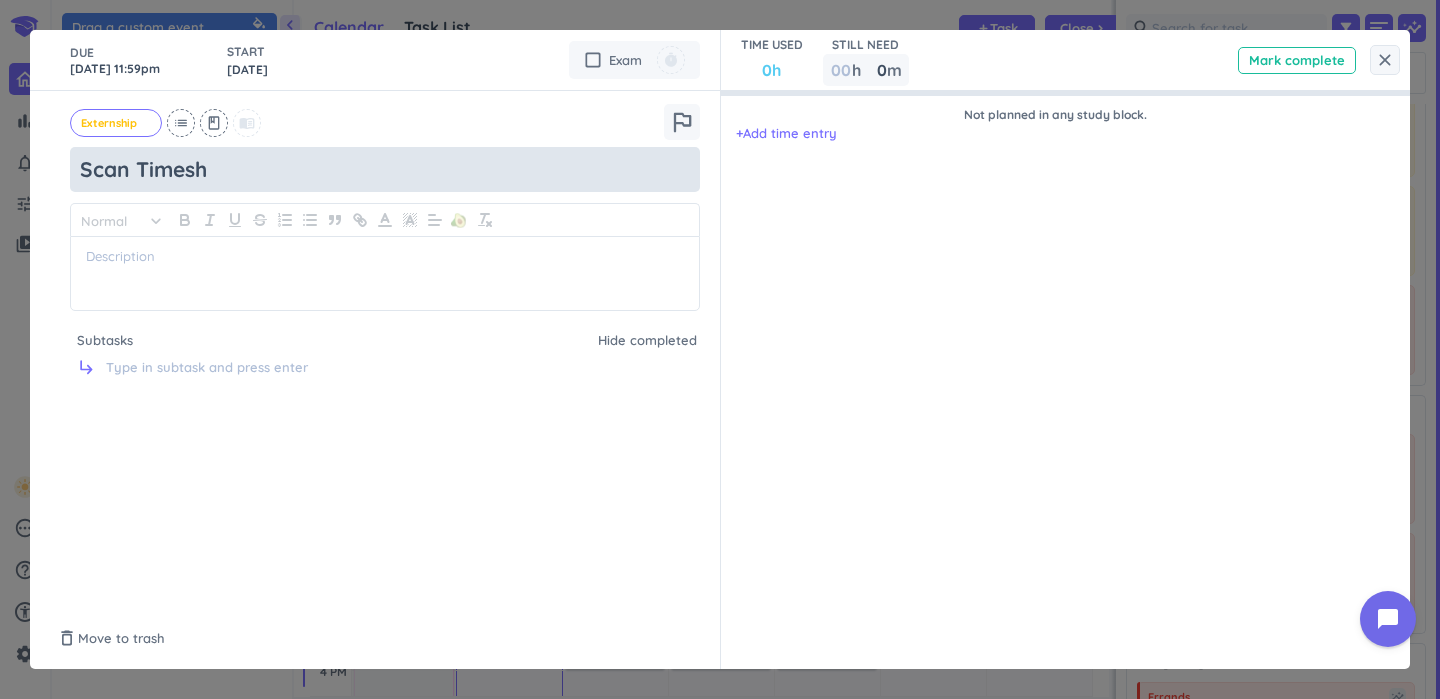 type on "x" 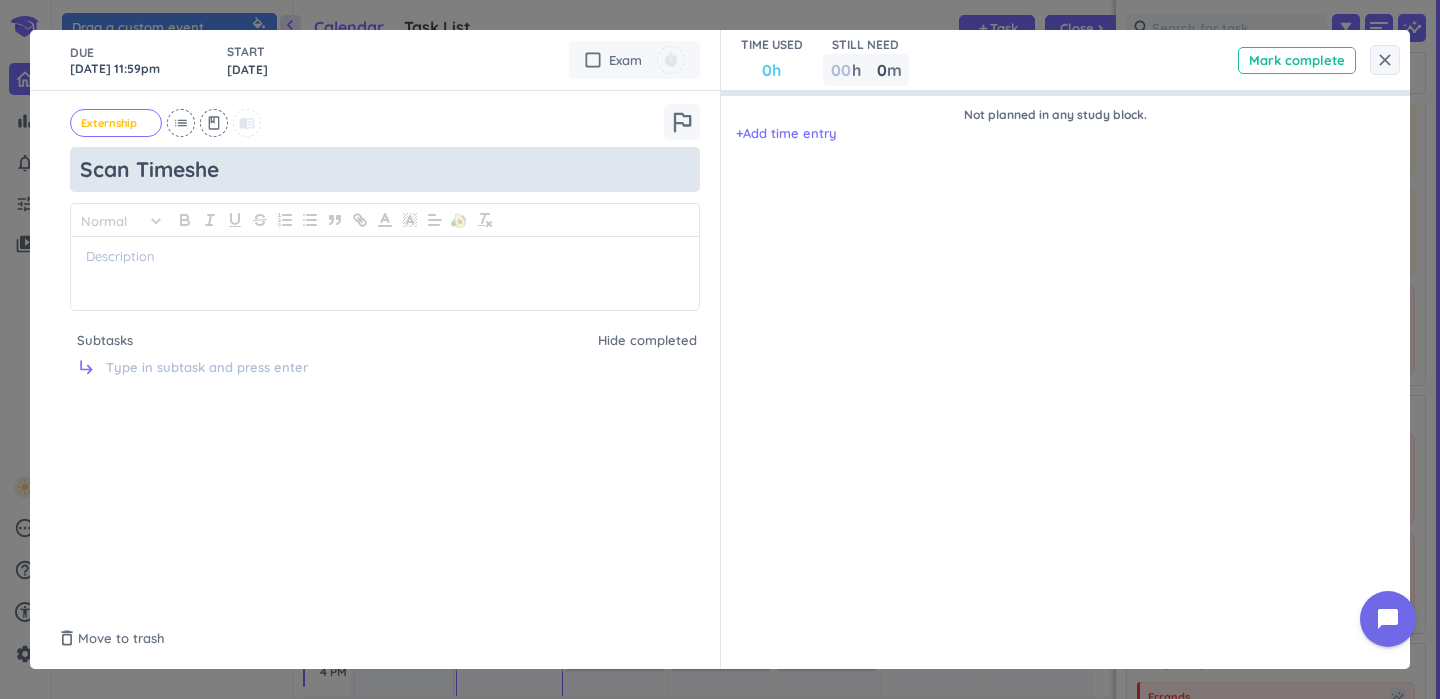 type on "x" 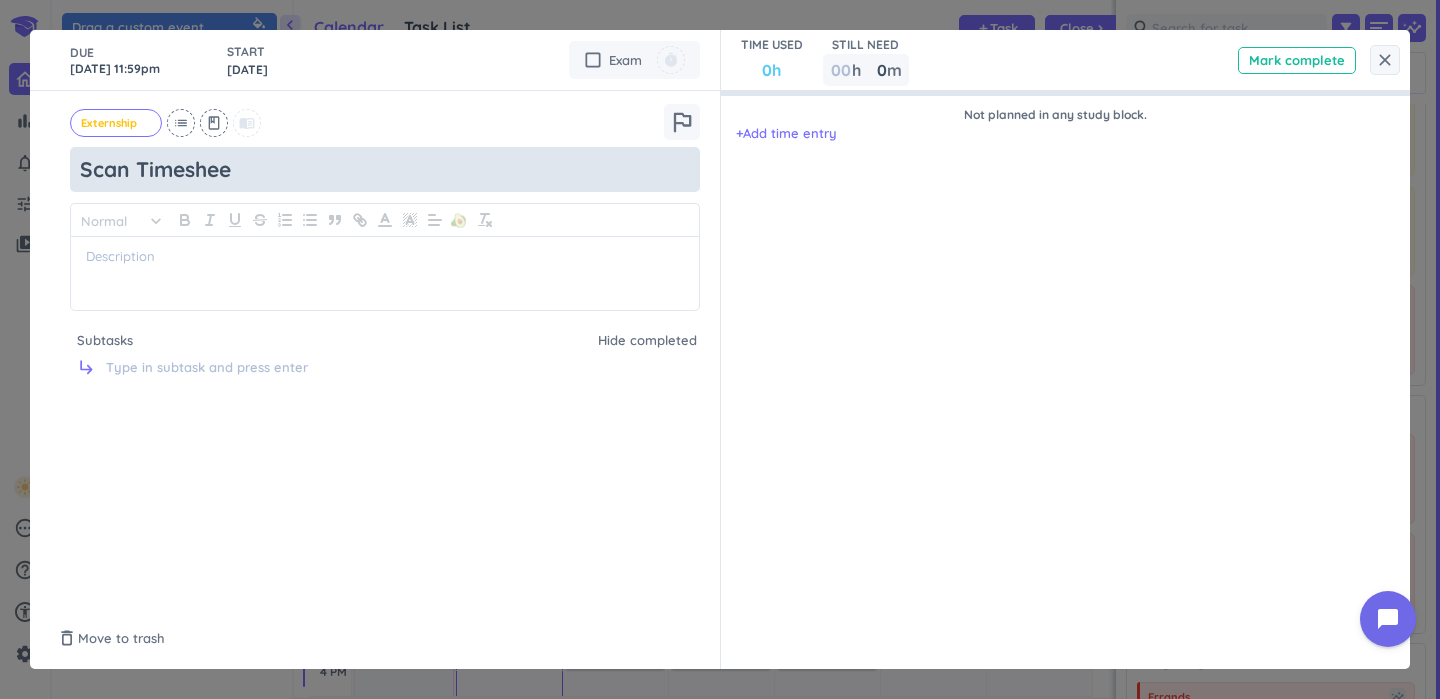 type on "x" 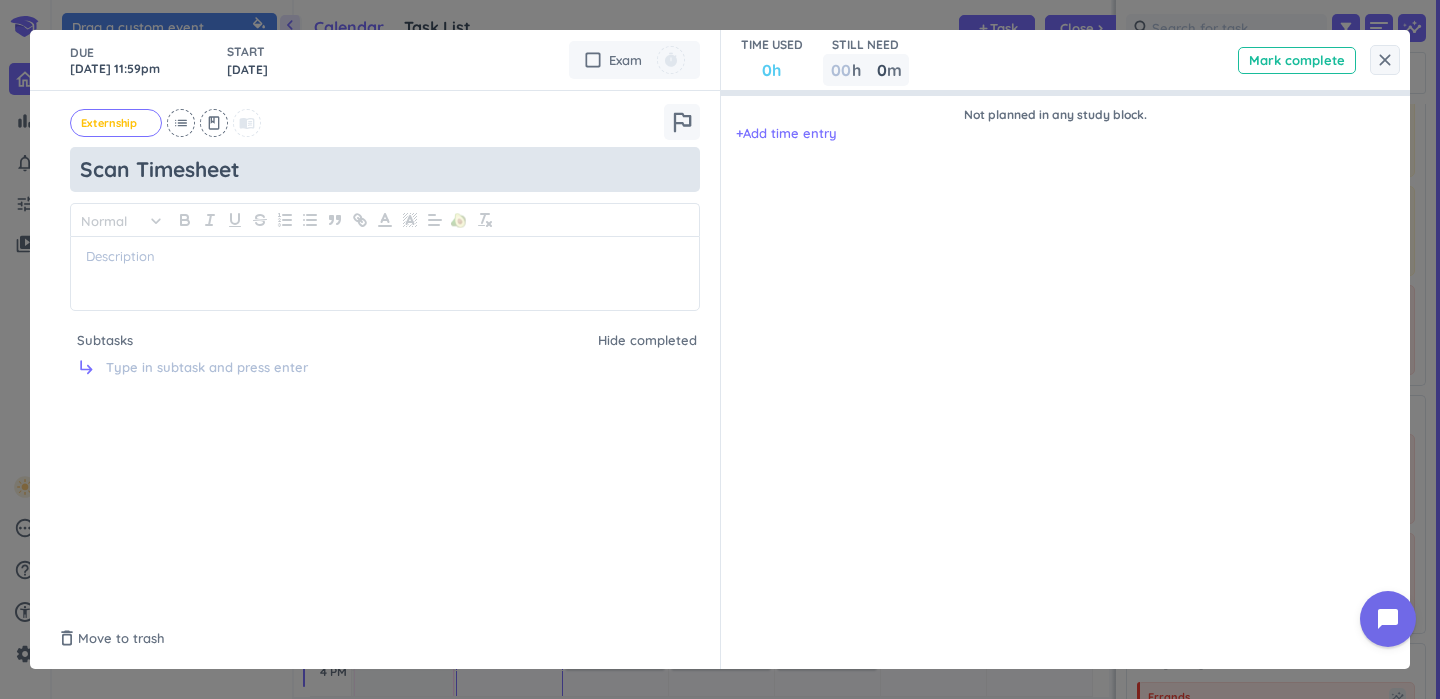 type on "x" 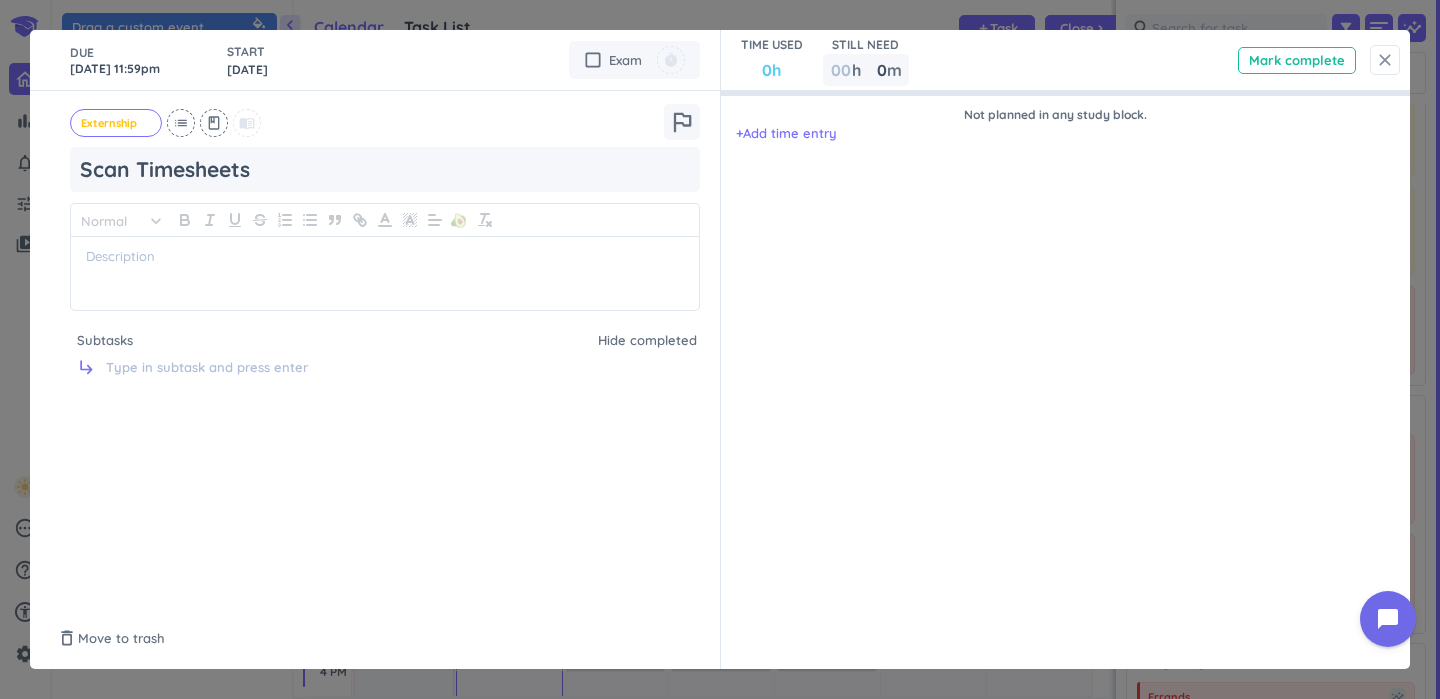 click on "close" at bounding box center [1385, 60] 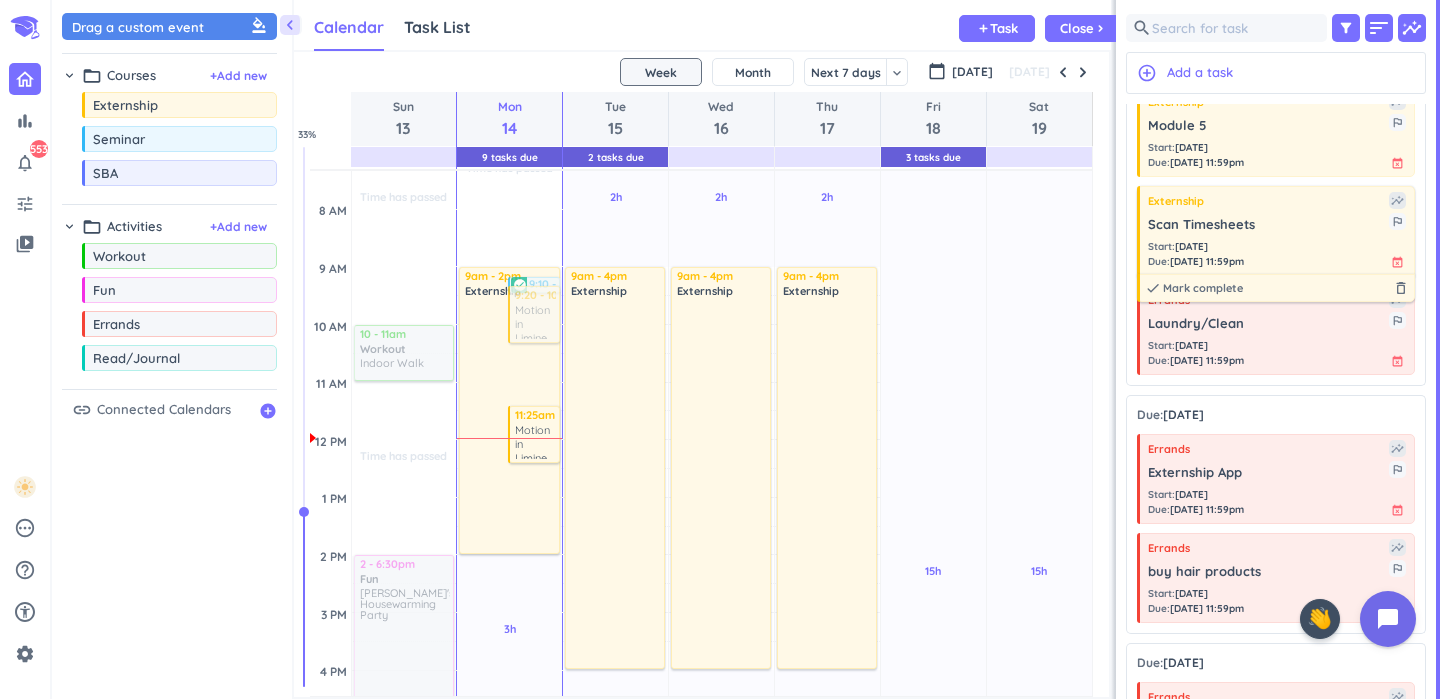 click on "Scan Timesheets outlined_flag" at bounding box center (1277, 222) 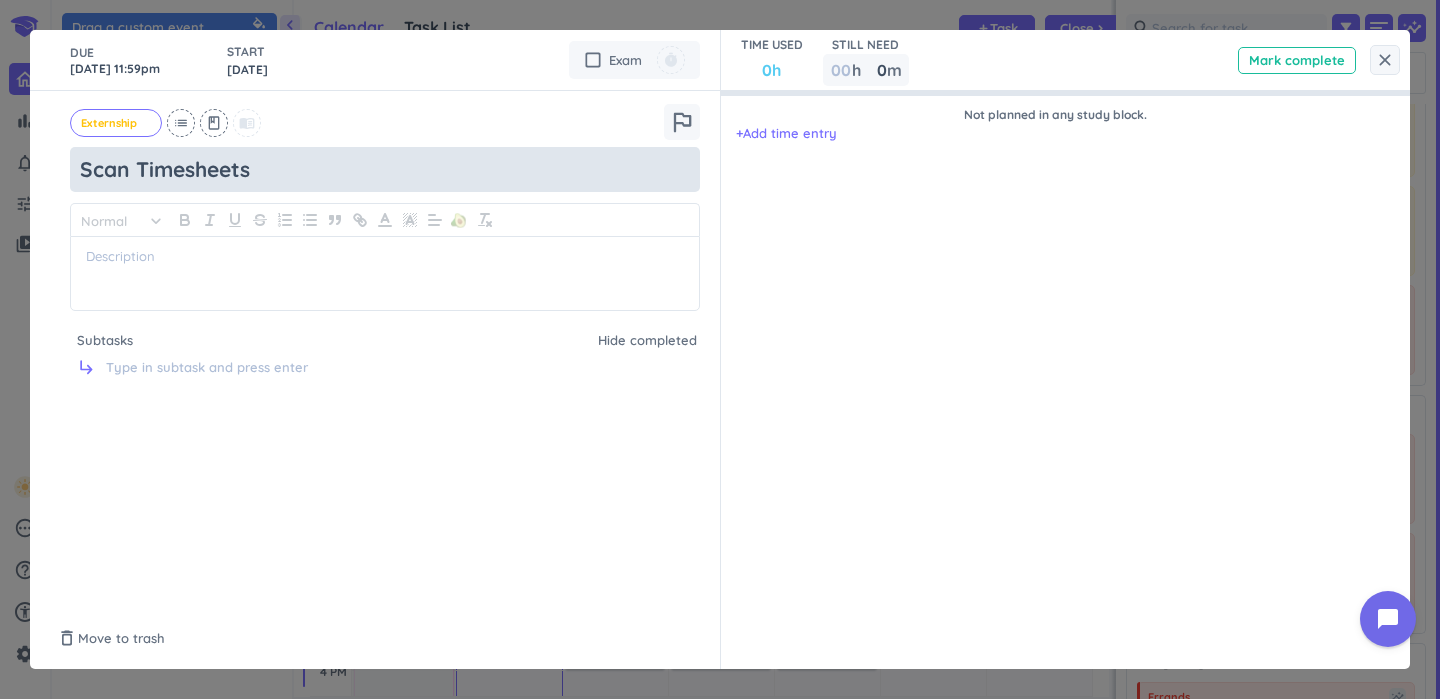 click on "Scan Timesheets" at bounding box center [385, 169] 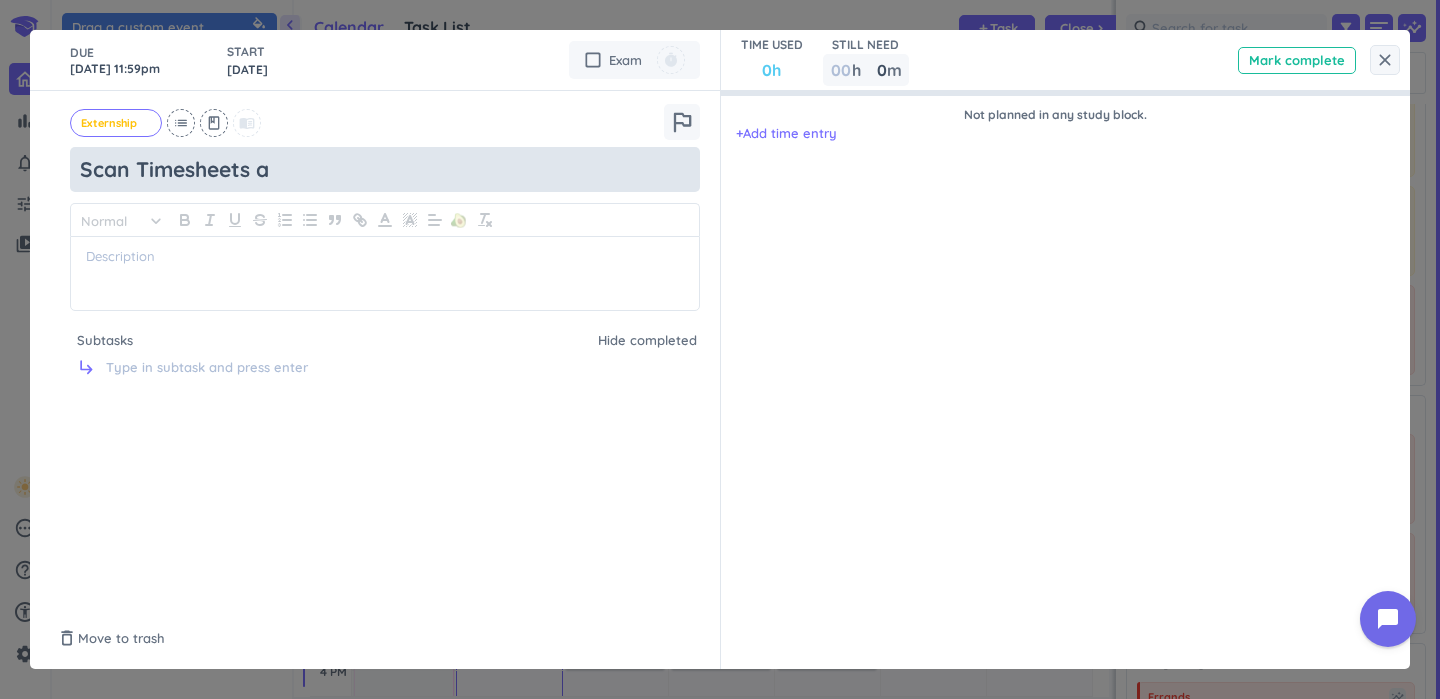 type on "x" 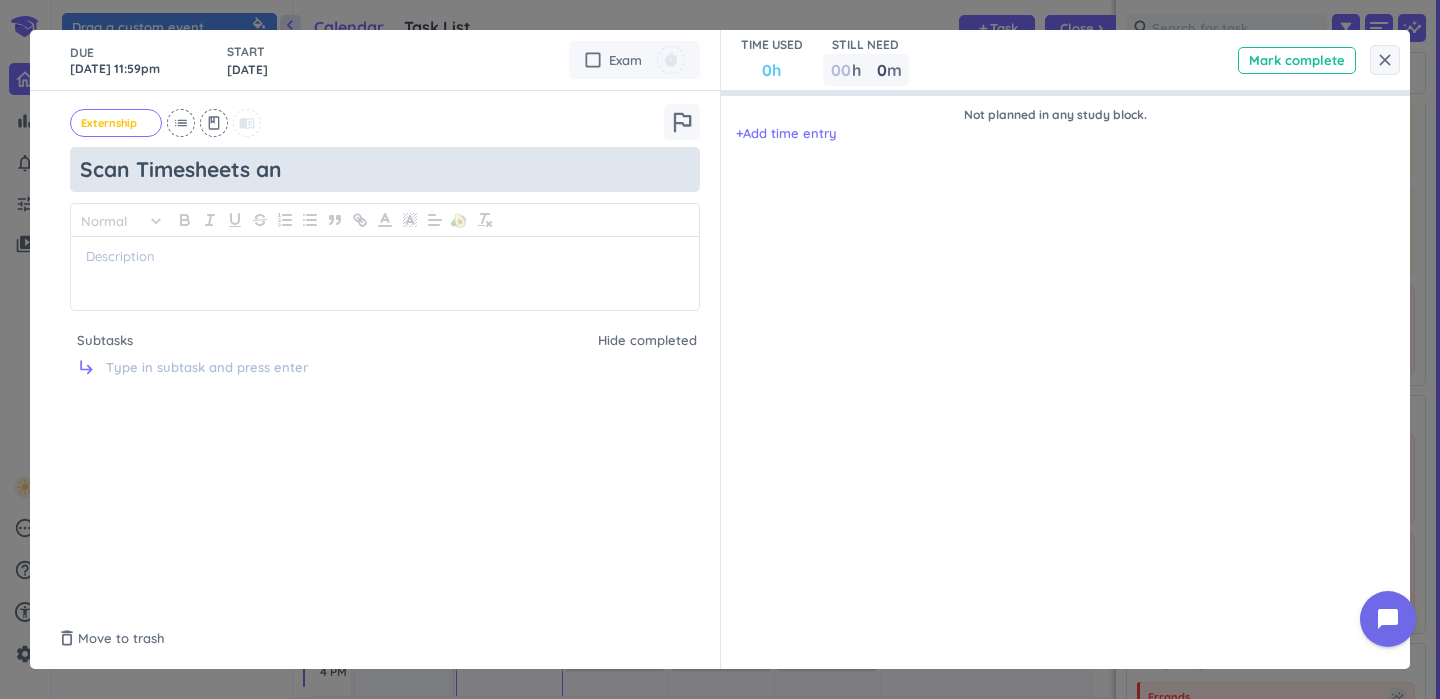 type on "x" 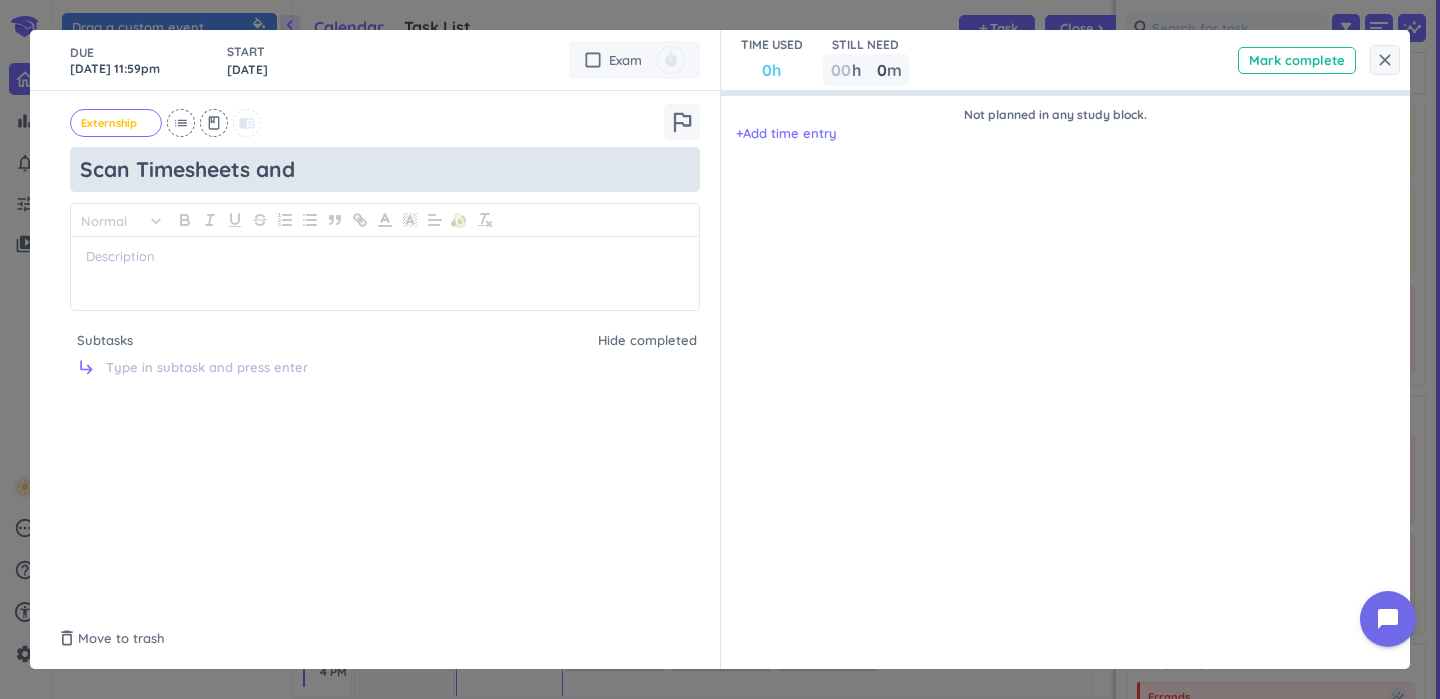type on "x" 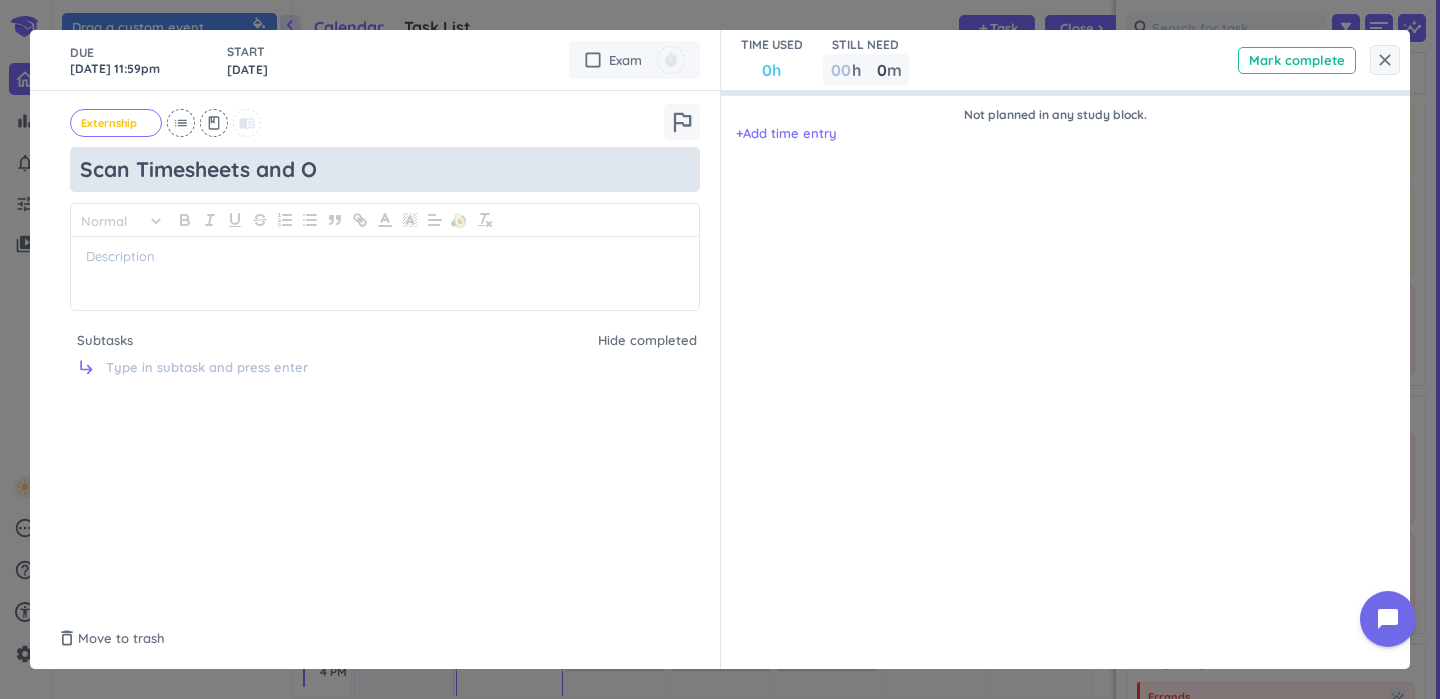 type on "x" 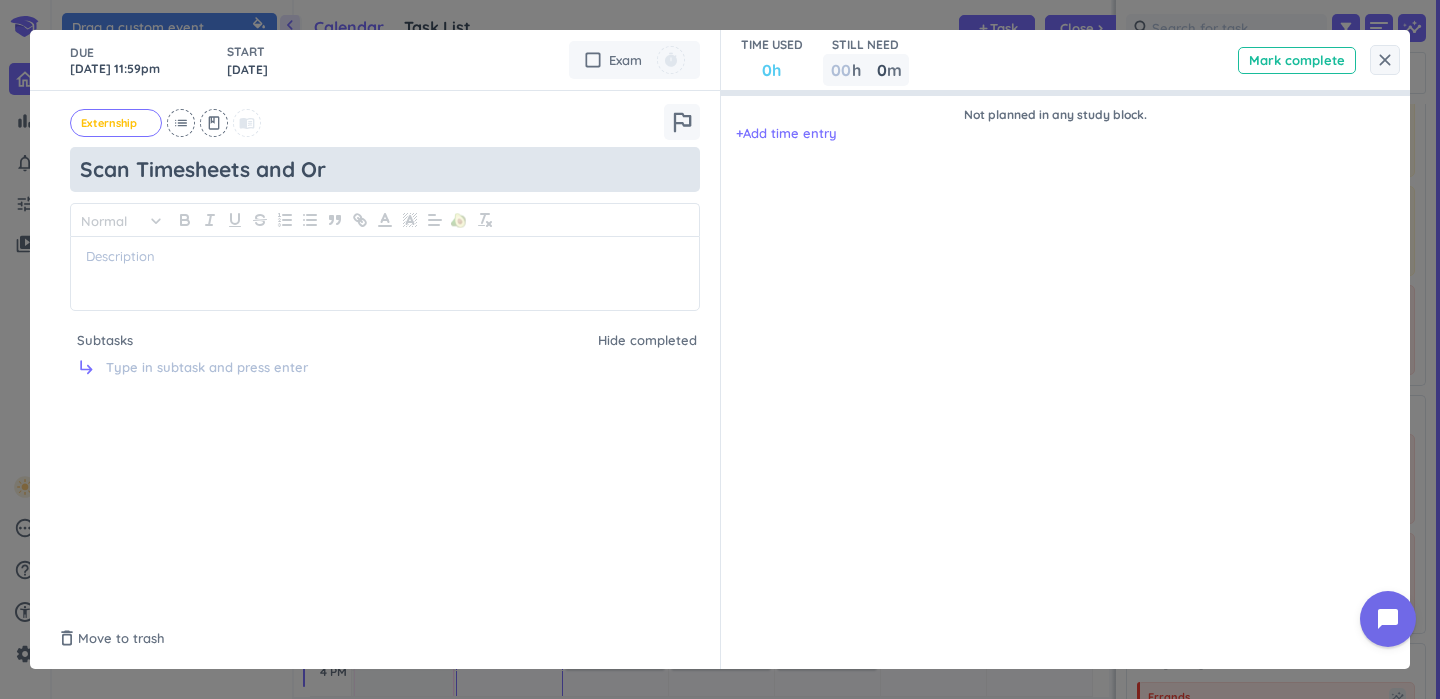 type on "x" 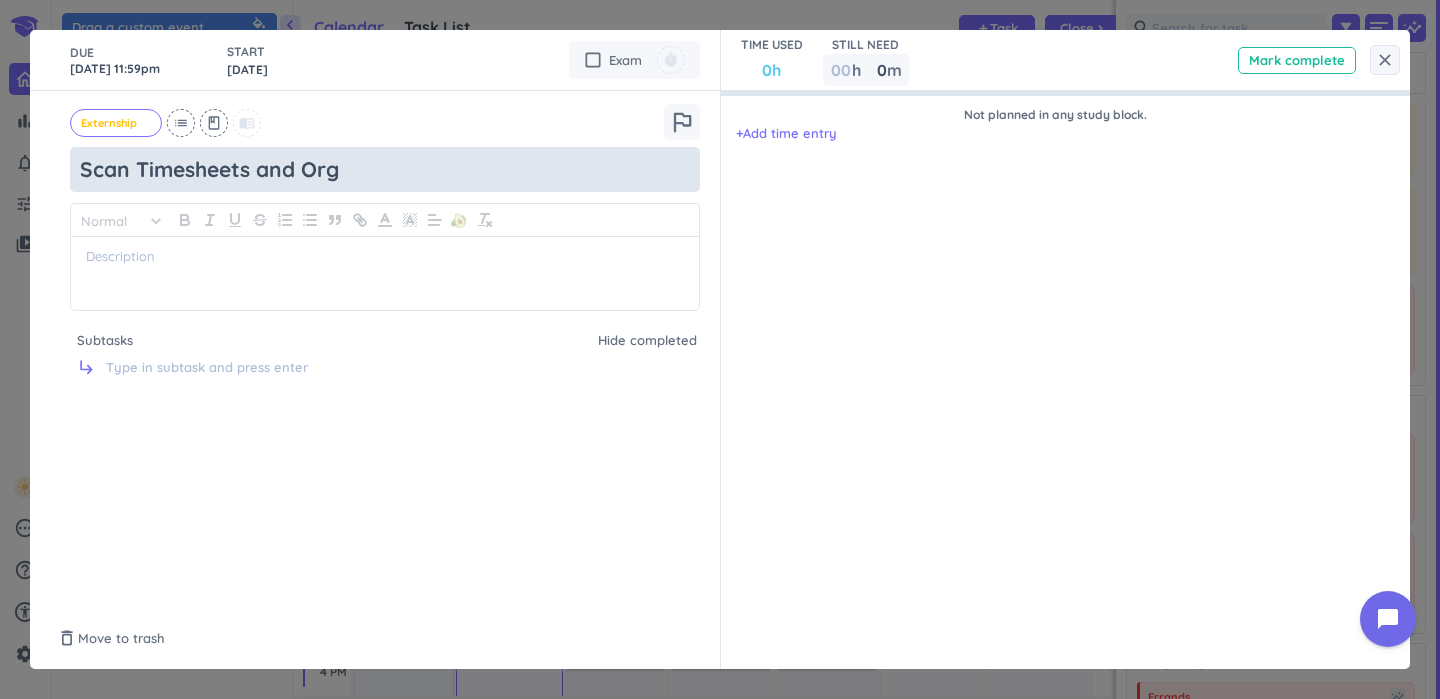 type on "x" 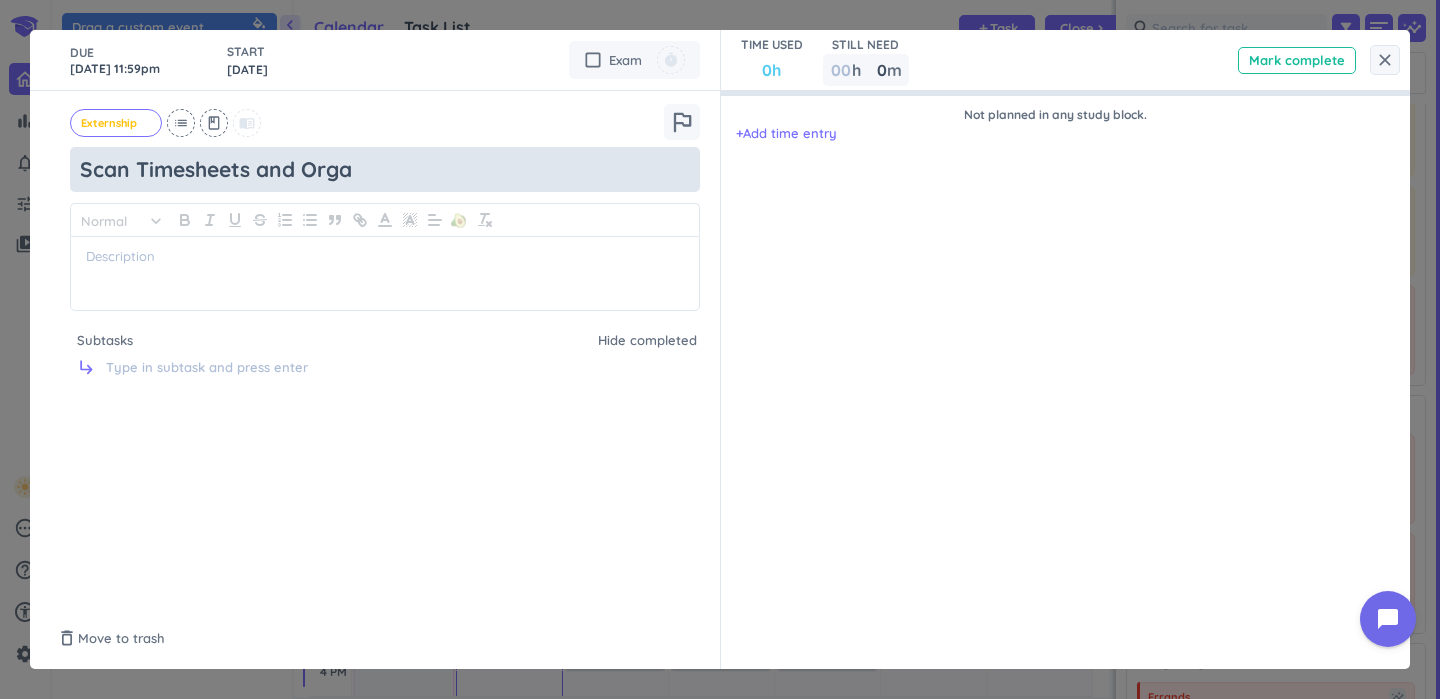 type on "x" 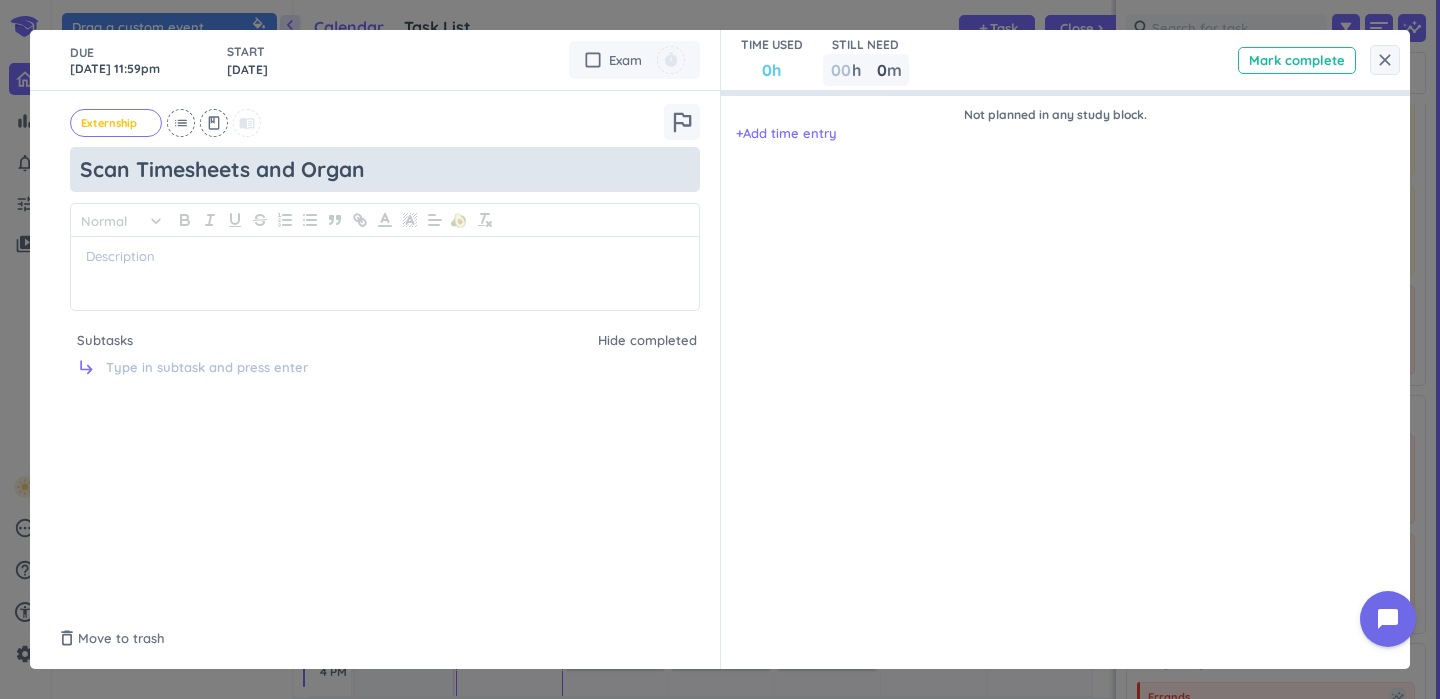 type on "x" 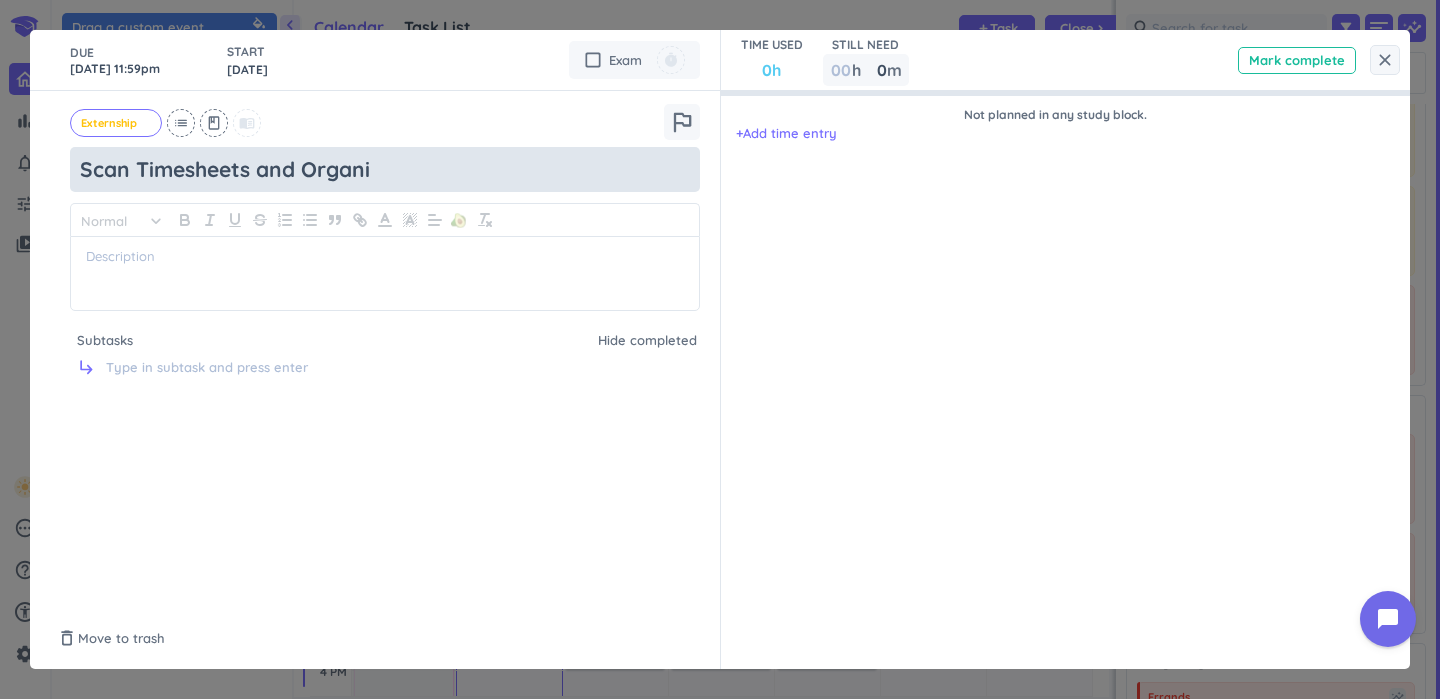 type on "x" 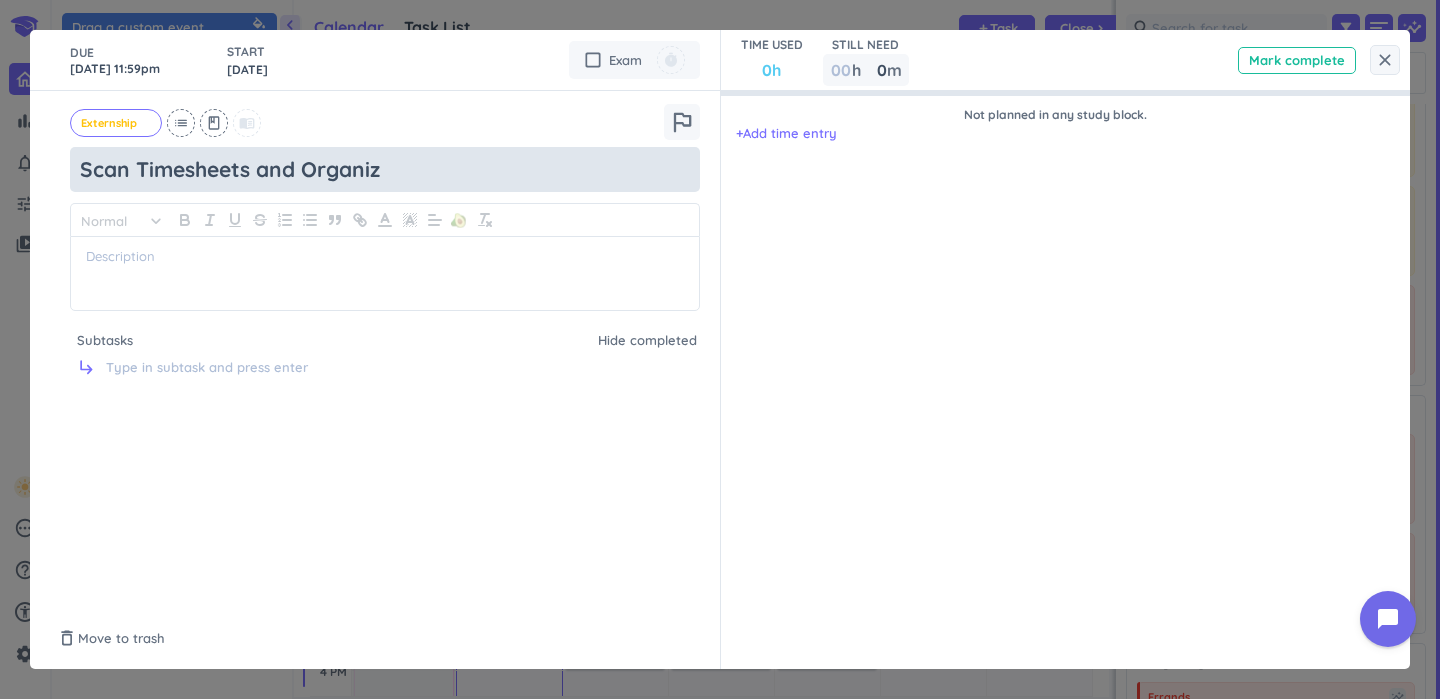 type on "x" 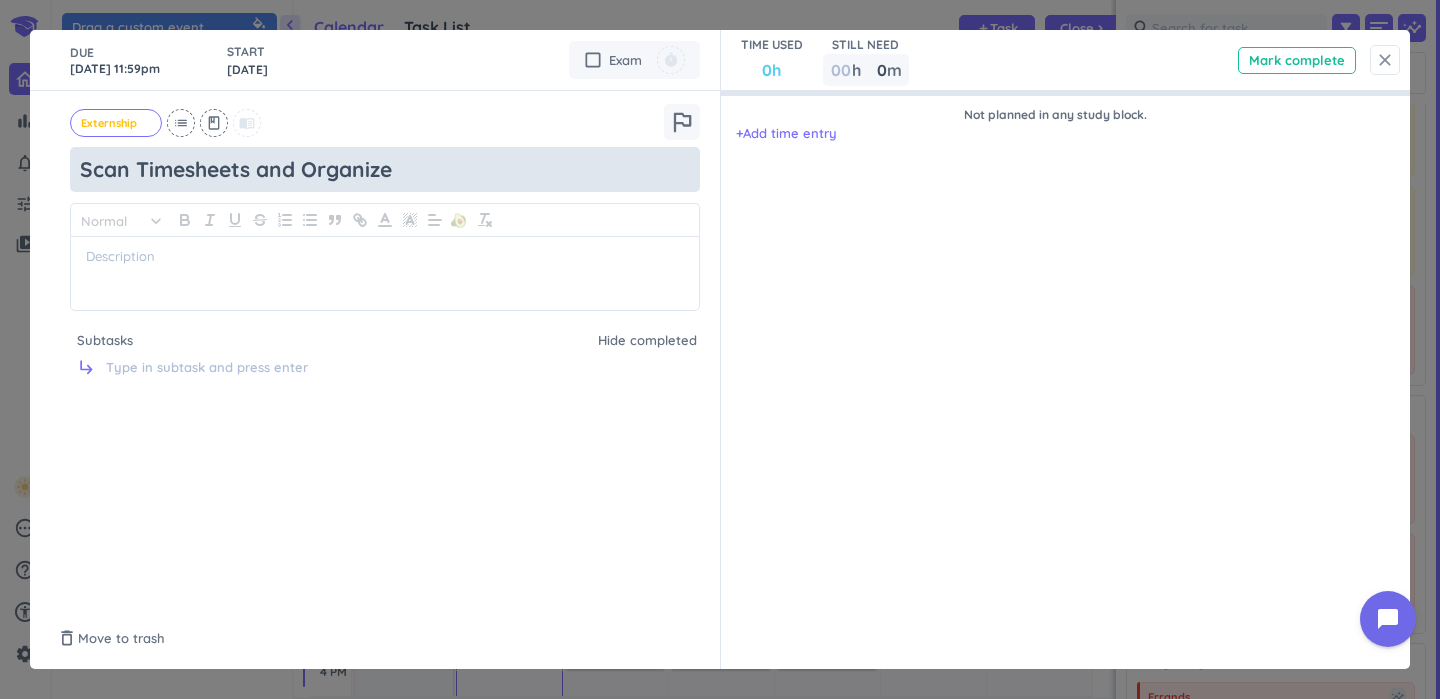 type on "Scan Timesheets and Organize" 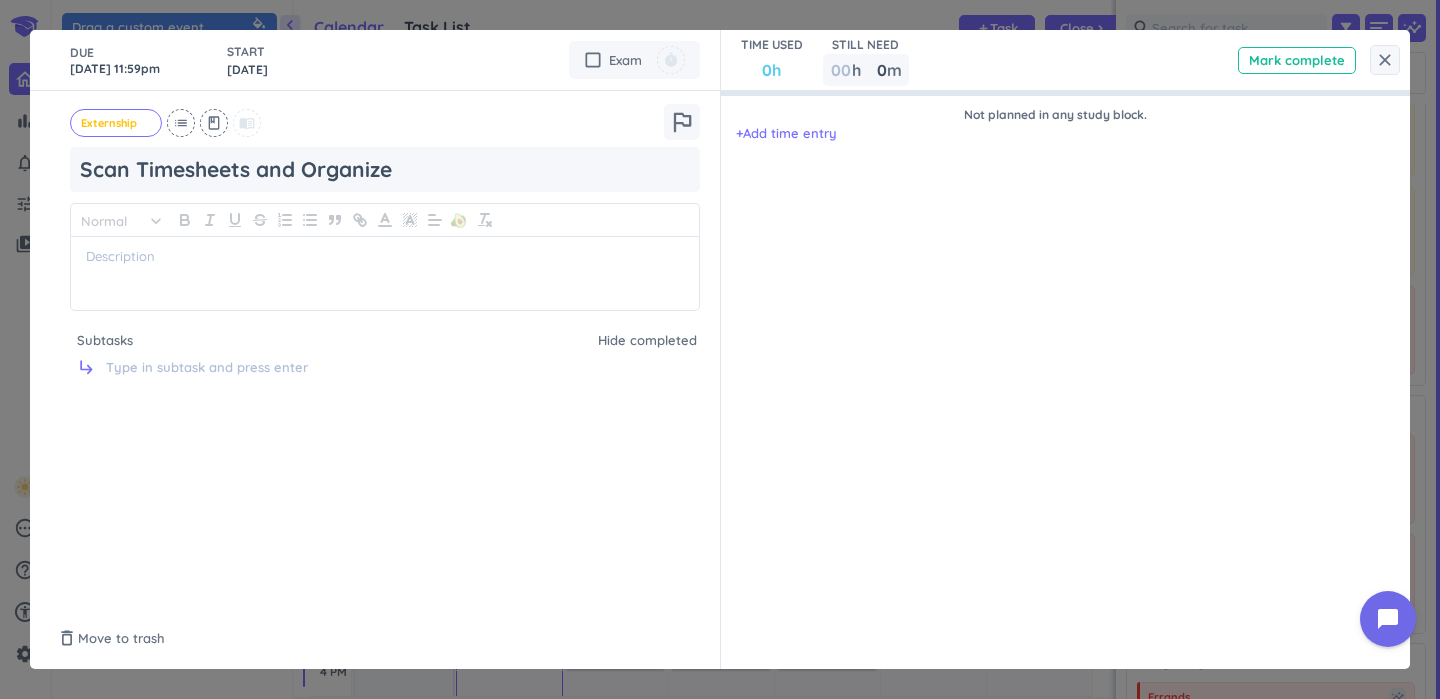 click on "close" at bounding box center (1385, 60) 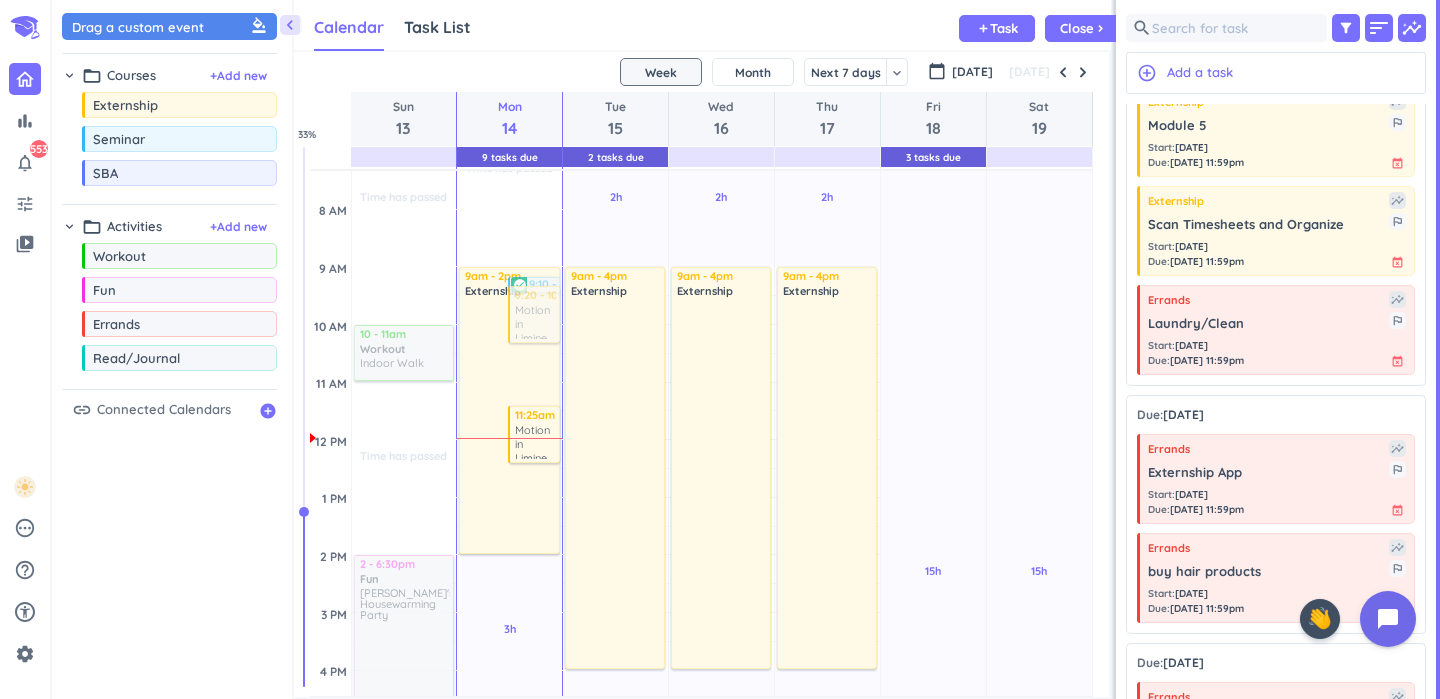 click on "Calendar Task List Calendar keyboard_arrow_down add Task Close chevron_right" at bounding box center (702, 25) 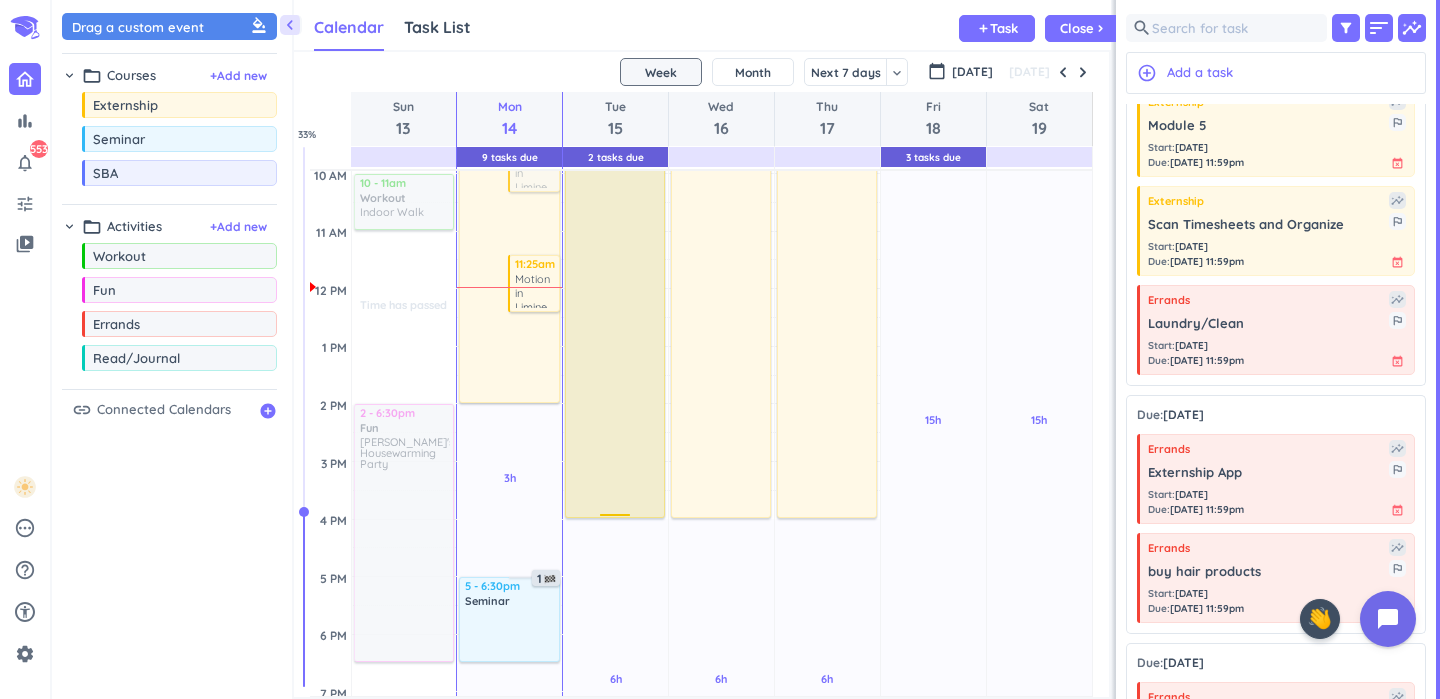 scroll, scrollTop: 344, scrollLeft: 0, axis: vertical 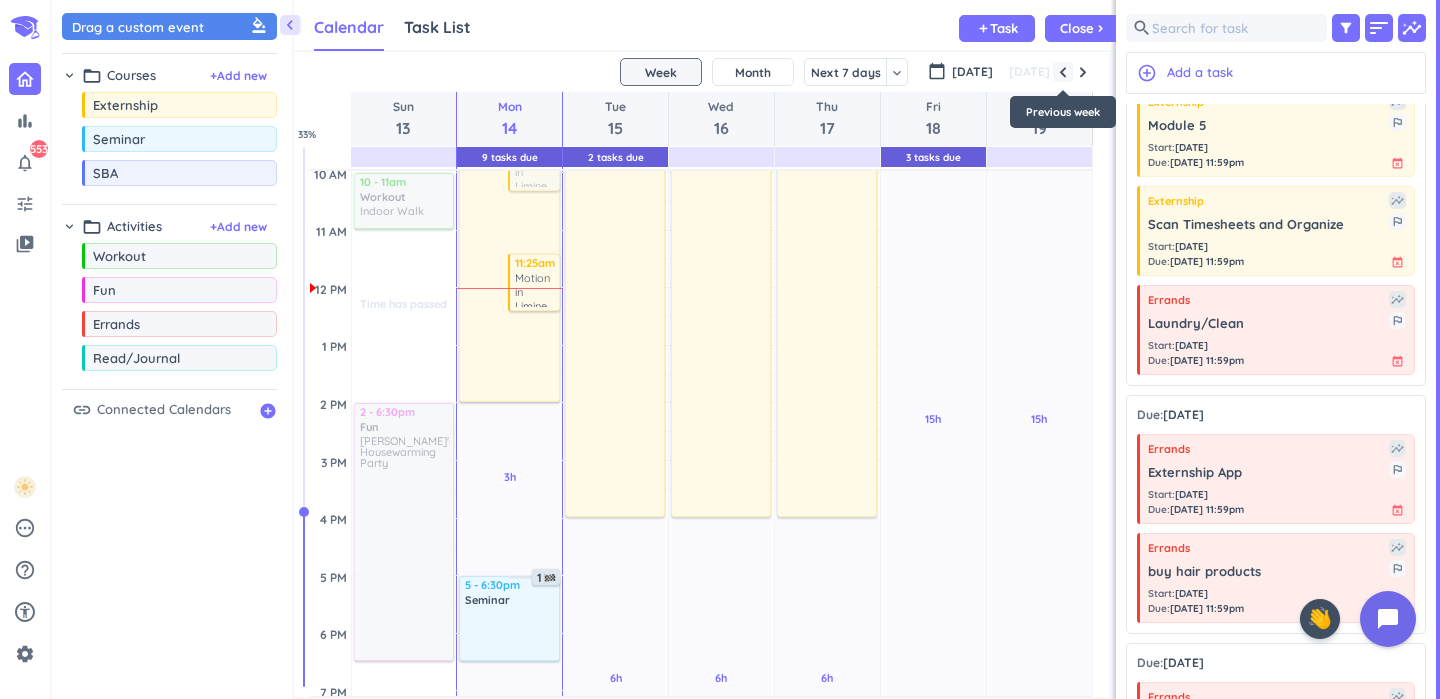 click at bounding box center (1063, 72) 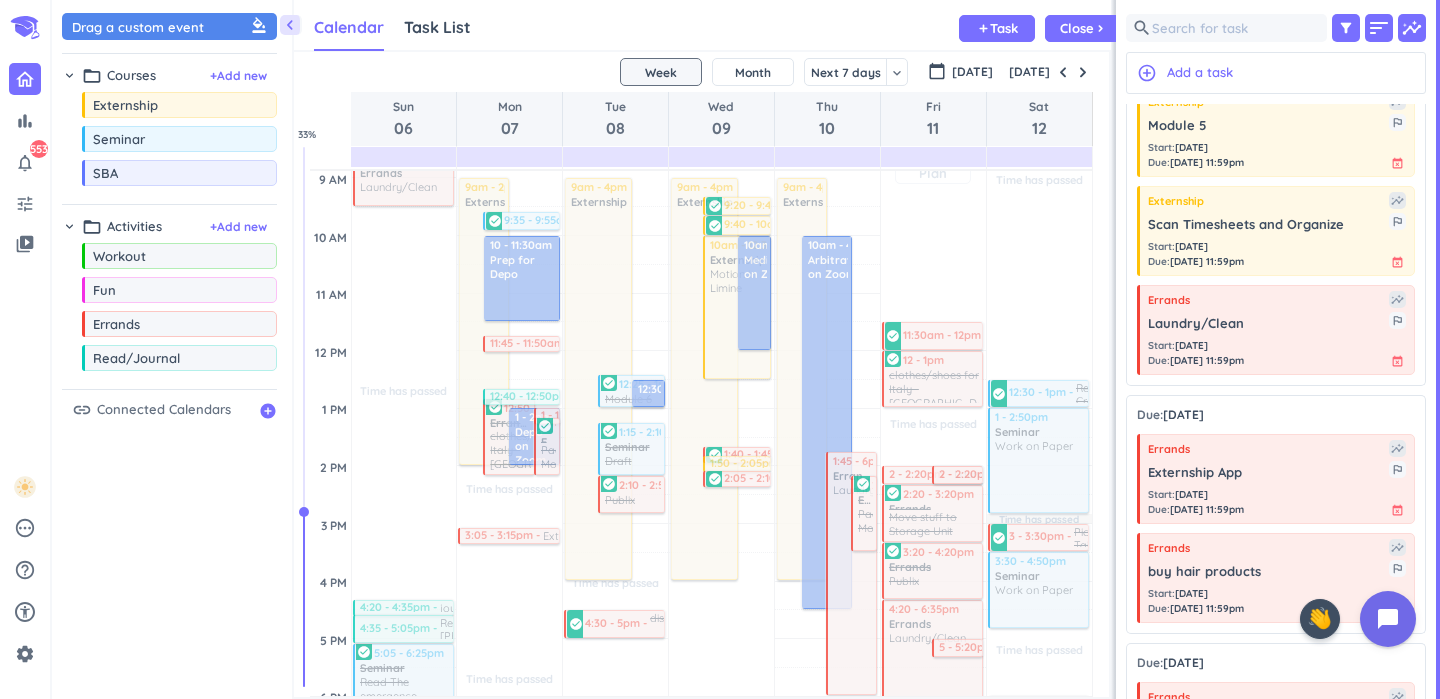 scroll, scrollTop: 279, scrollLeft: 0, axis: vertical 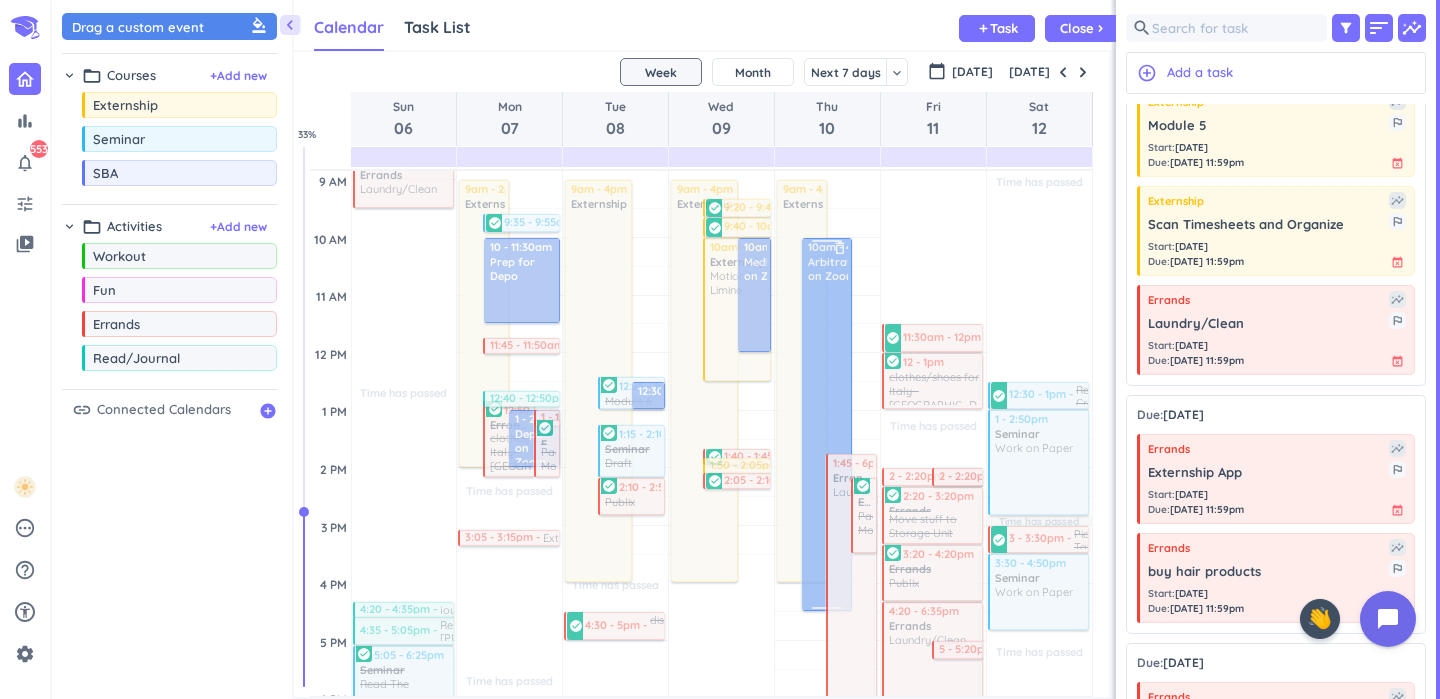 click at bounding box center [825, 424] 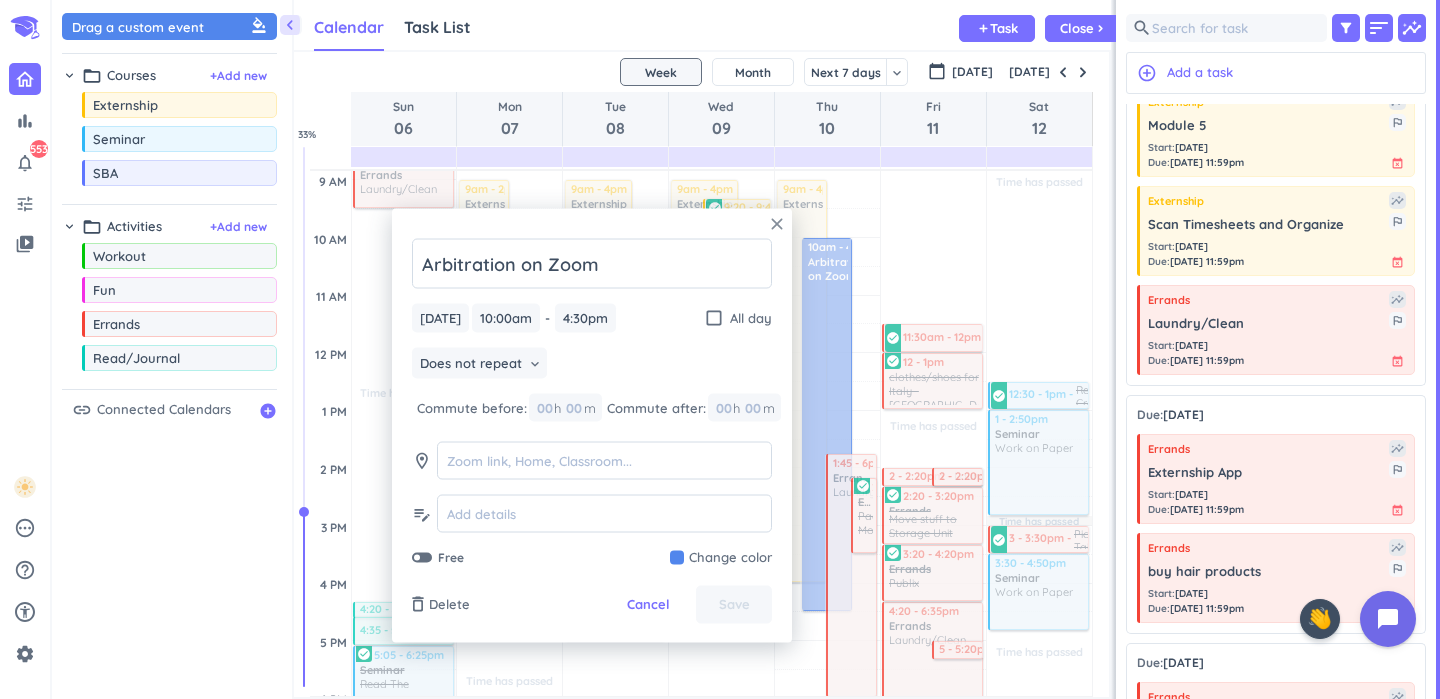 click on "close" at bounding box center (777, 224) 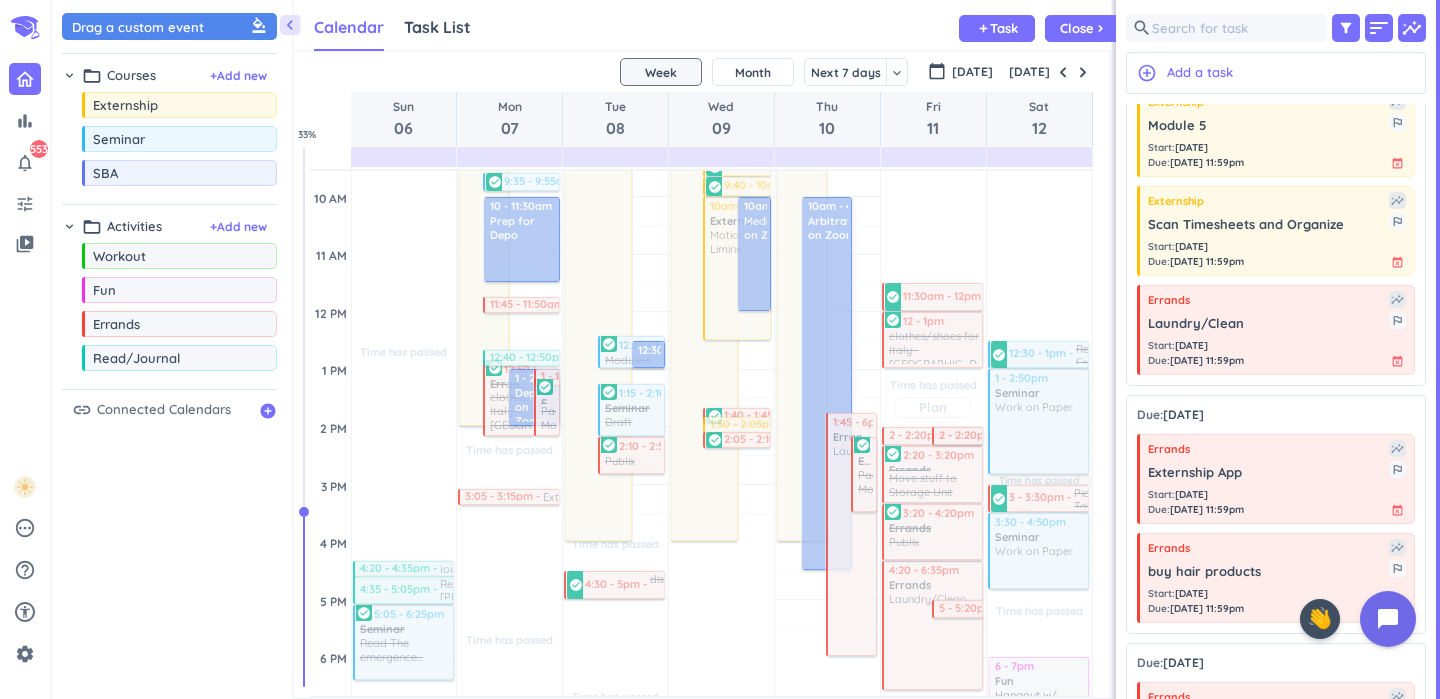 scroll, scrollTop: 374, scrollLeft: 0, axis: vertical 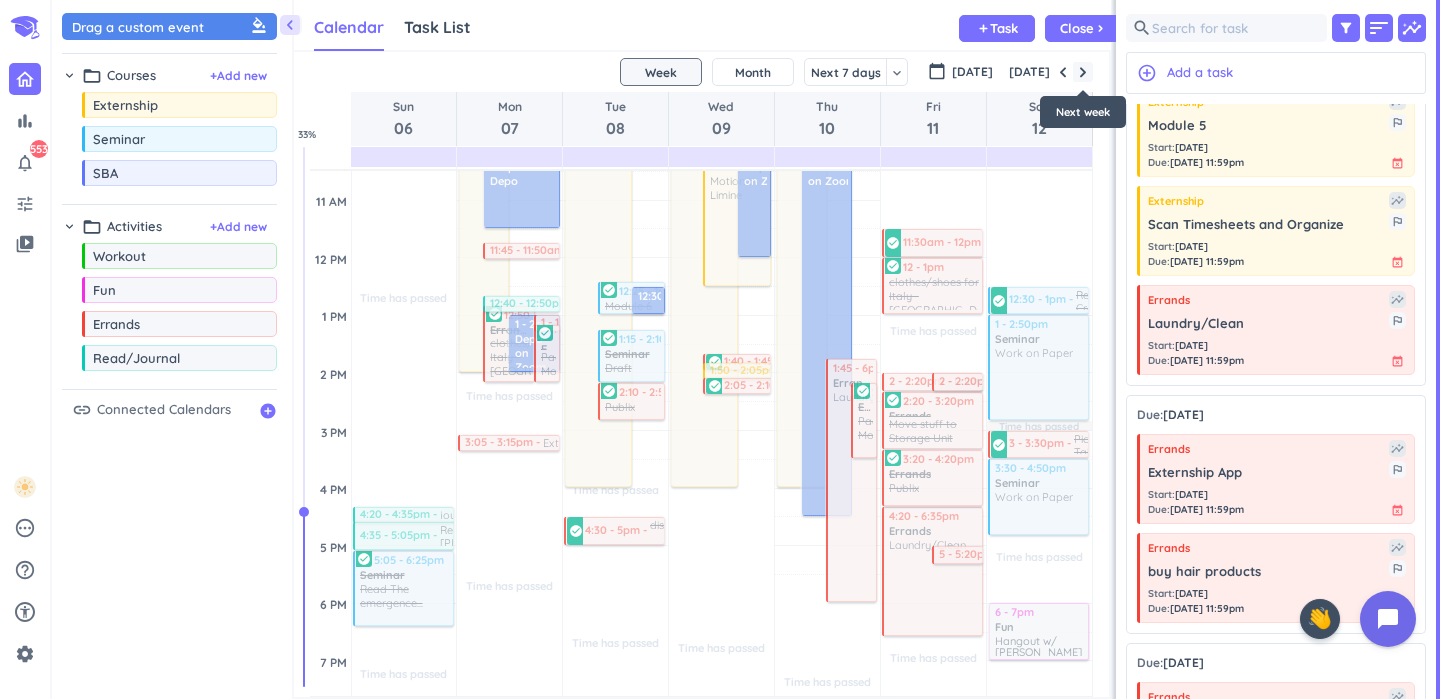click at bounding box center (1083, 72) 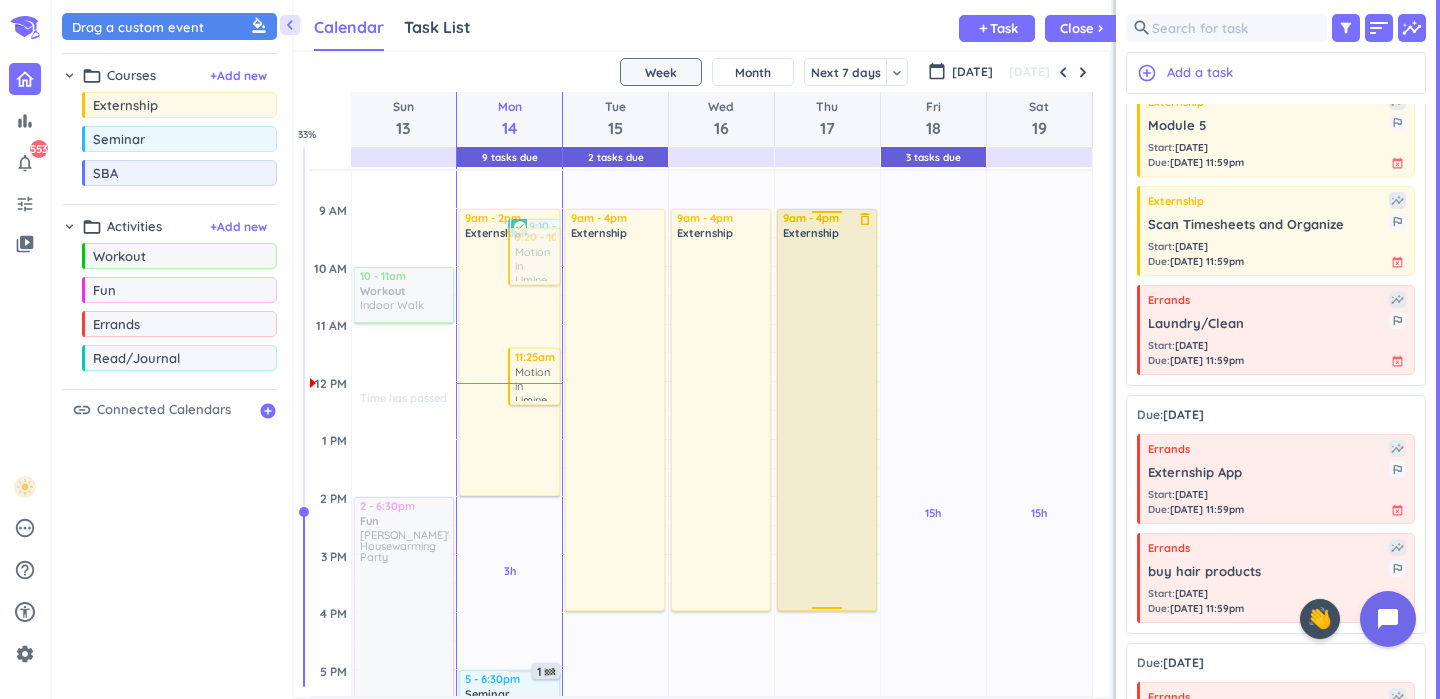 scroll, scrollTop: 254, scrollLeft: 0, axis: vertical 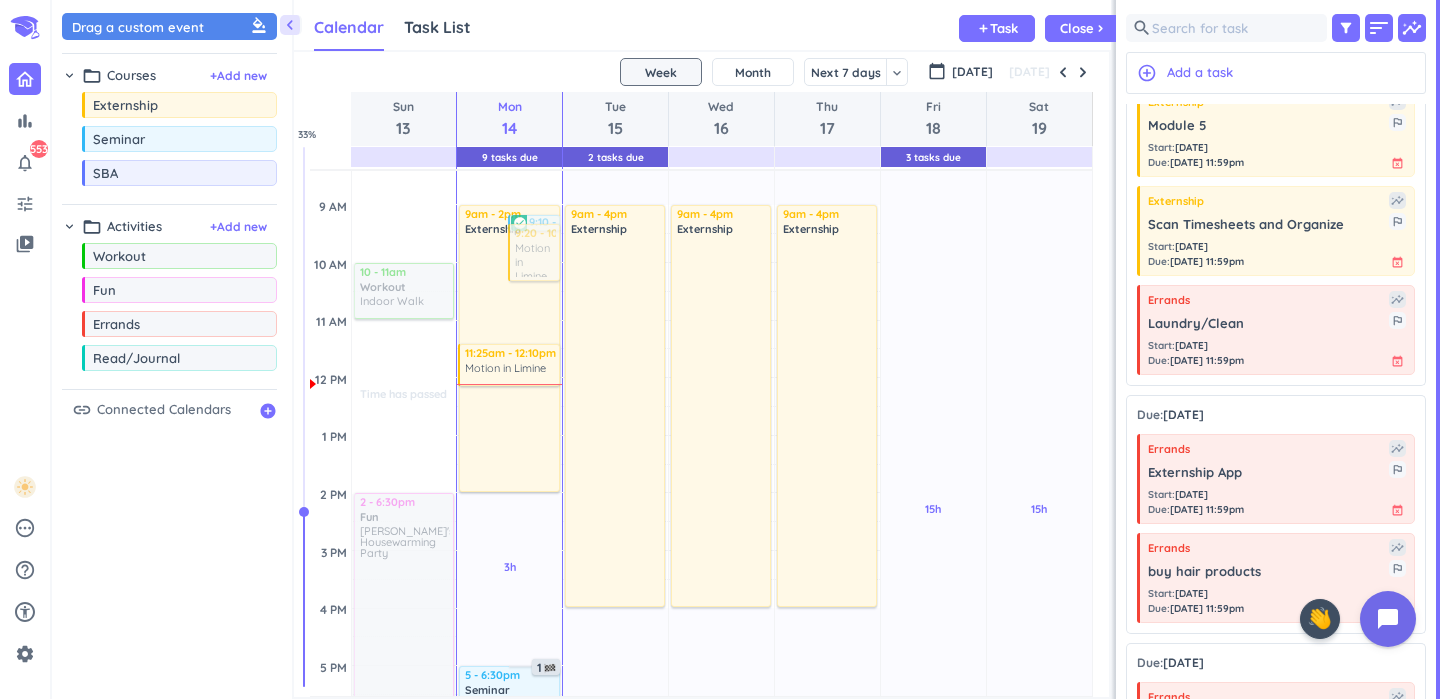 drag, startPoint x: 540, startPoint y: 398, endPoint x: 539, endPoint y: 385, distance: 13.038404 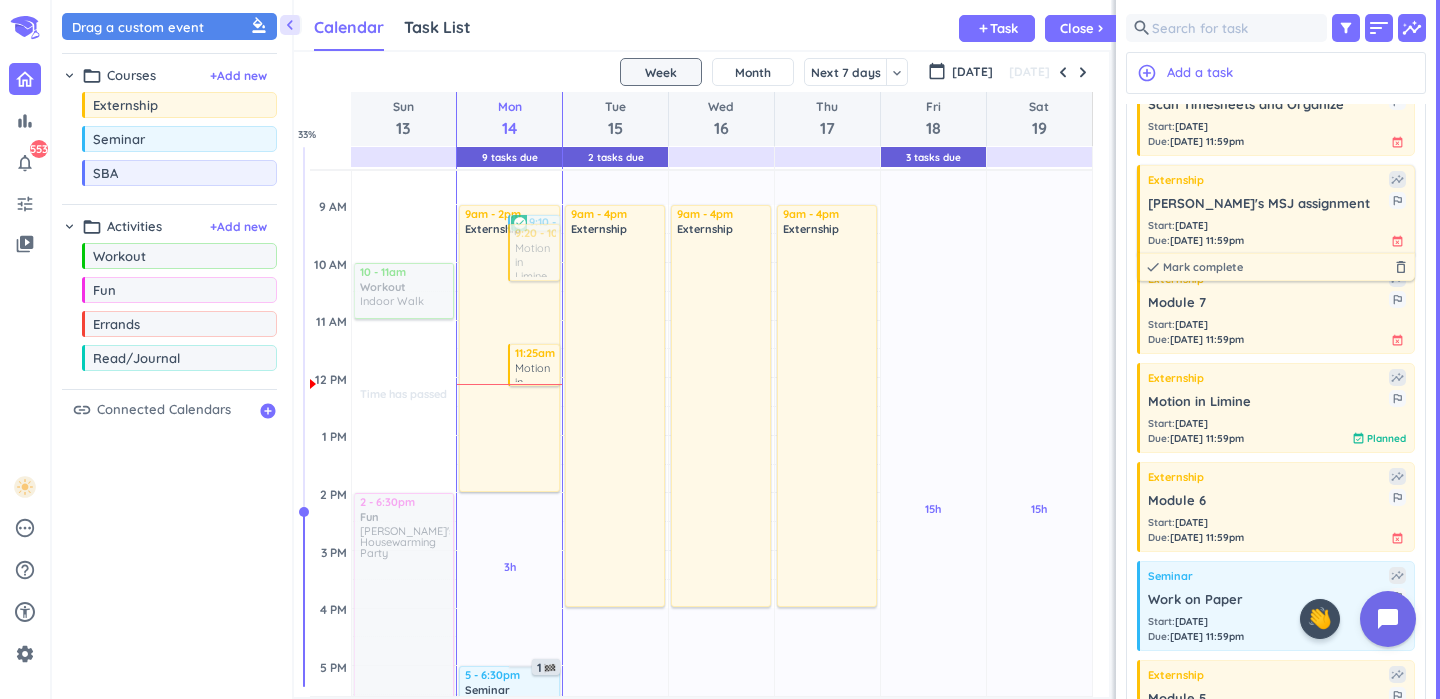 scroll, scrollTop: 258, scrollLeft: 0, axis: vertical 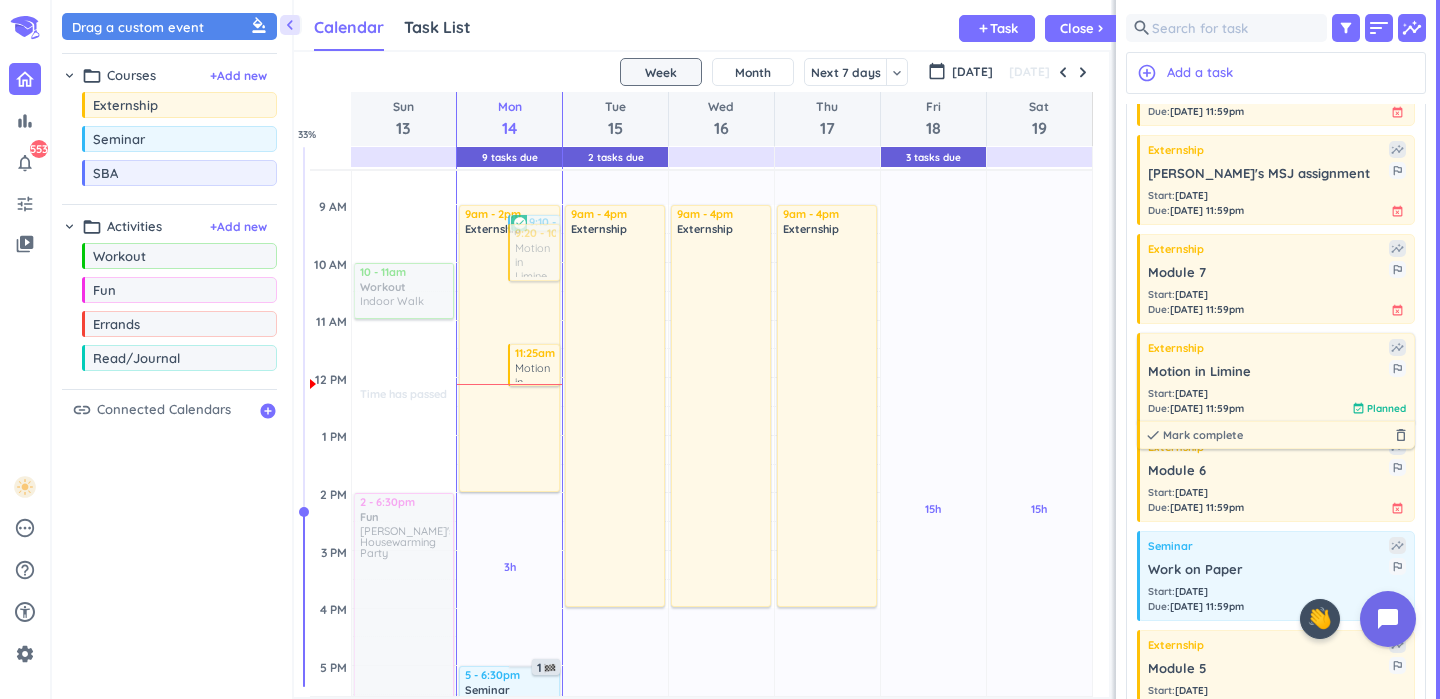 click on "Motion in Limine" at bounding box center (1268, 372) 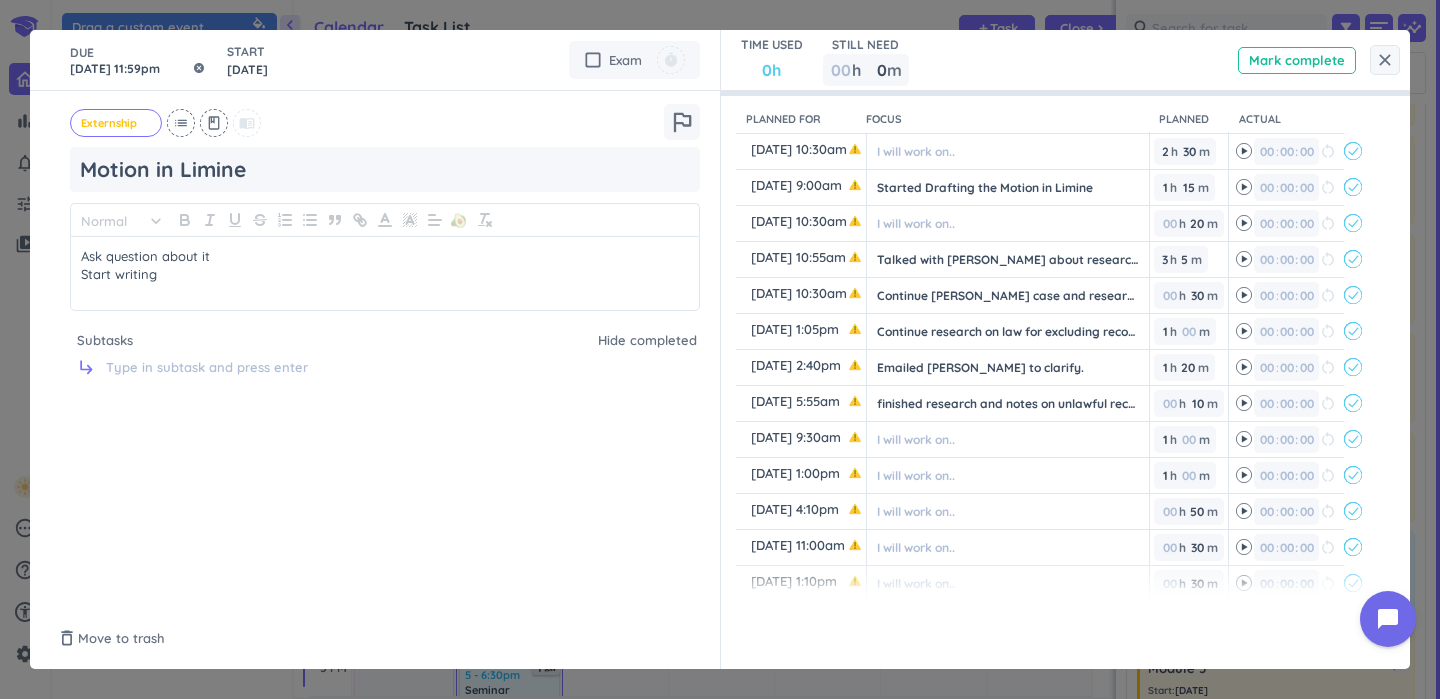 click on "[DATE] 11:59pm" at bounding box center (138, 60) 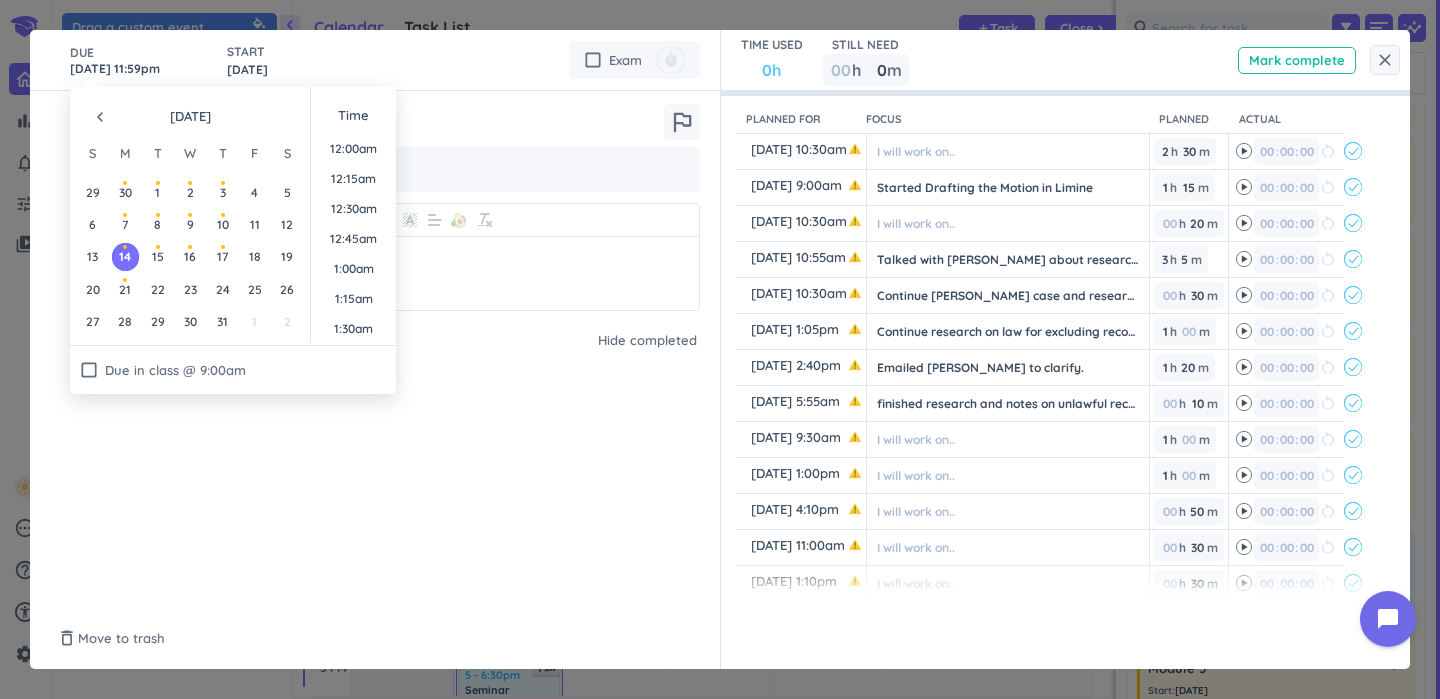 scroll, scrollTop: 2701, scrollLeft: 0, axis: vertical 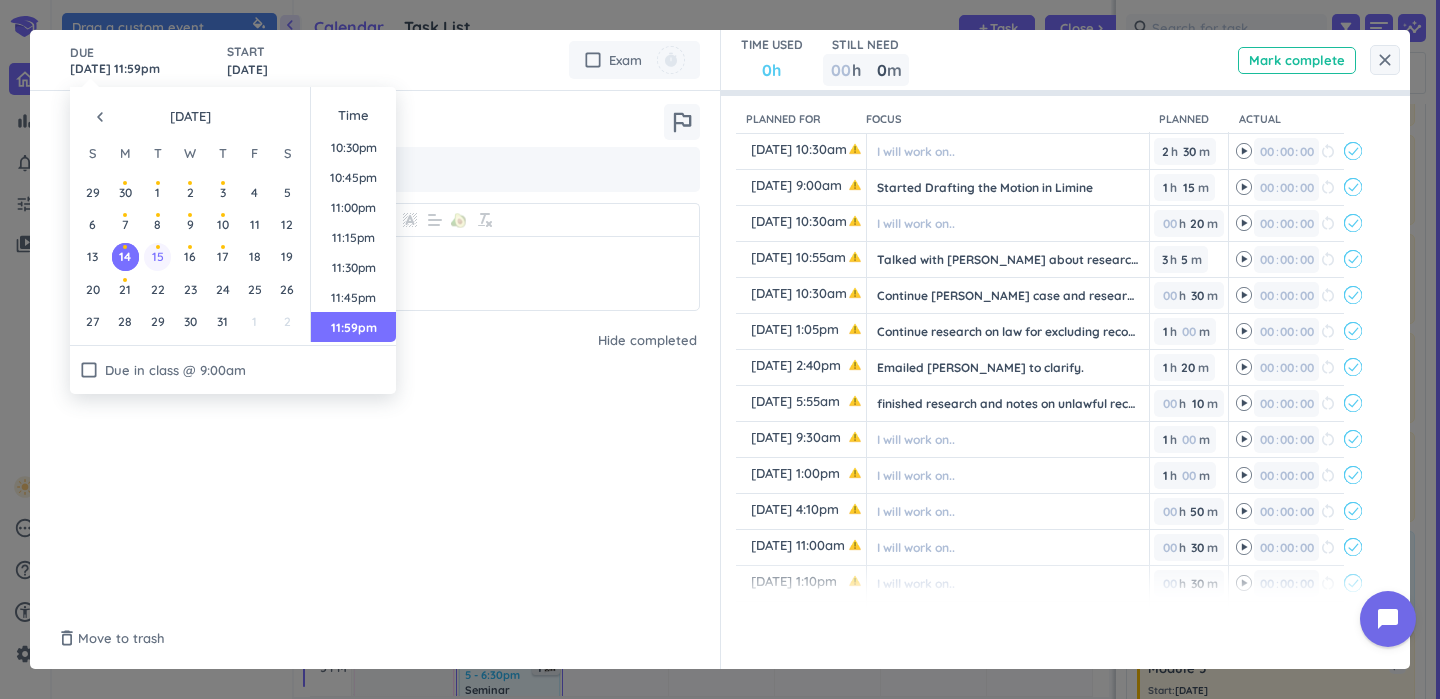click on "15" at bounding box center [158, 256] 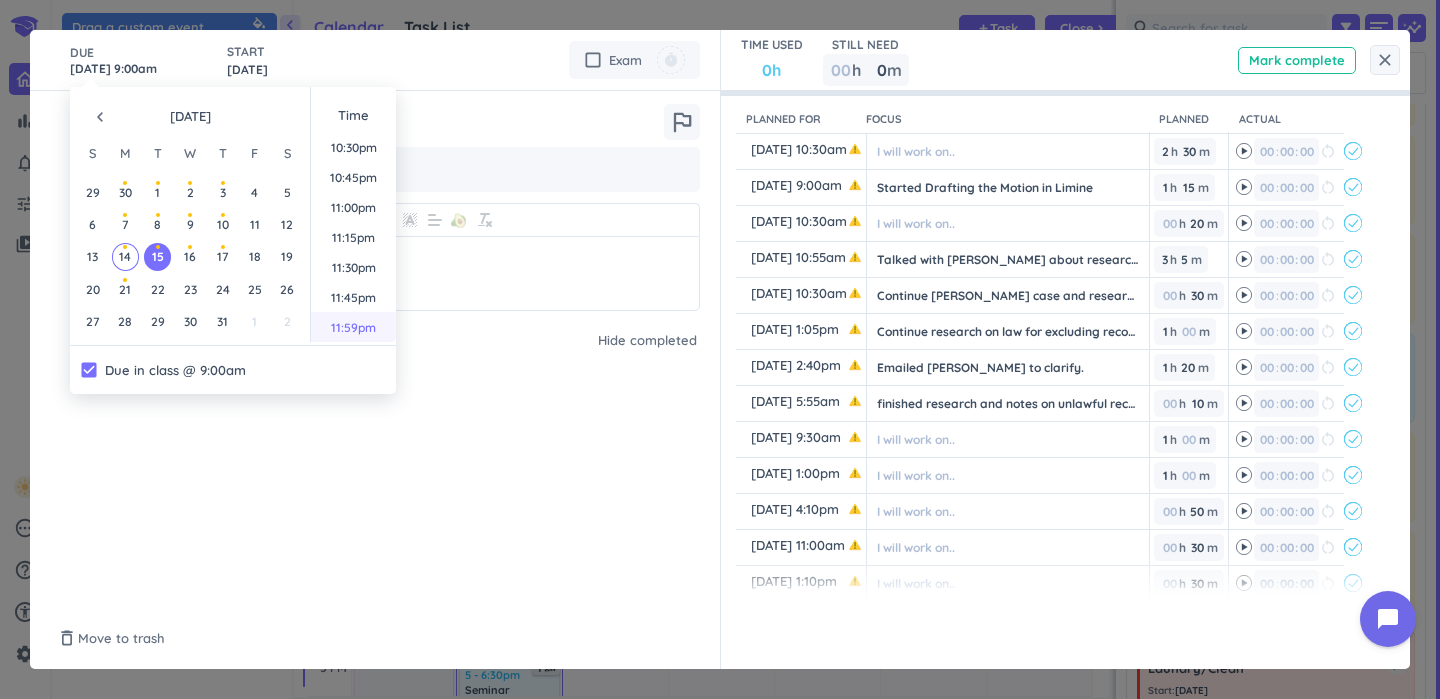 scroll, scrollTop: 2701, scrollLeft: 0, axis: vertical 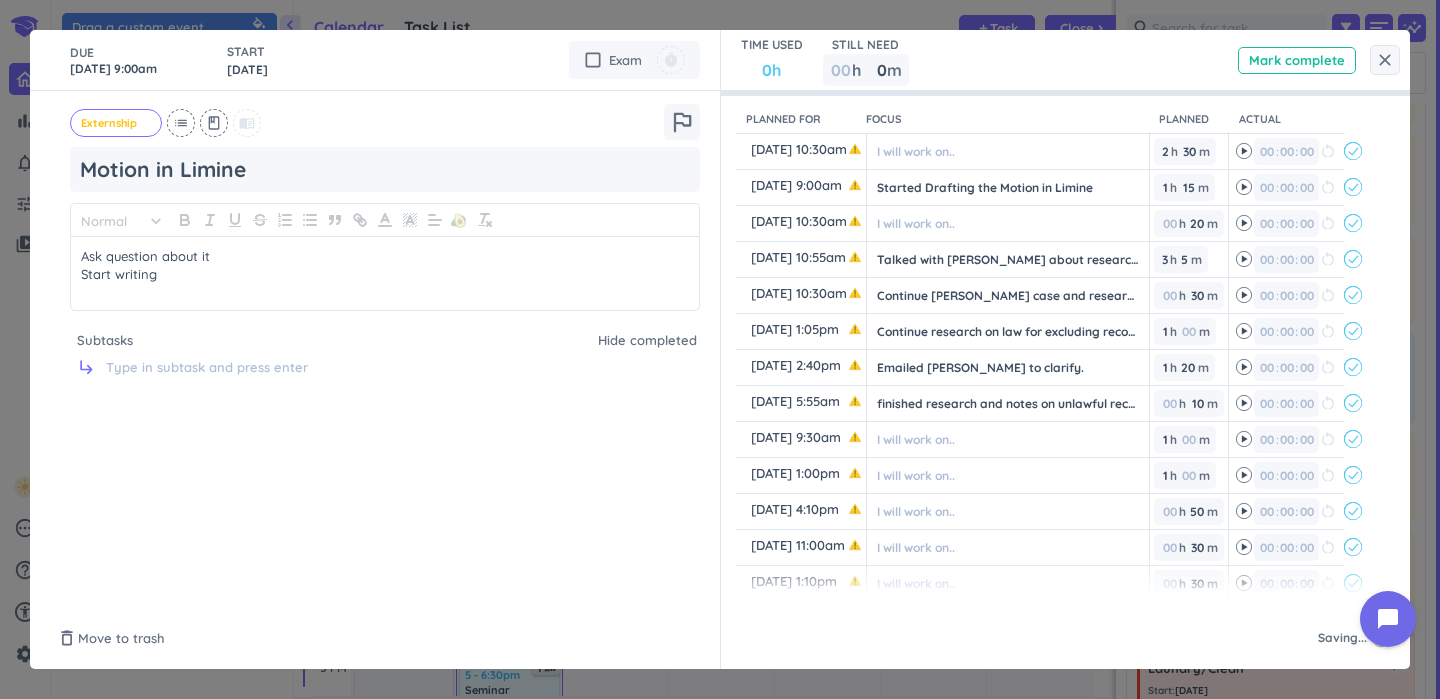 type on "[DATE] 11:59pm" 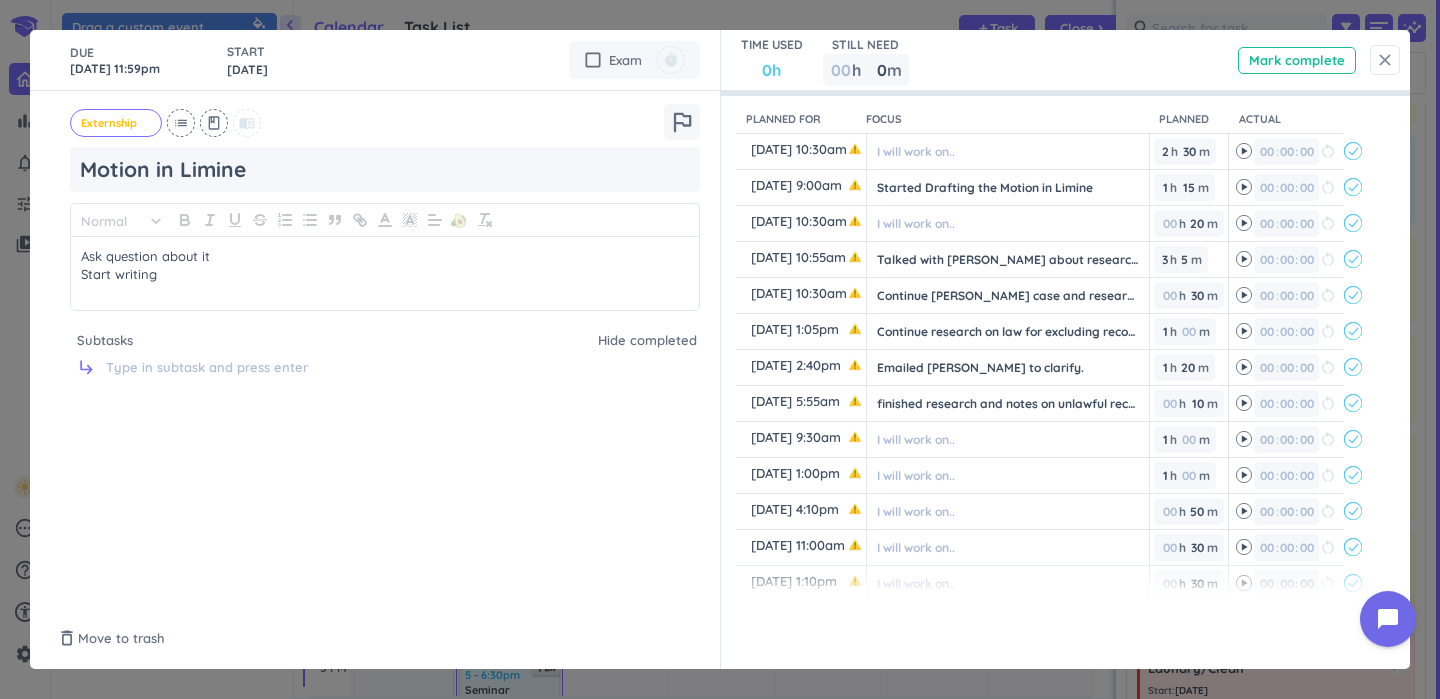 click on "close" at bounding box center (1385, 60) 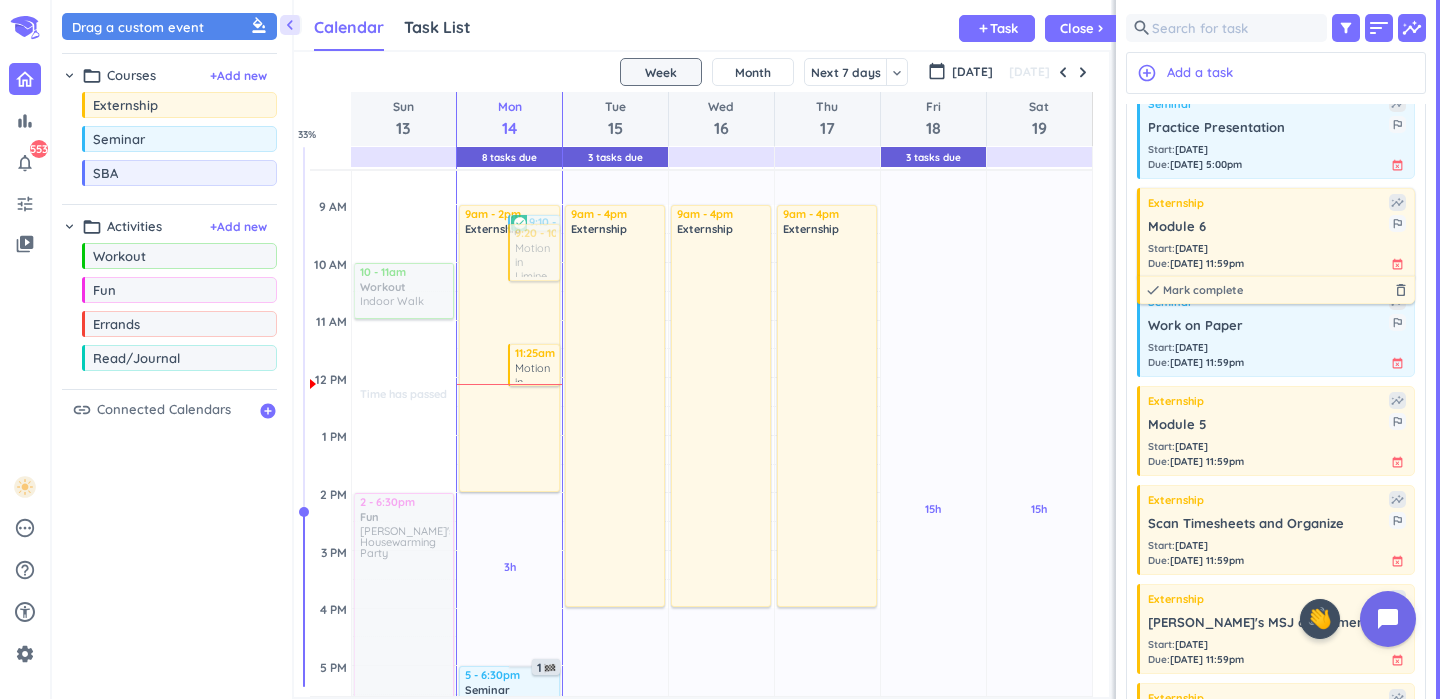 scroll, scrollTop: 164, scrollLeft: 0, axis: vertical 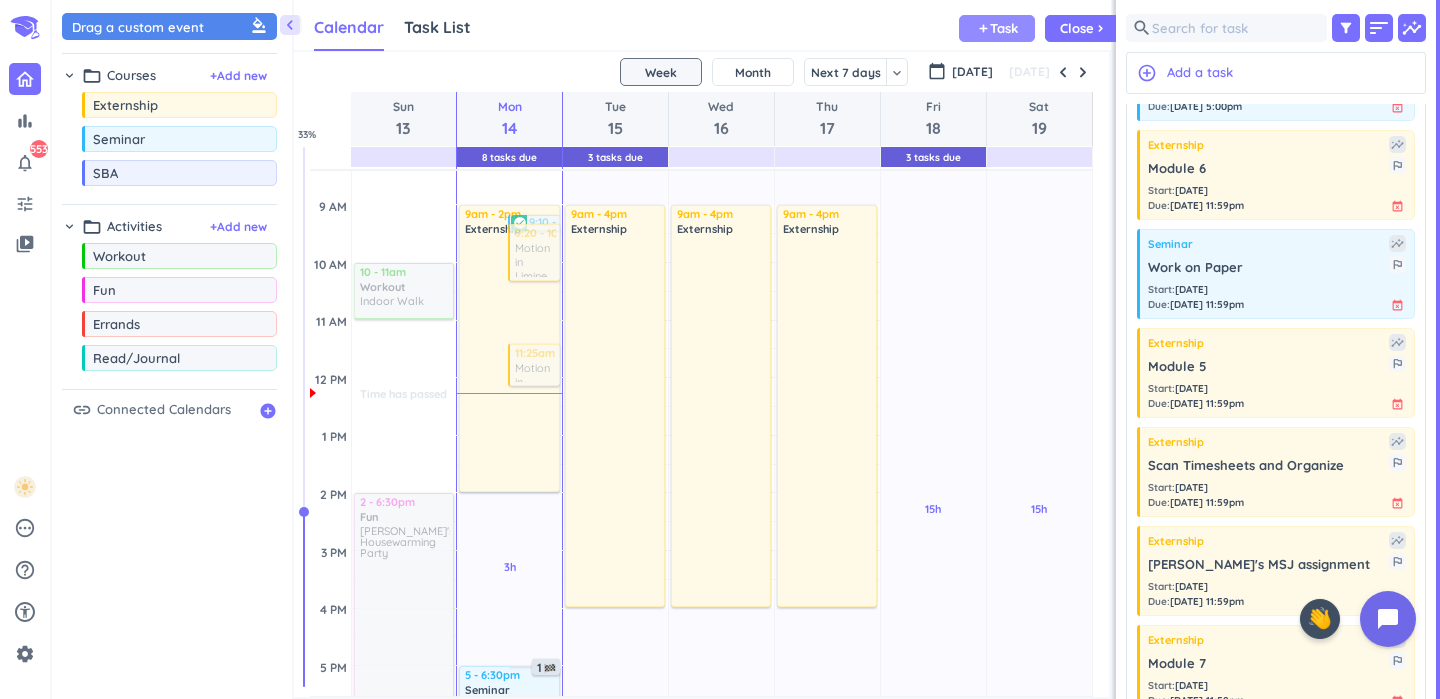 click on "Task" at bounding box center [1004, 28] 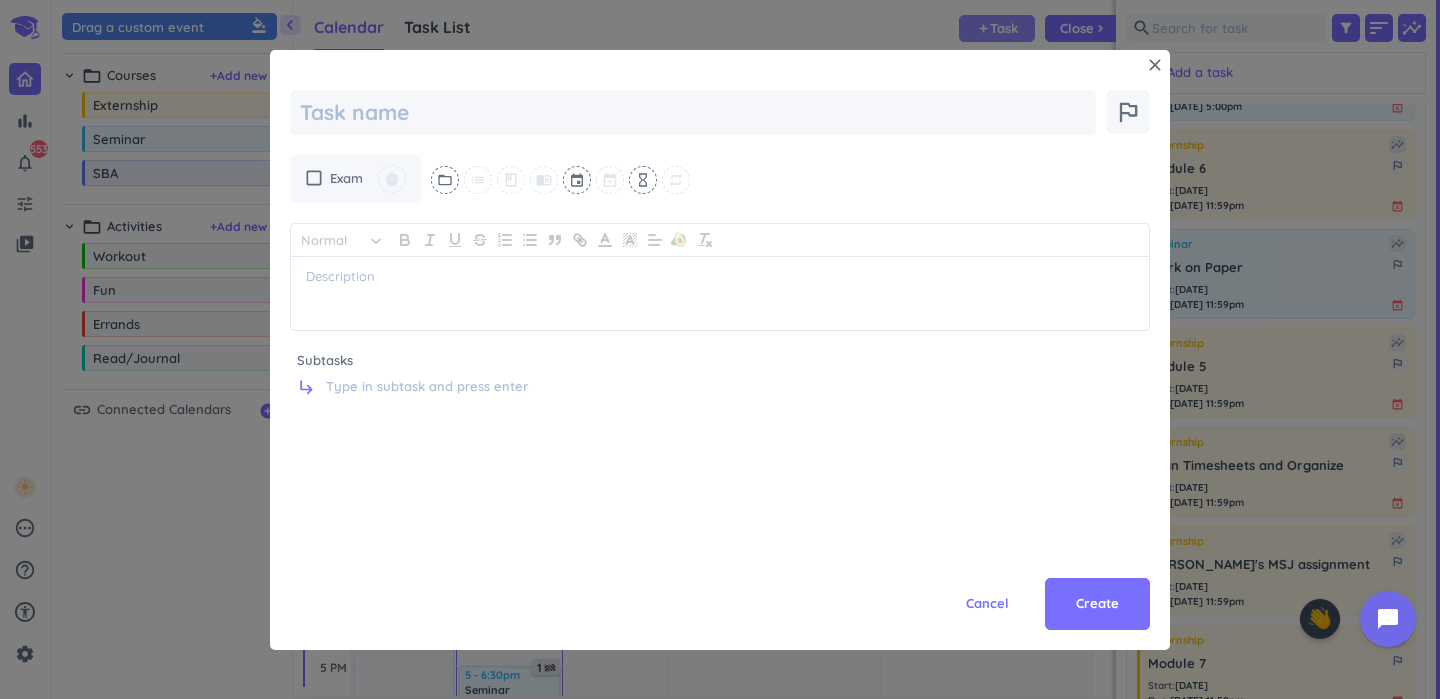 type on "x" 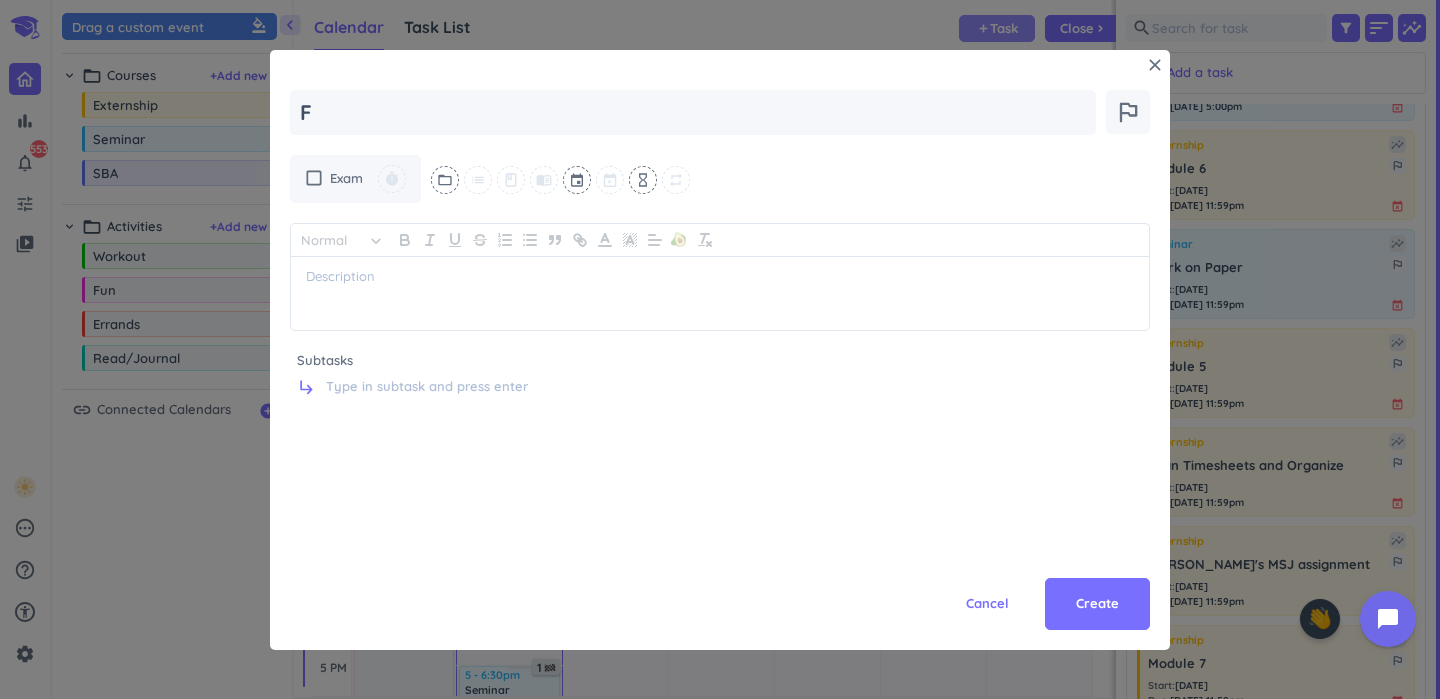 type on "x" 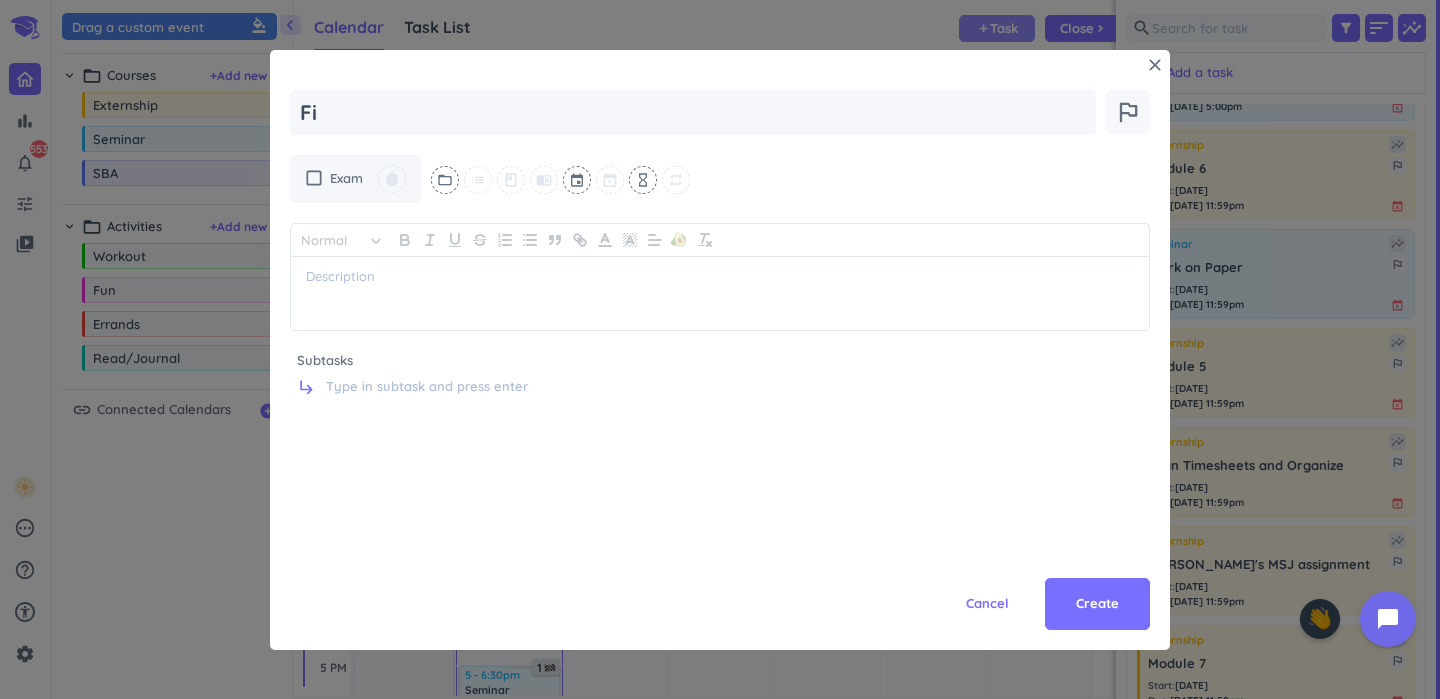 type on "x" 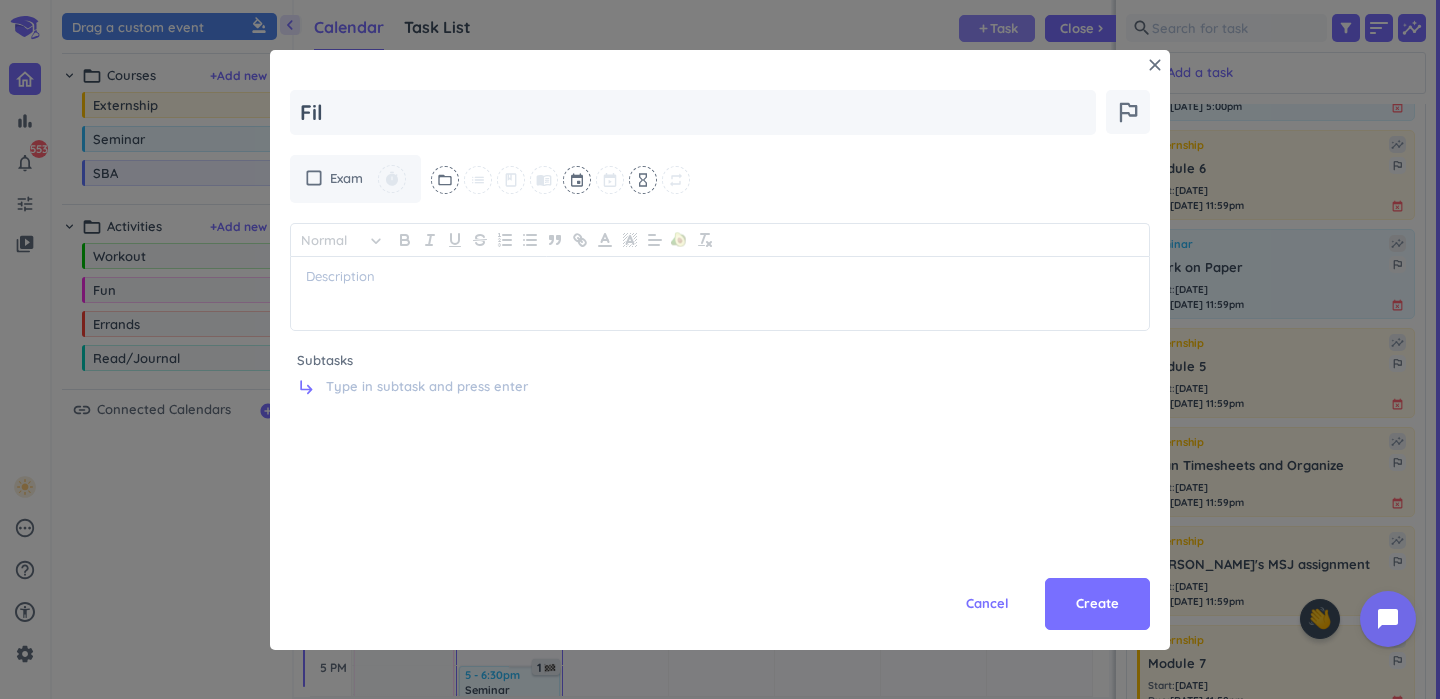 type on "x" 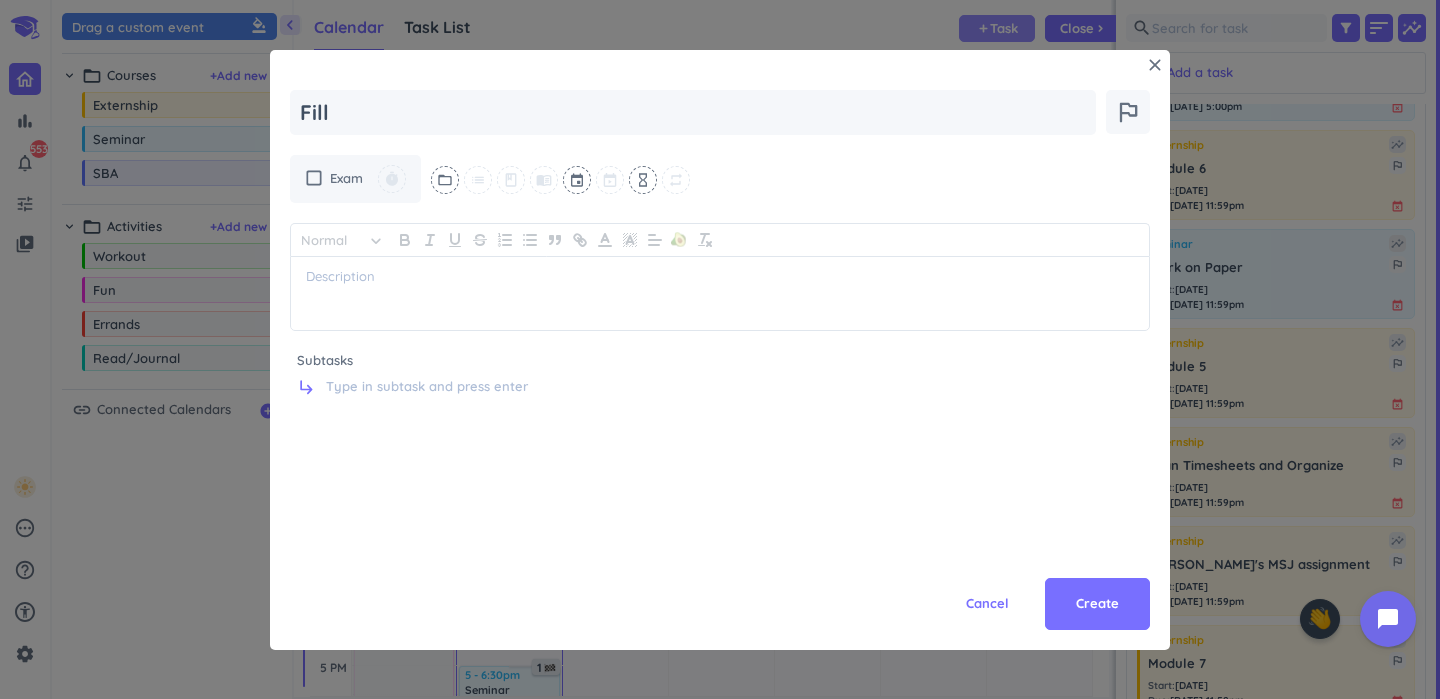 type on "x" 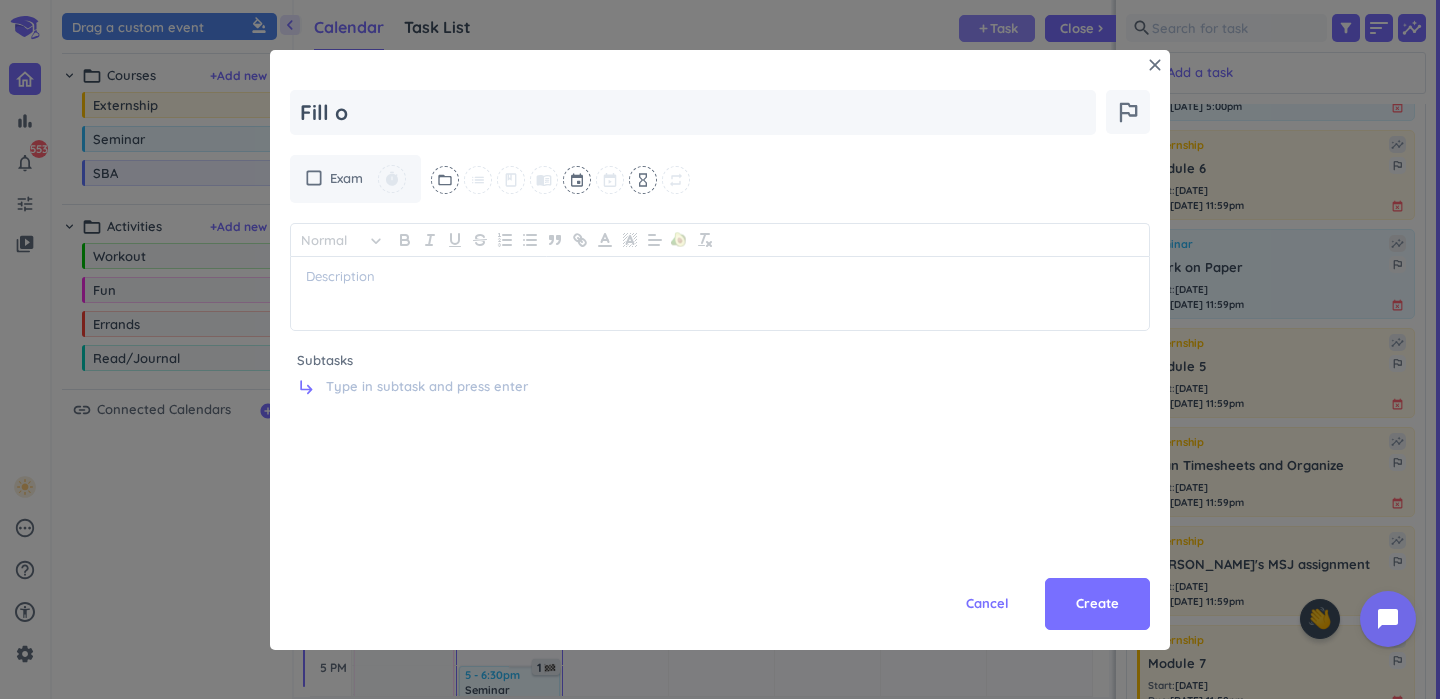 type on "x" 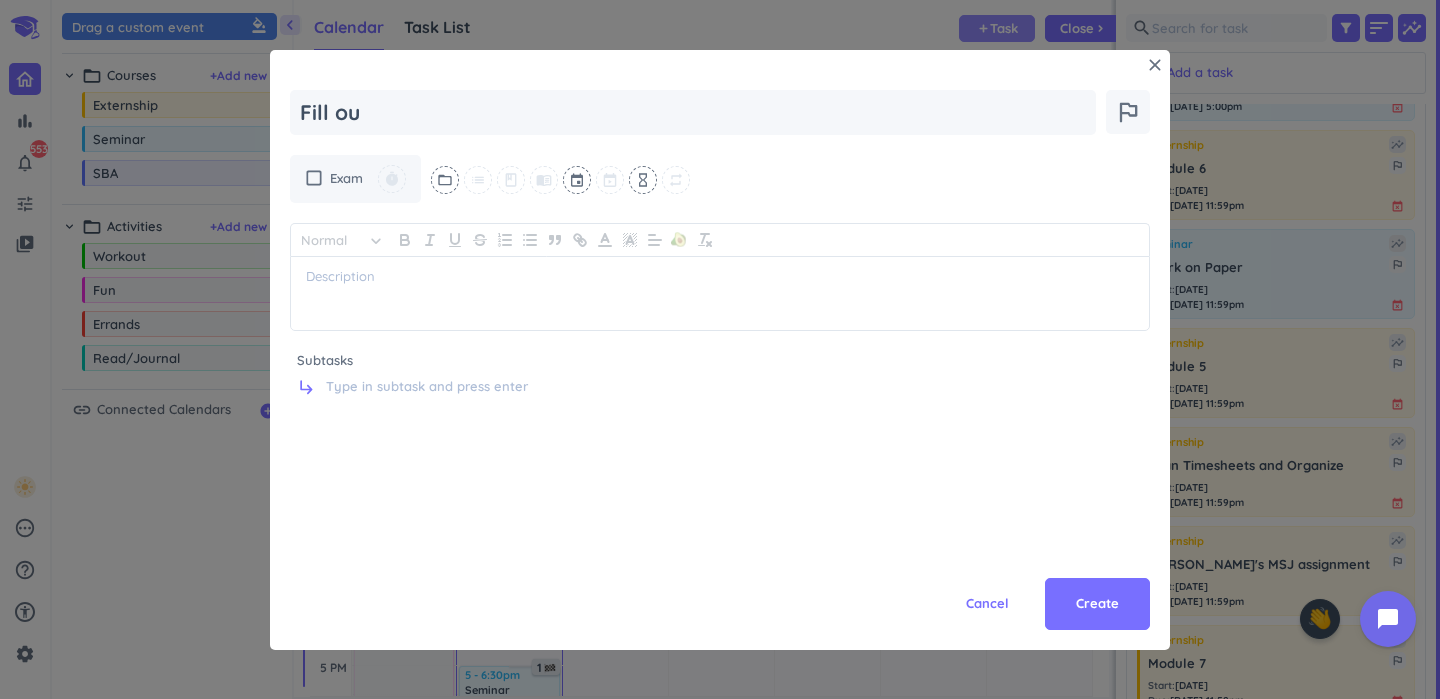 type on "x" 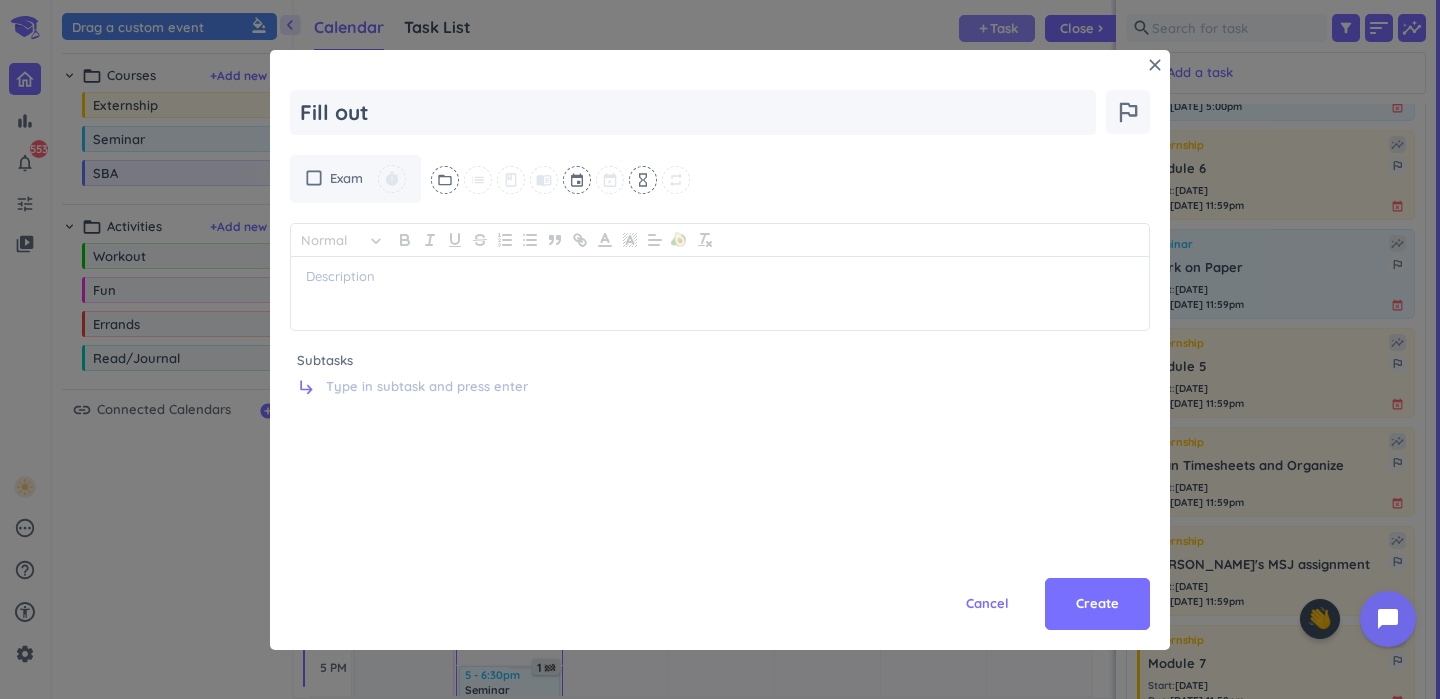 type on "x" 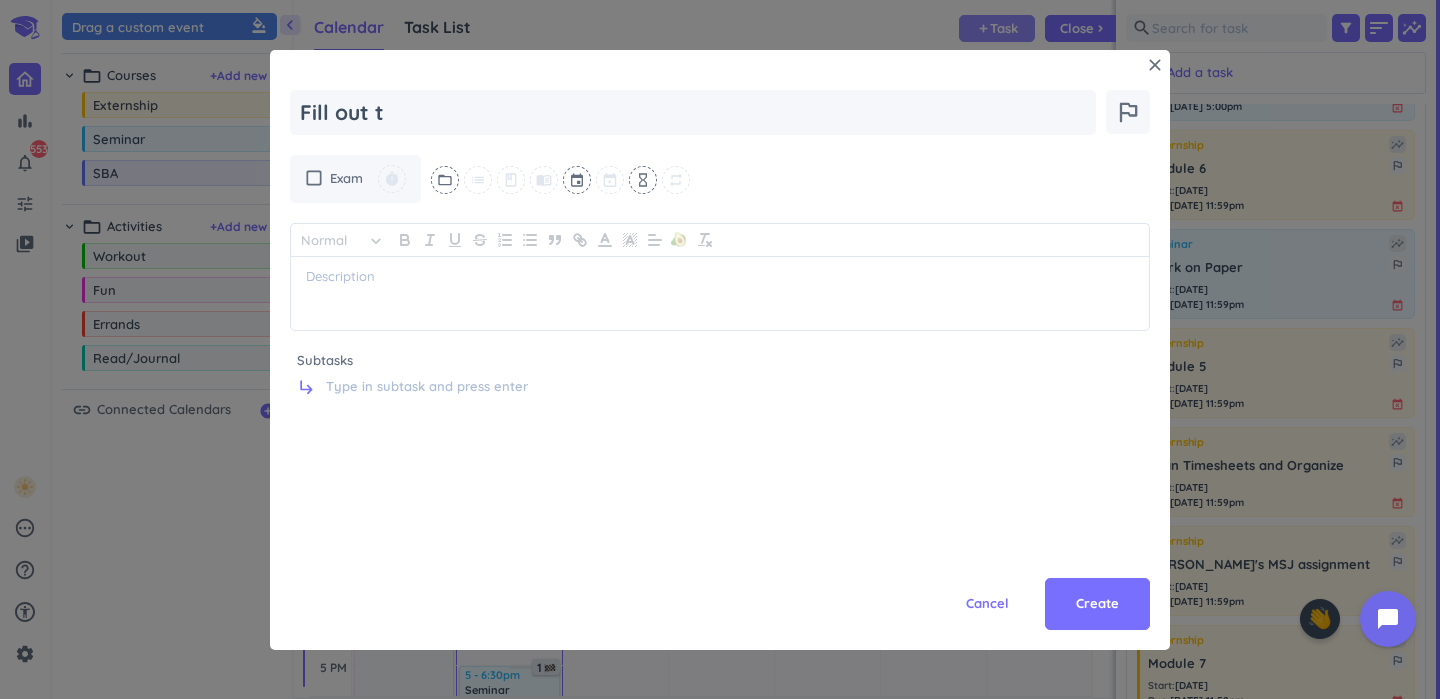 type on "x" 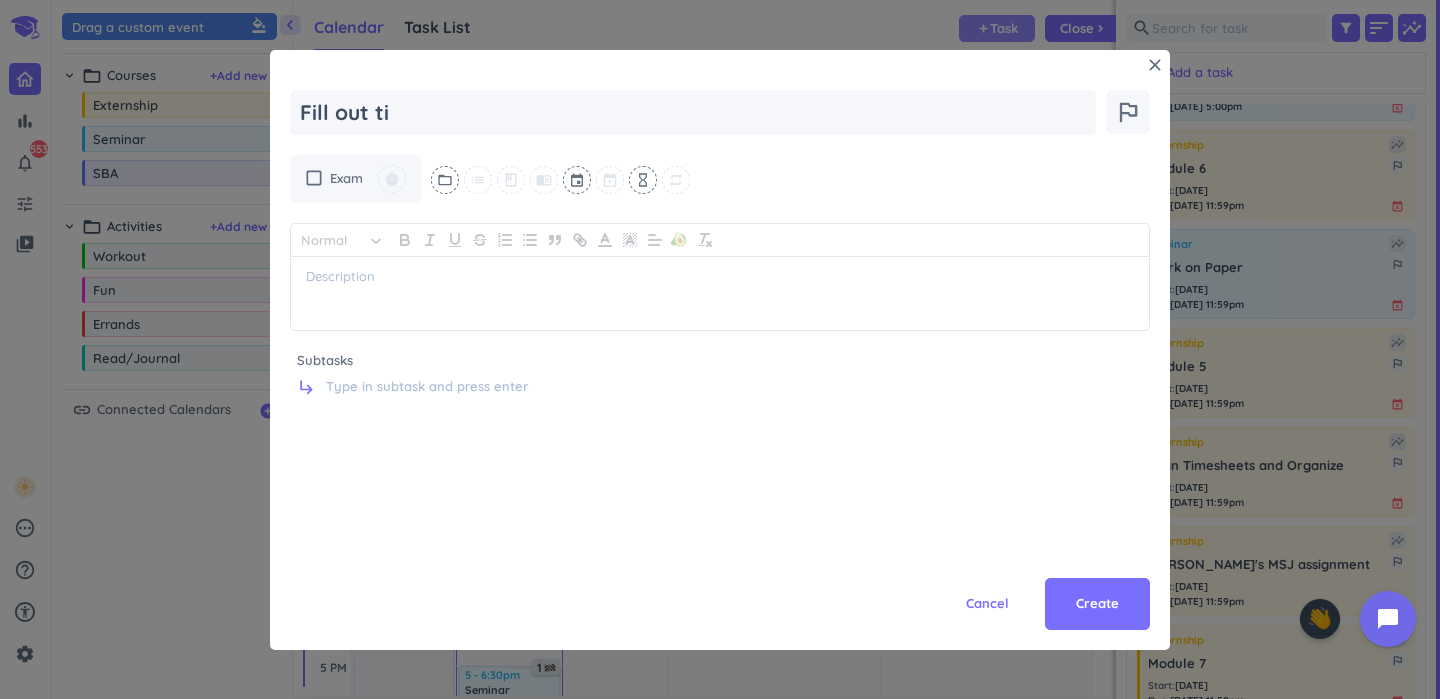 type on "x" 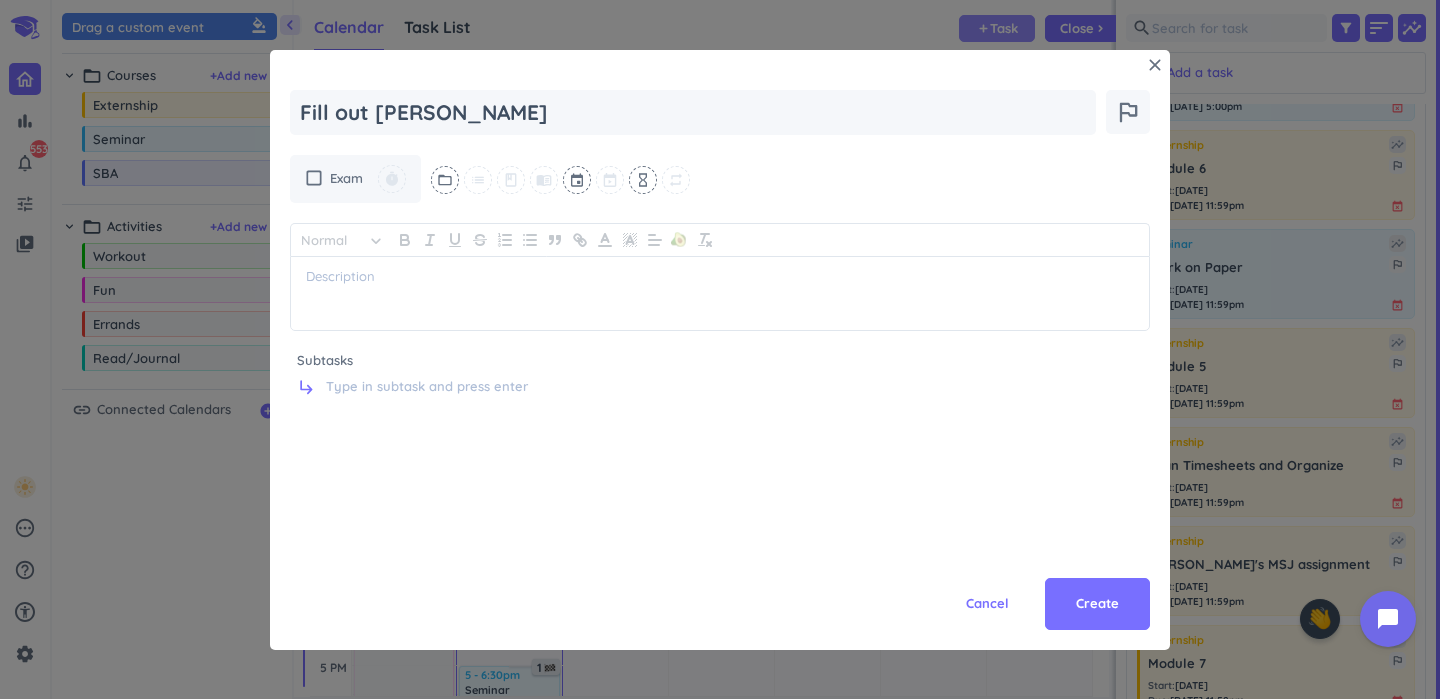 type on "x" 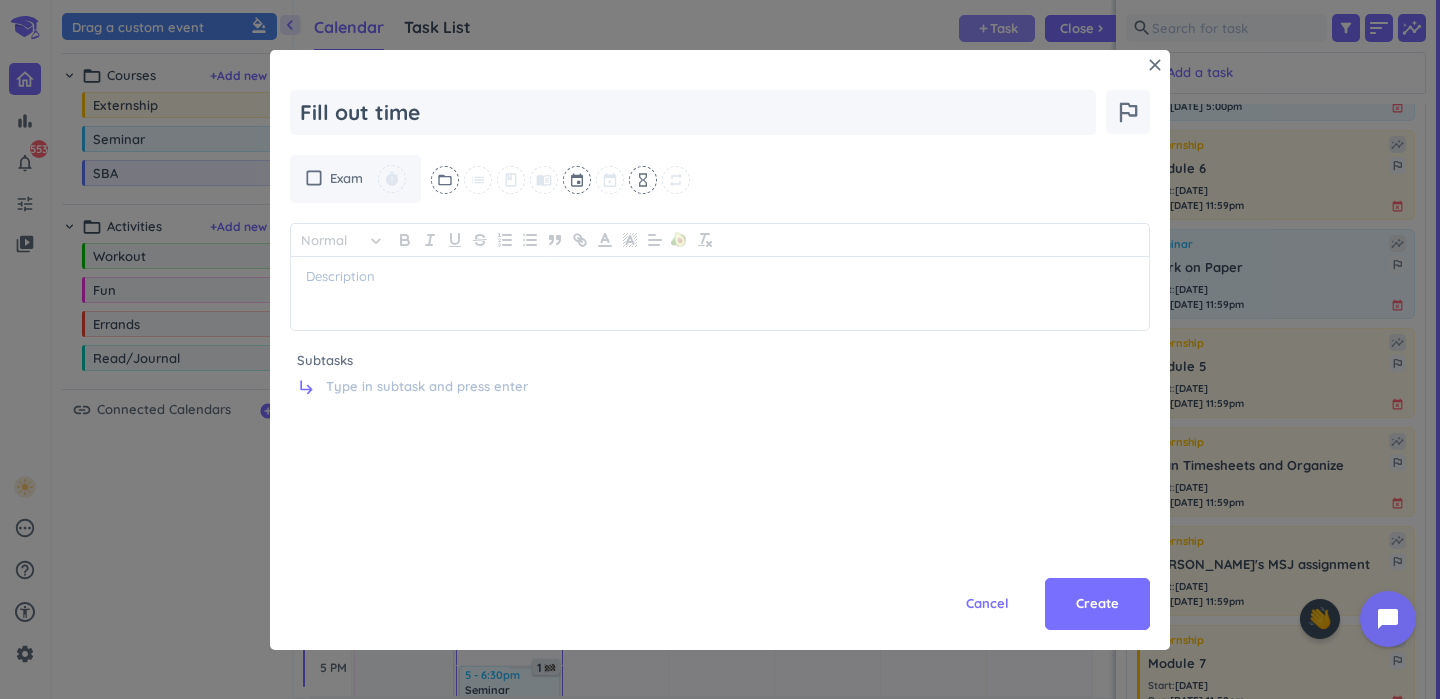 type on "x" 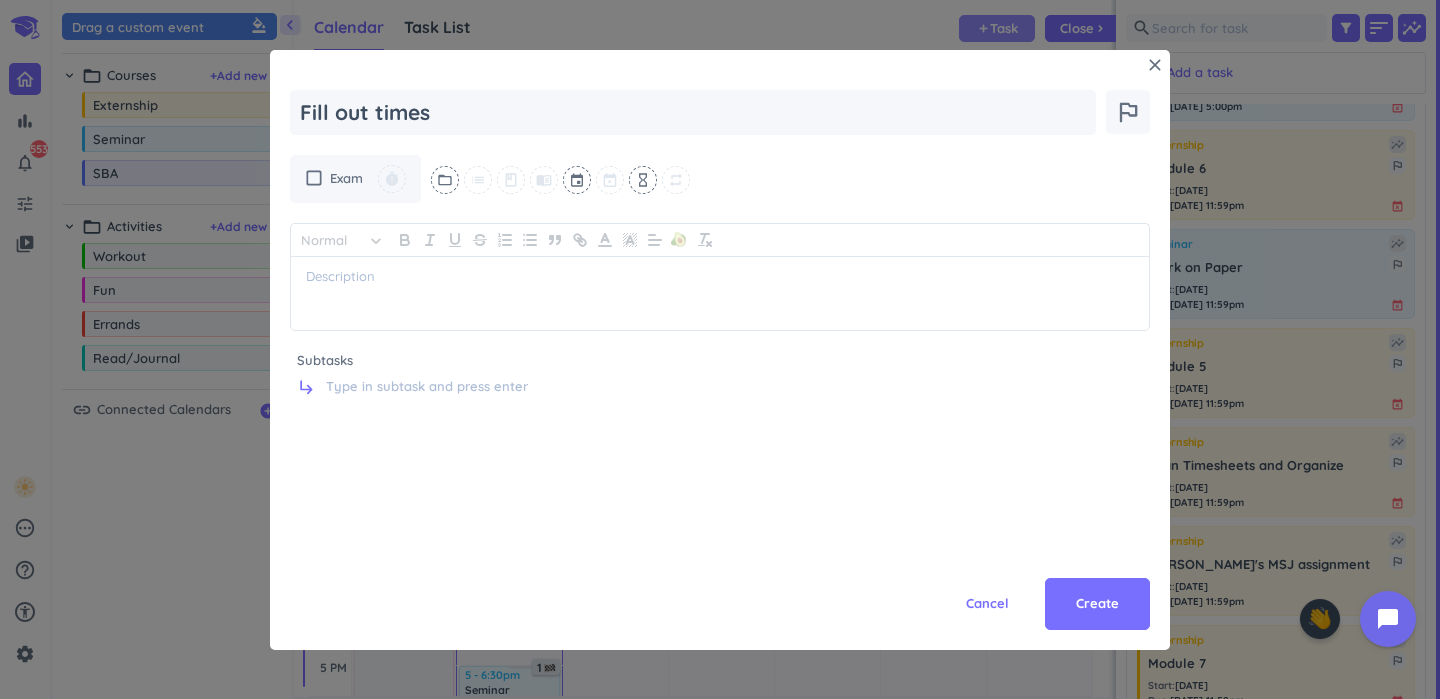 type on "x" 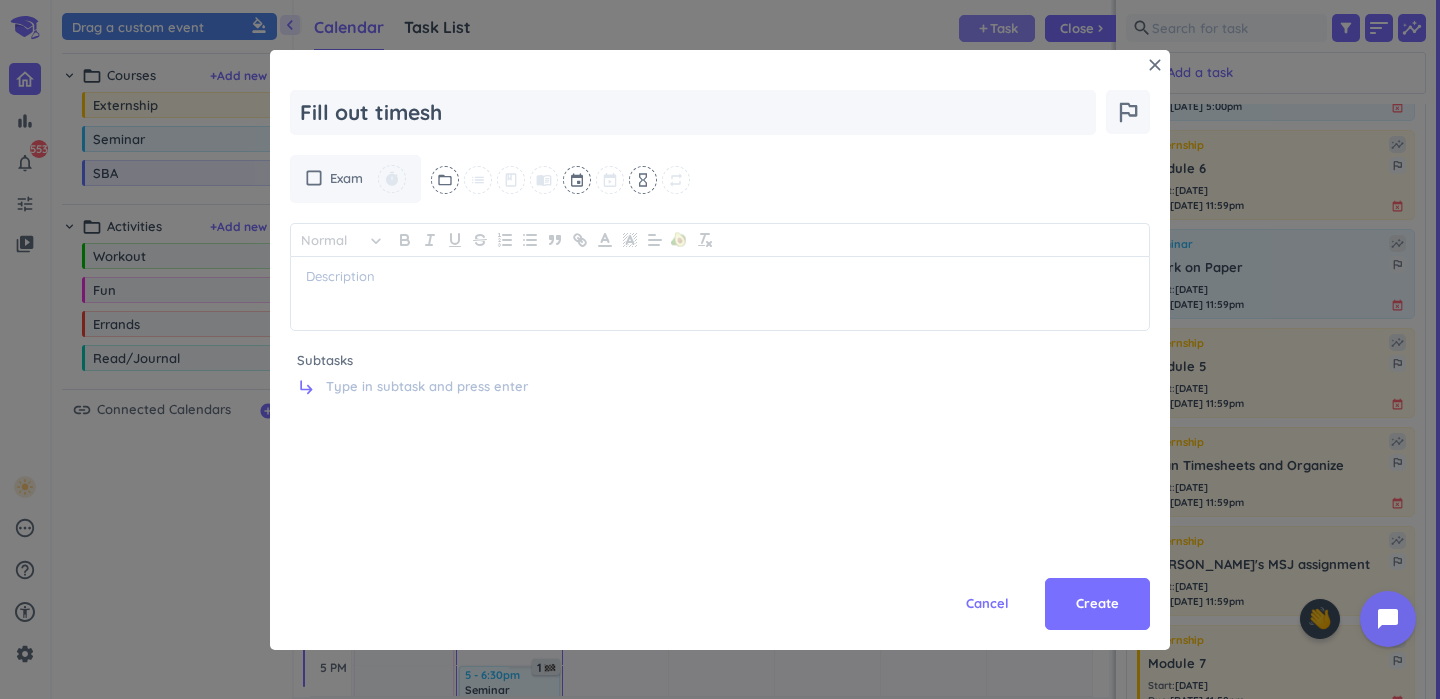 type on "x" 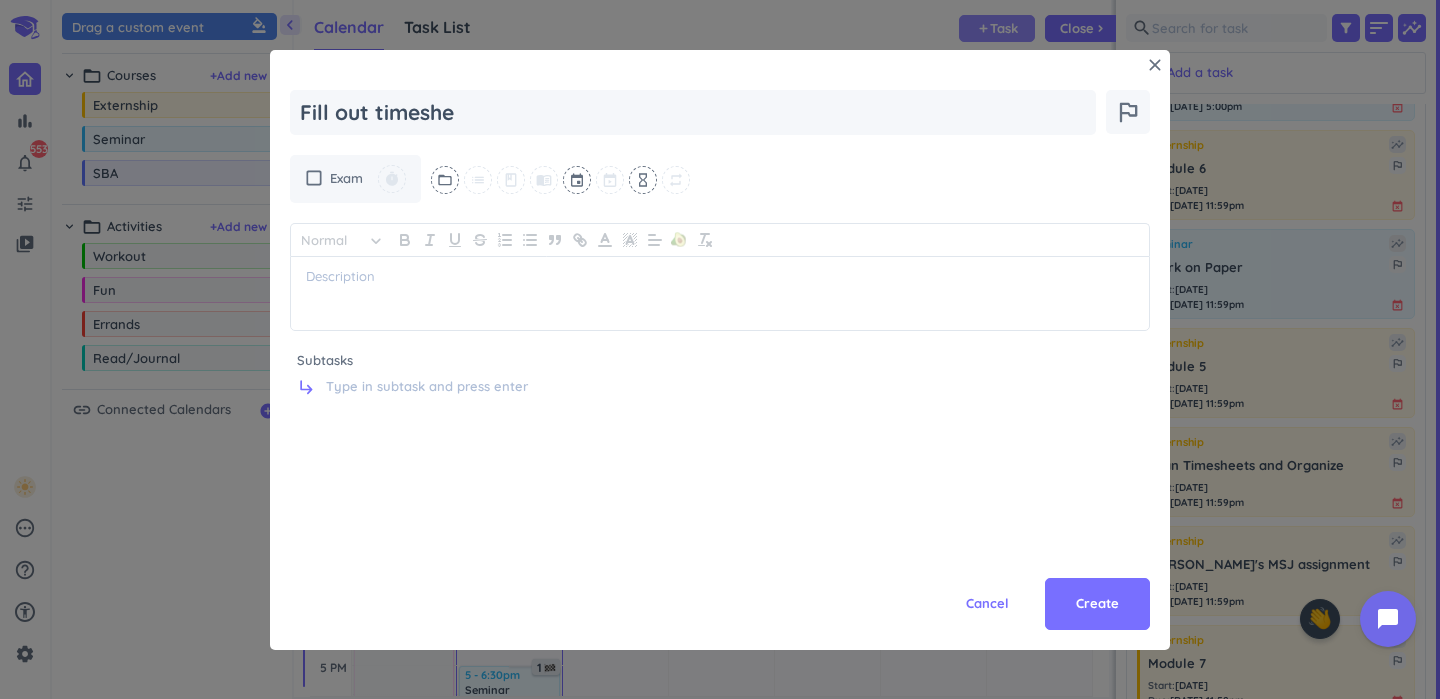 type on "x" 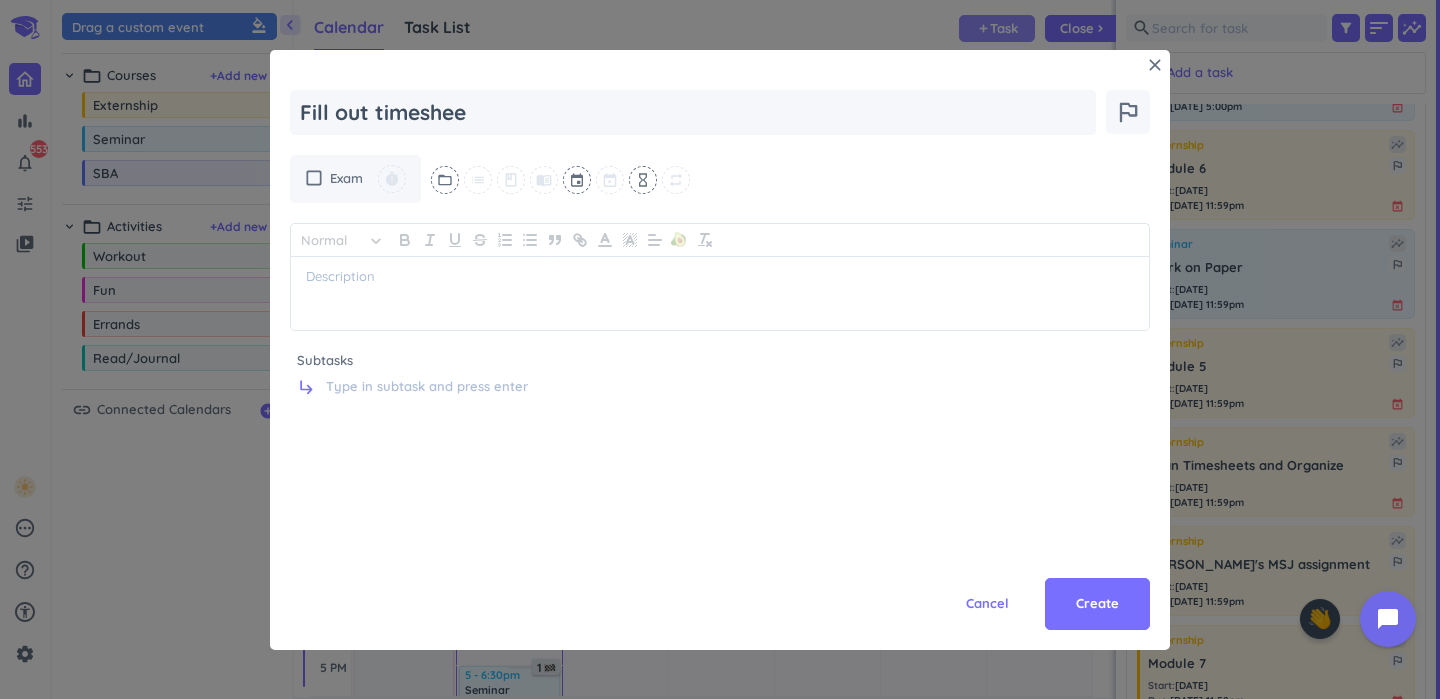 type on "x" 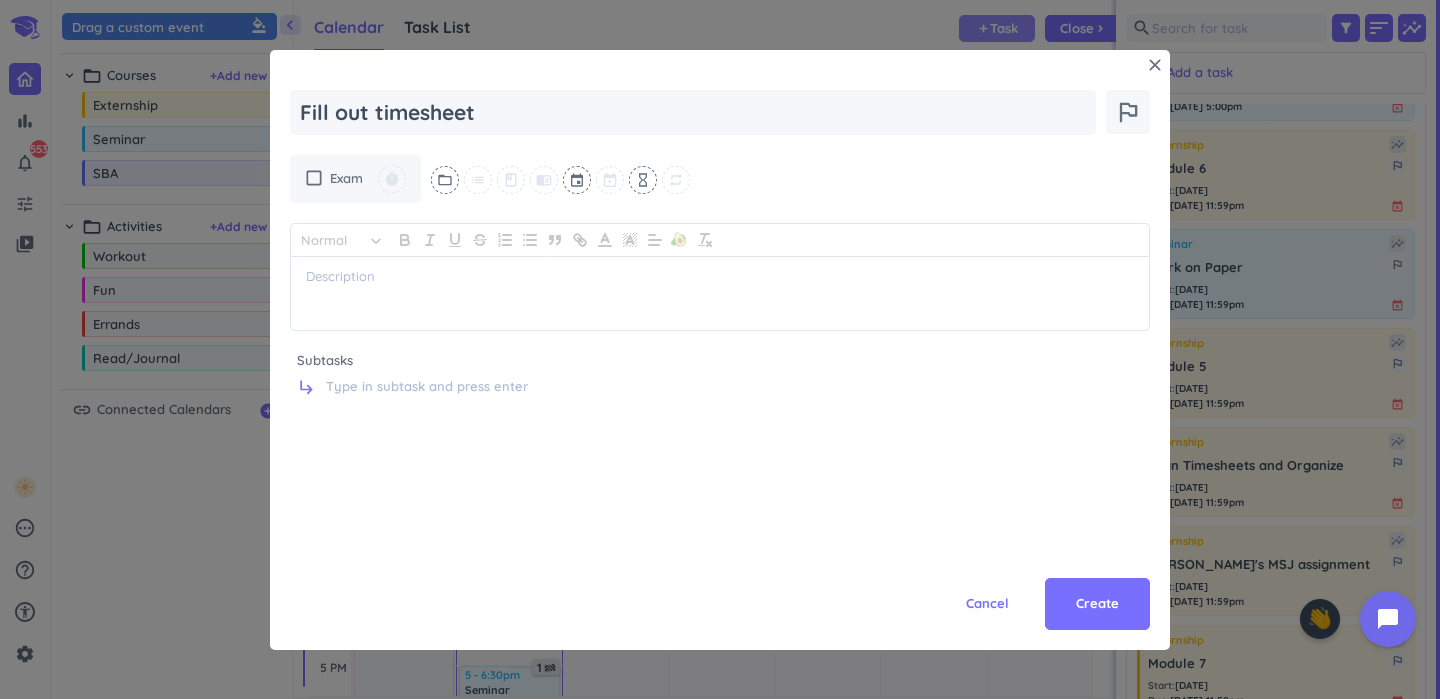 type on "x" 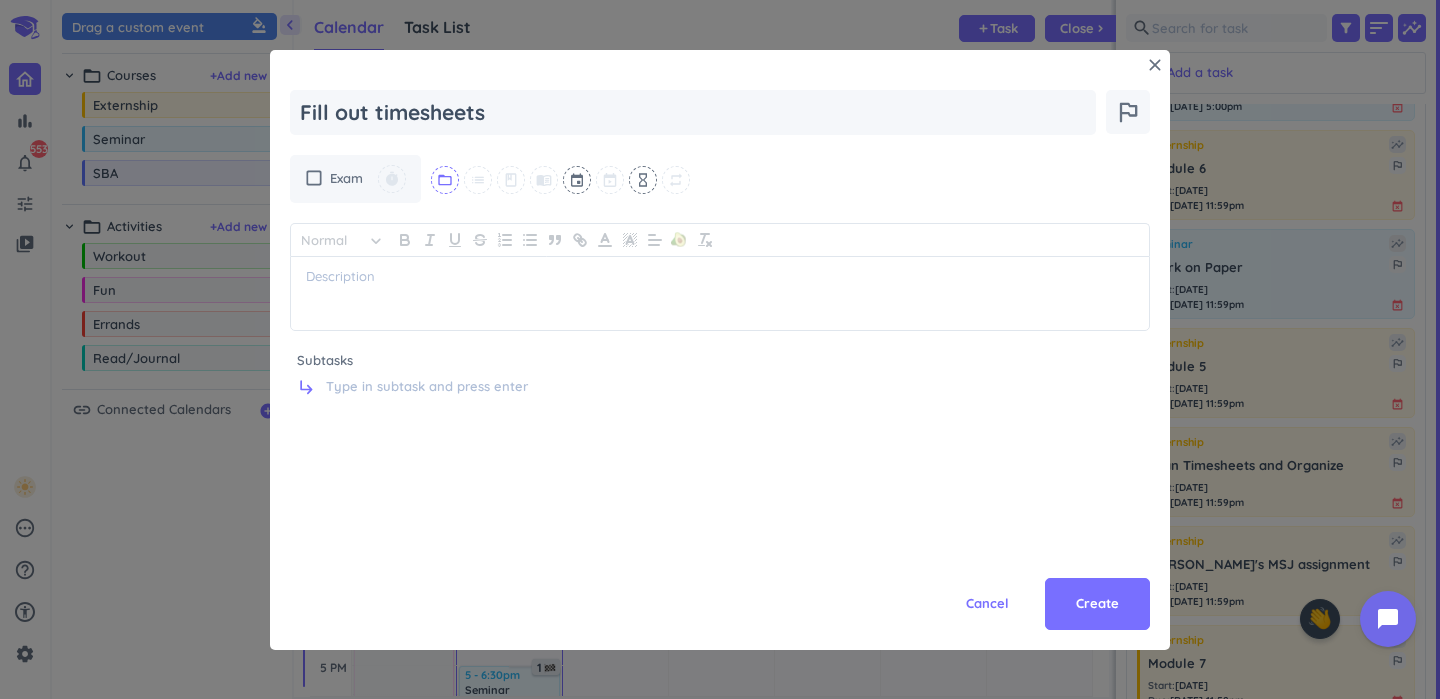type on "Fill out timesheets" 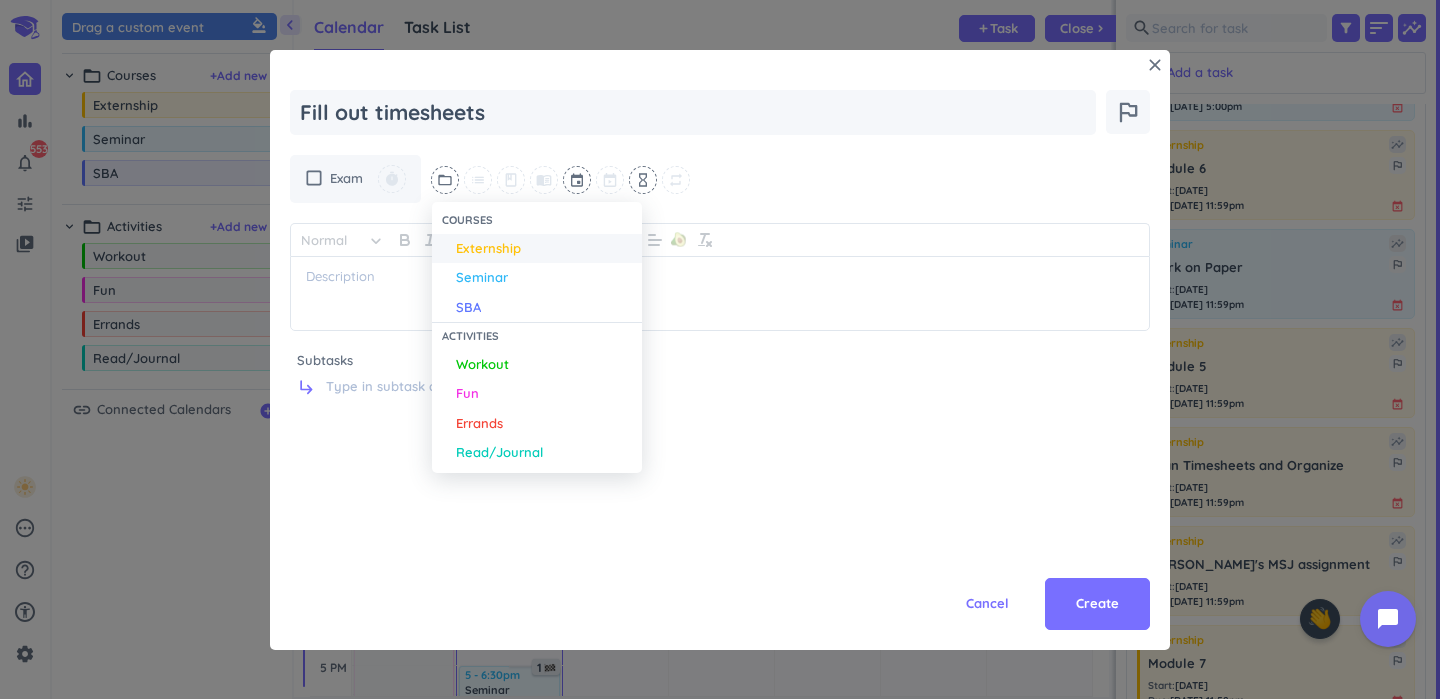 click on "Externship" at bounding box center (488, 249) 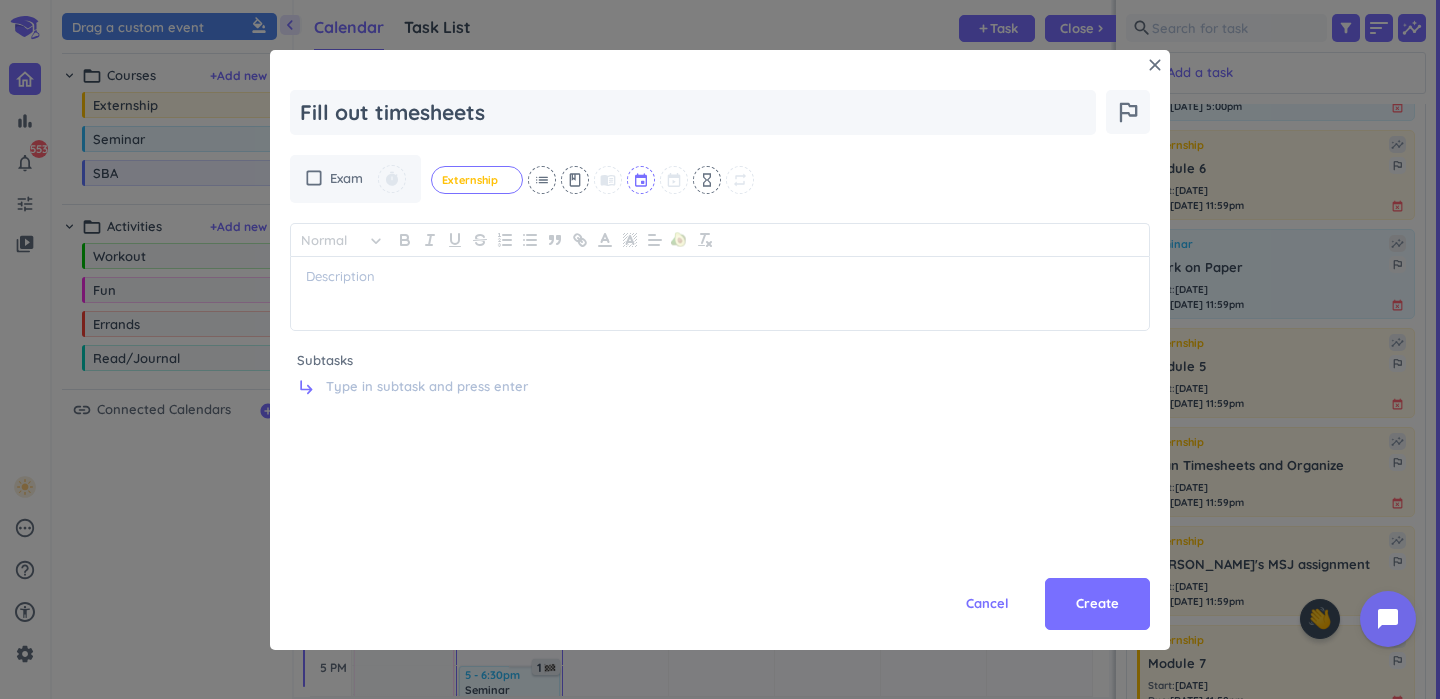 click at bounding box center (642, 180) 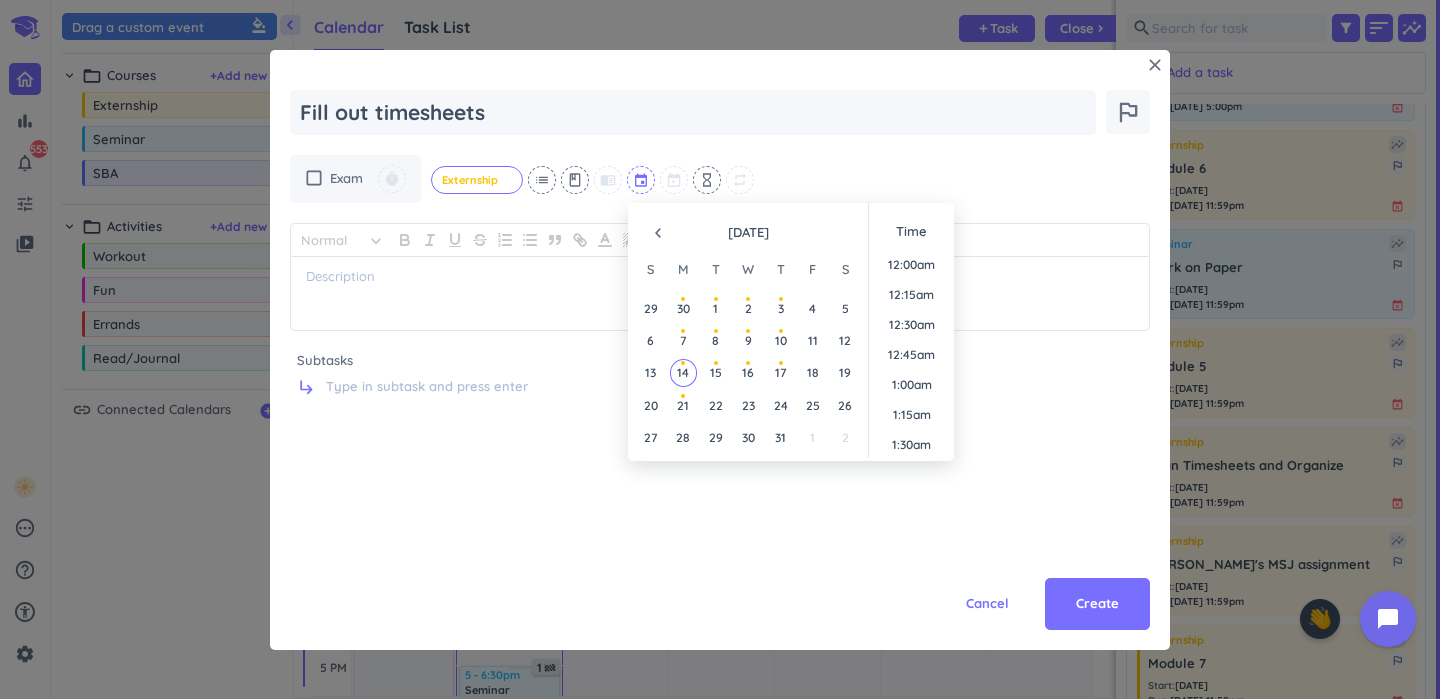 scroll, scrollTop: 1380, scrollLeft: 0, axis: vertical 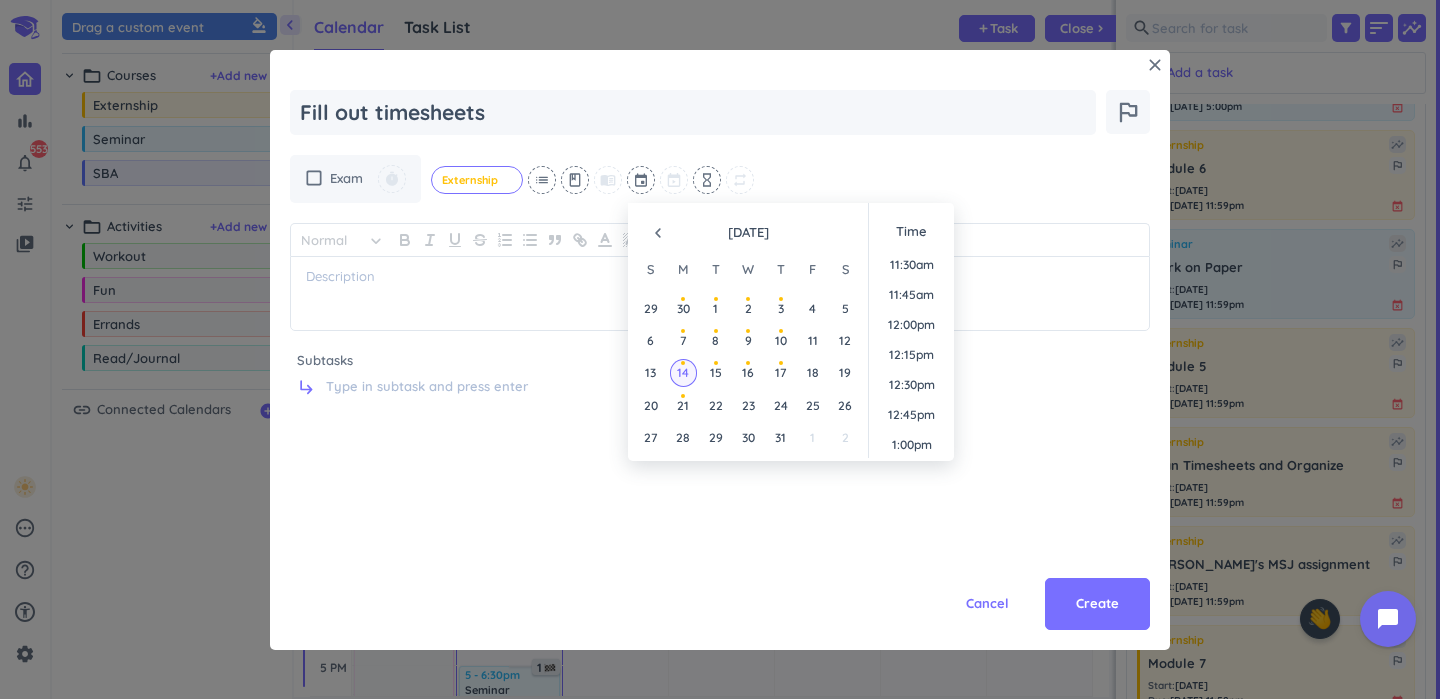 click on "14" at bounding box center [683, 372] 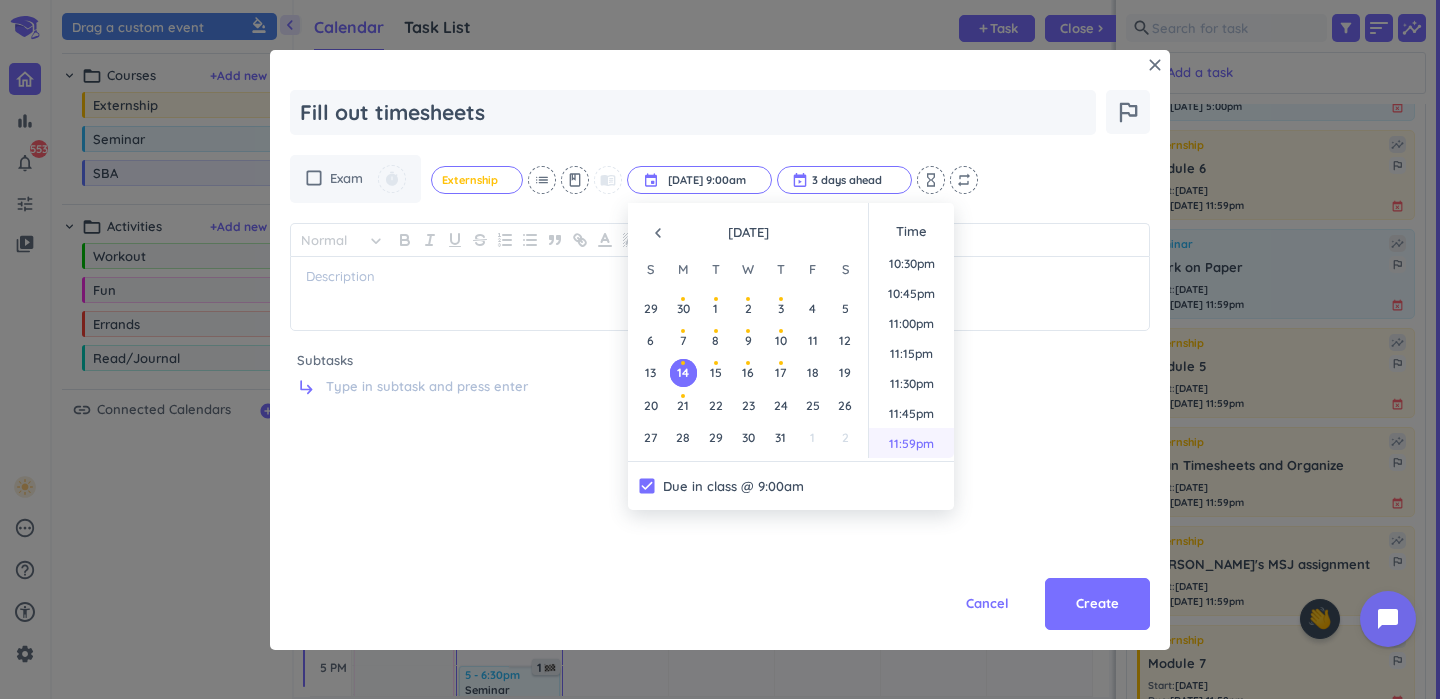 scroll, scrollTop: 2701, scrollLeft: 0, axis: vertical 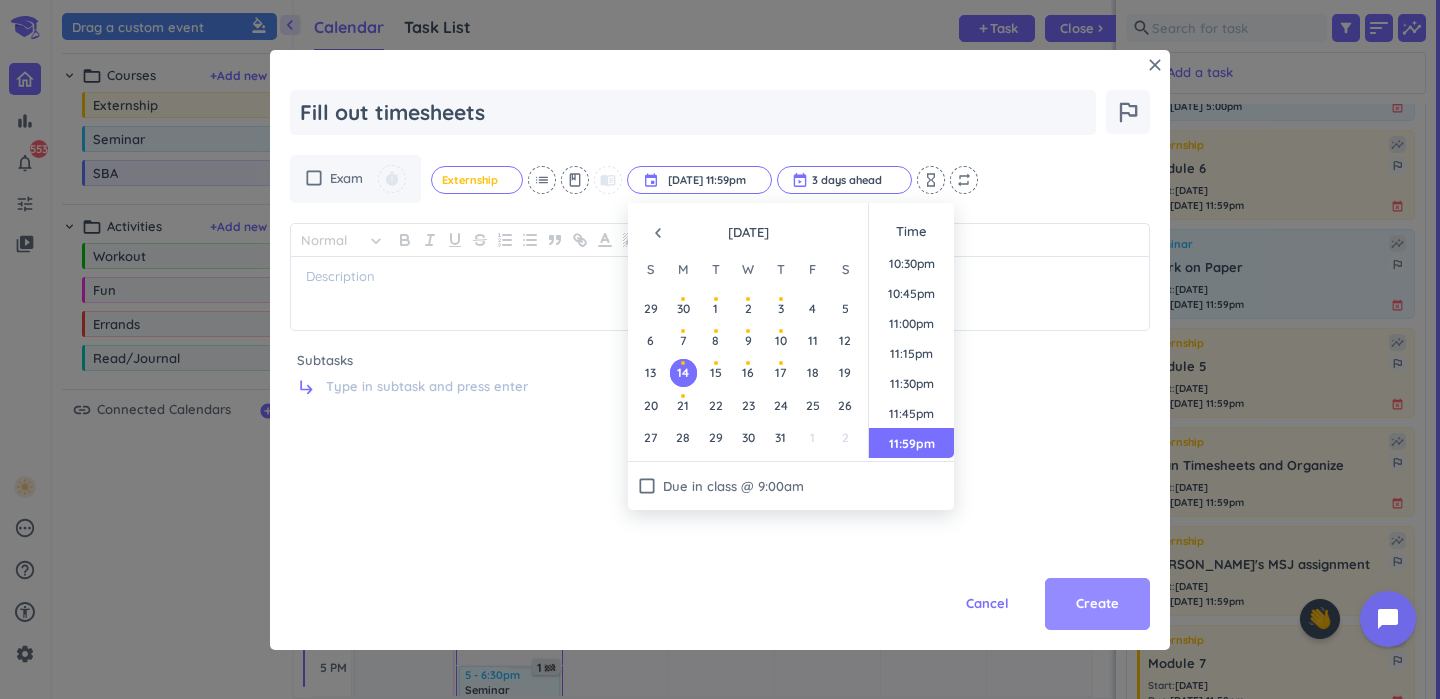click on "Create" at bounding box center [1097, 604] 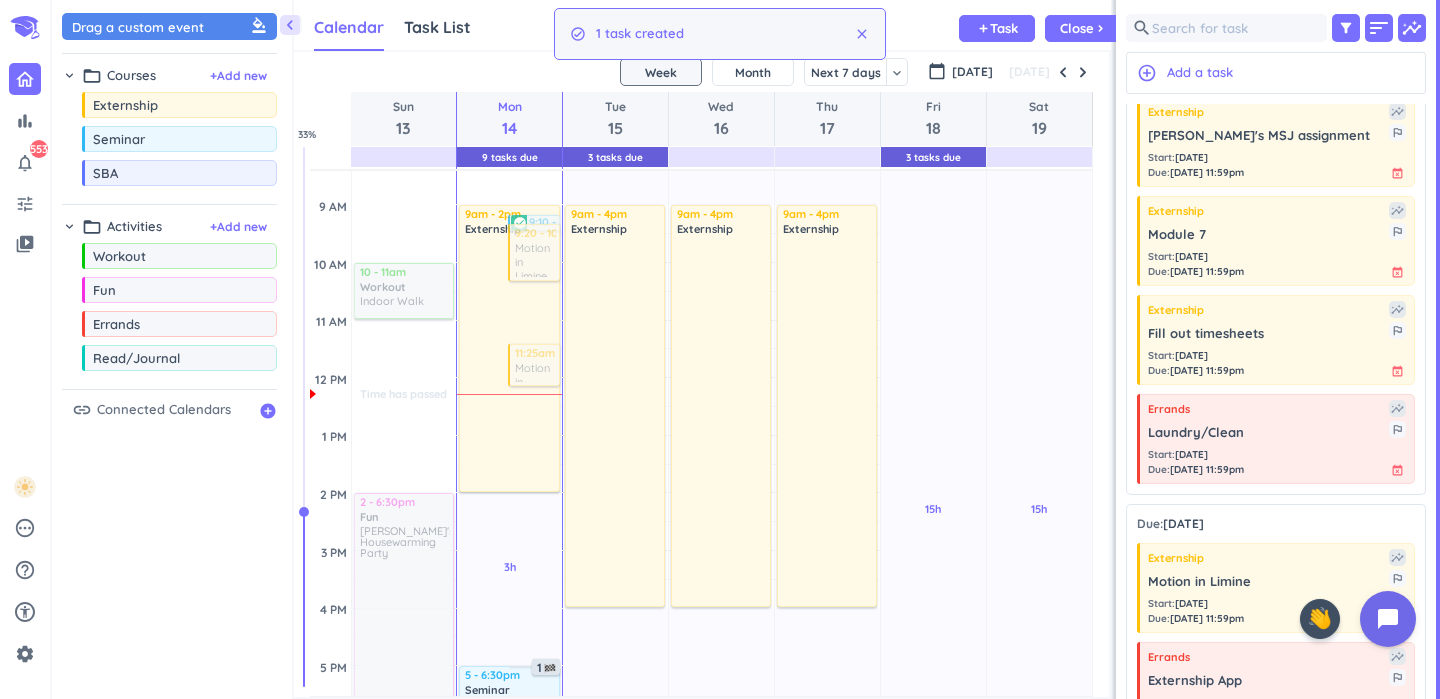 scroll, scrollTop: 649, scrollLeft: 0, axis: vertical 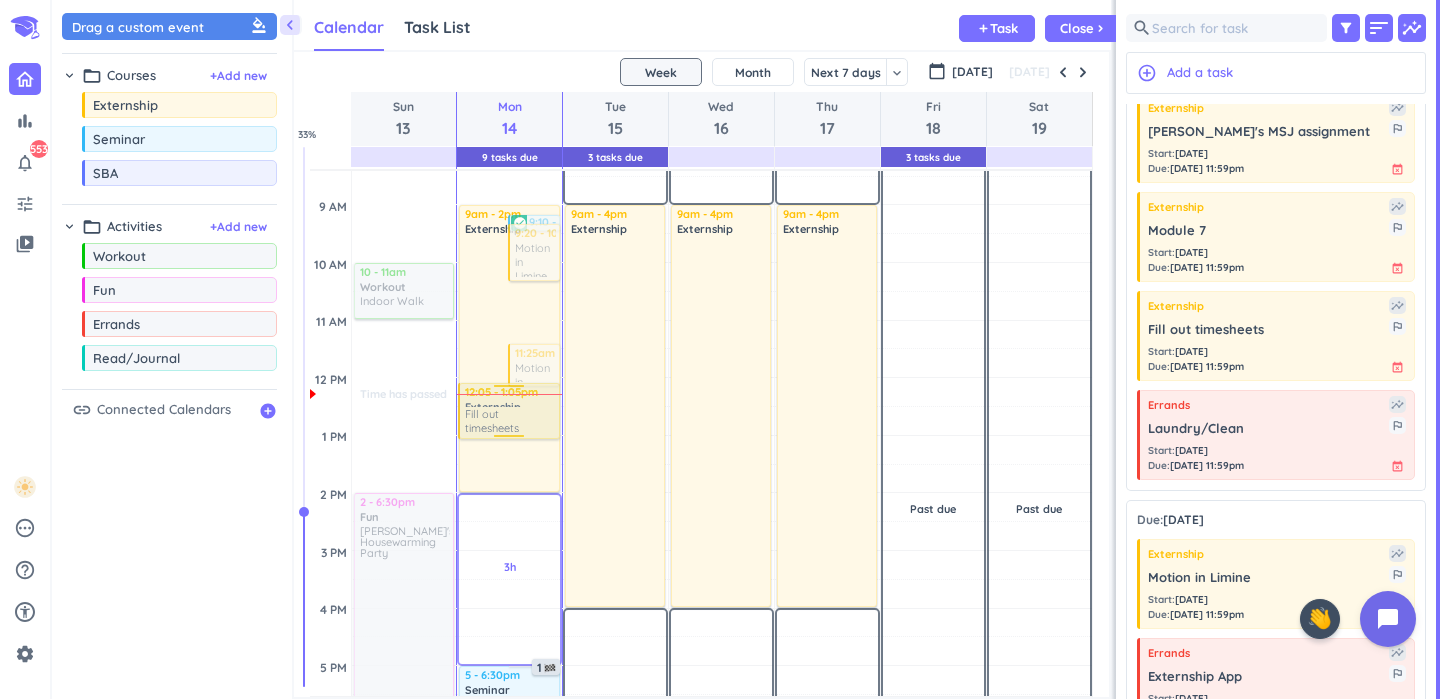 drag, startPoint x: 1264, startPoint y: 340, endPoint x: 508, endPoint y: 383, distance: 757.2219 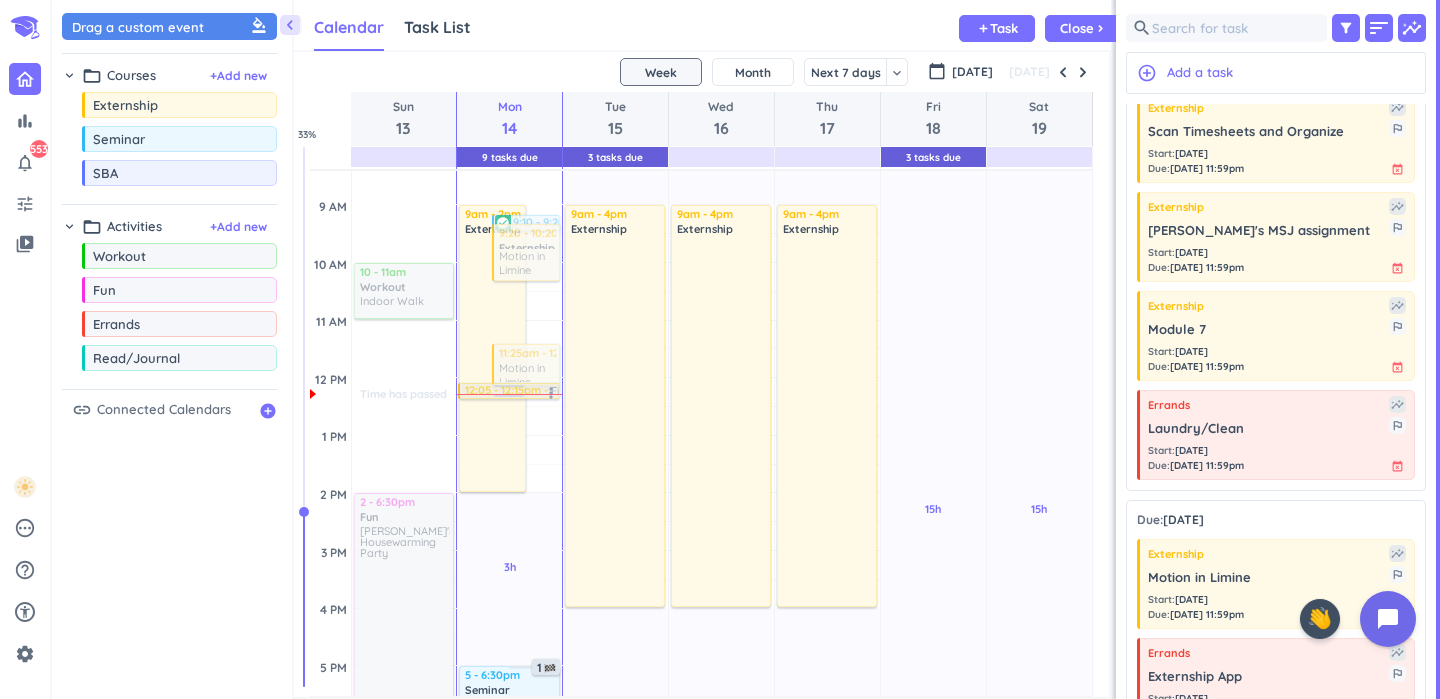 drag, startPoint x: 543, startPoint y: 436, endPoint x: 543, endPoint y: 391, distance: 45 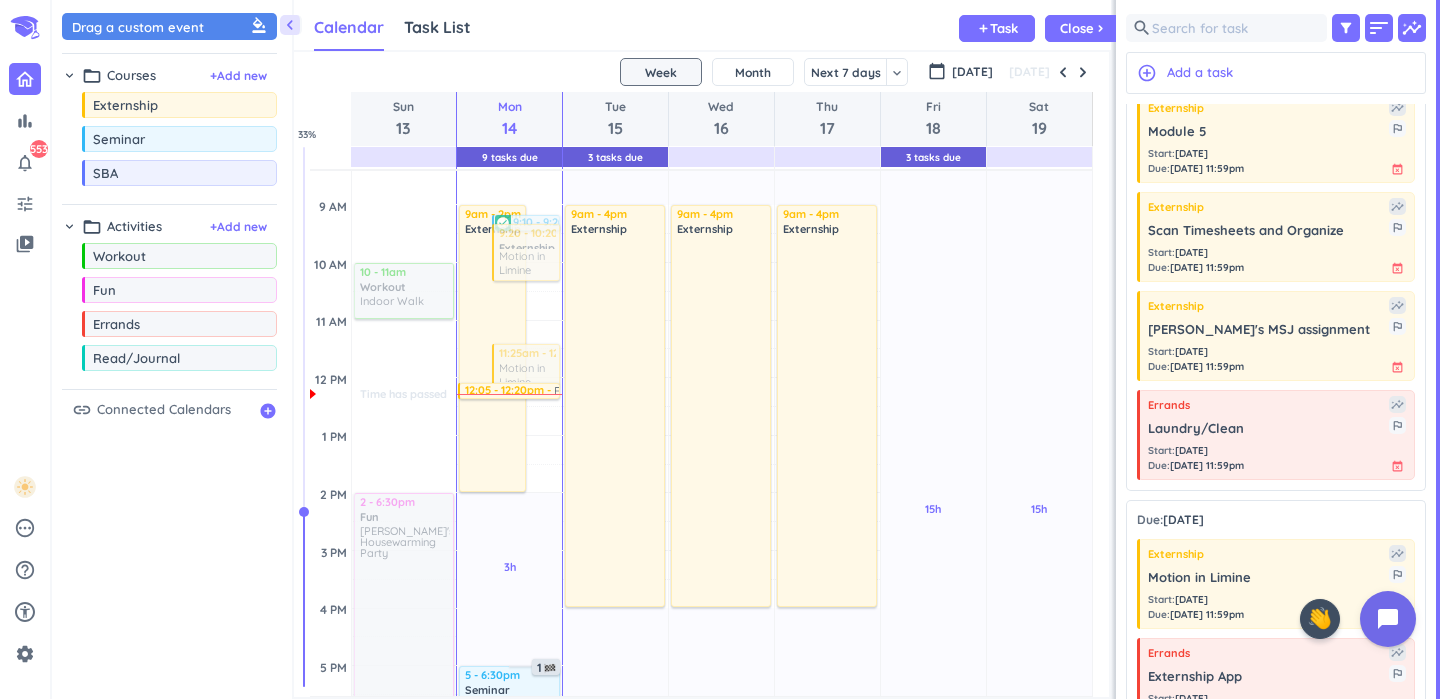 click on "4 AM 5 AM 6 AM 7 AM 8 AM 9 AM 10 AM 11 AM 12 PM 1 PM 2 PM 3 PM 4 PM 5 PM 6 PM 7 PM 8 PM 9 PM 10 PM 11 PM 12 AM 1 AM 2 AM 3 AM Time has passed Past due Plan Time has passed Past due Plan Time has passed Past due Plan Time has passed Adjust Awake Time Adjust Awake Time 10 - 11am Workout delete_outline Indoor Walk 2 - 6:30pm Fun  delete_outline [PERSON_NAME]'s Housewarming Party 9:15 - 9:20pm buy new computer charger more_vert check_circle   9:20 - 9:50pm Turn in Midterm Evaluation more_vert check_circle   10:25 - 11:40pm Seminar Work on Paper more_vert priority_high 2:30 - 3:45am Seminar Work on Presentation more_vert priority_high check_circle   Time has passed Past due Plan 3h  Past due Plan 3h 30m Past due Plan Adjust Awake Time Adjust Awake Time 9am - 2pm Externship delete_outline 11:25am - 12:10pm Motion in Limine more_vert 12:05 - 12:15pm Fill out timesheets more_vert 9:10 - 9:20am Email Presentation more_vert check_circle   9:20 - 10:20am Externship Motion in Limine more_vert 5 - 6:30pm Seminar 1  8  30m 3" at bounding box center [701, 608] 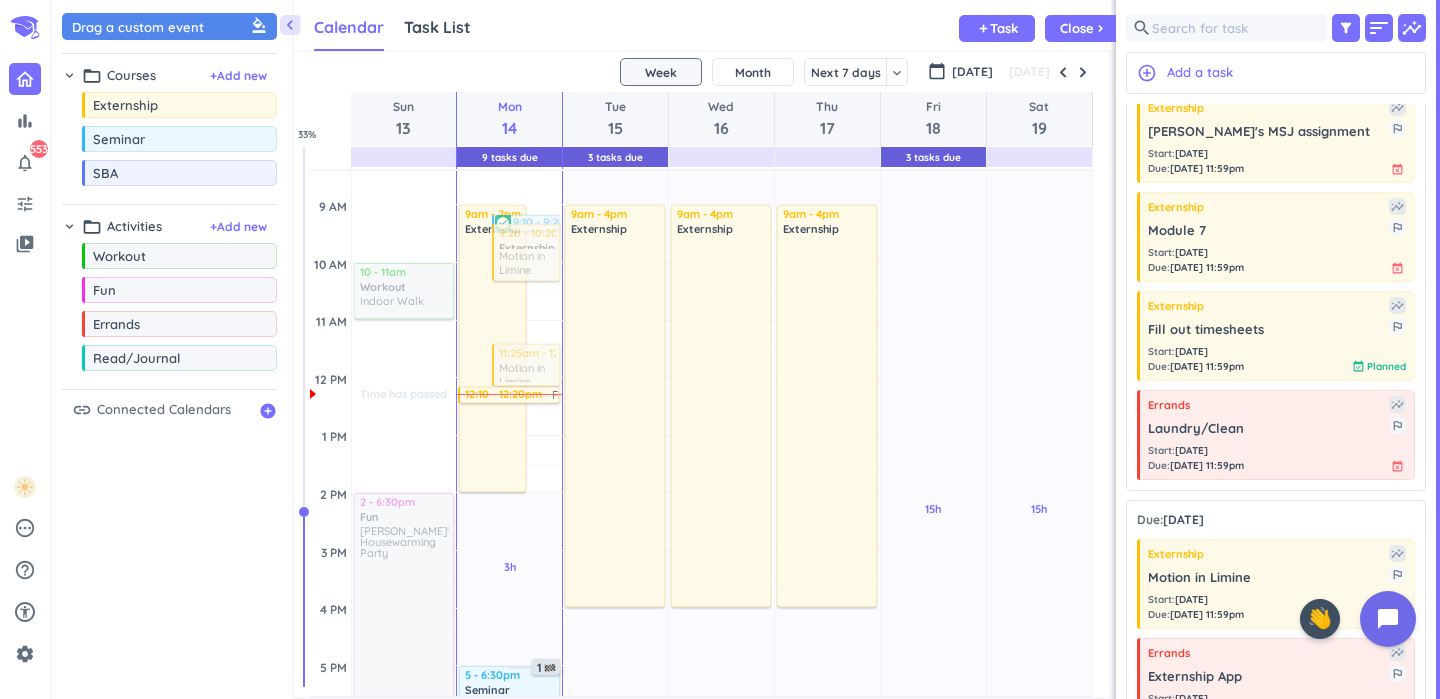 click on "Time has passed Past due Plan 3h  Past due Plan 3h 30m Past due Plan Adjust Awake Time Adjust Awake Time 9am - 2pm Externship delete_outline 11:25am - 12:10pm Motion in Limine more_vert 12:05 - 12:20pm Fill out timesheets more_vert 9:10 - 9:20am Email Presentation more_vert check_circle   9:20 - 10:20am Externship Motion in Limine more_vert 5 - 6:30pm Seminar delete_outline 1  8  12:10 - 12:20pm Fill out timesheets more_vert" at bounding box center (509, 608) 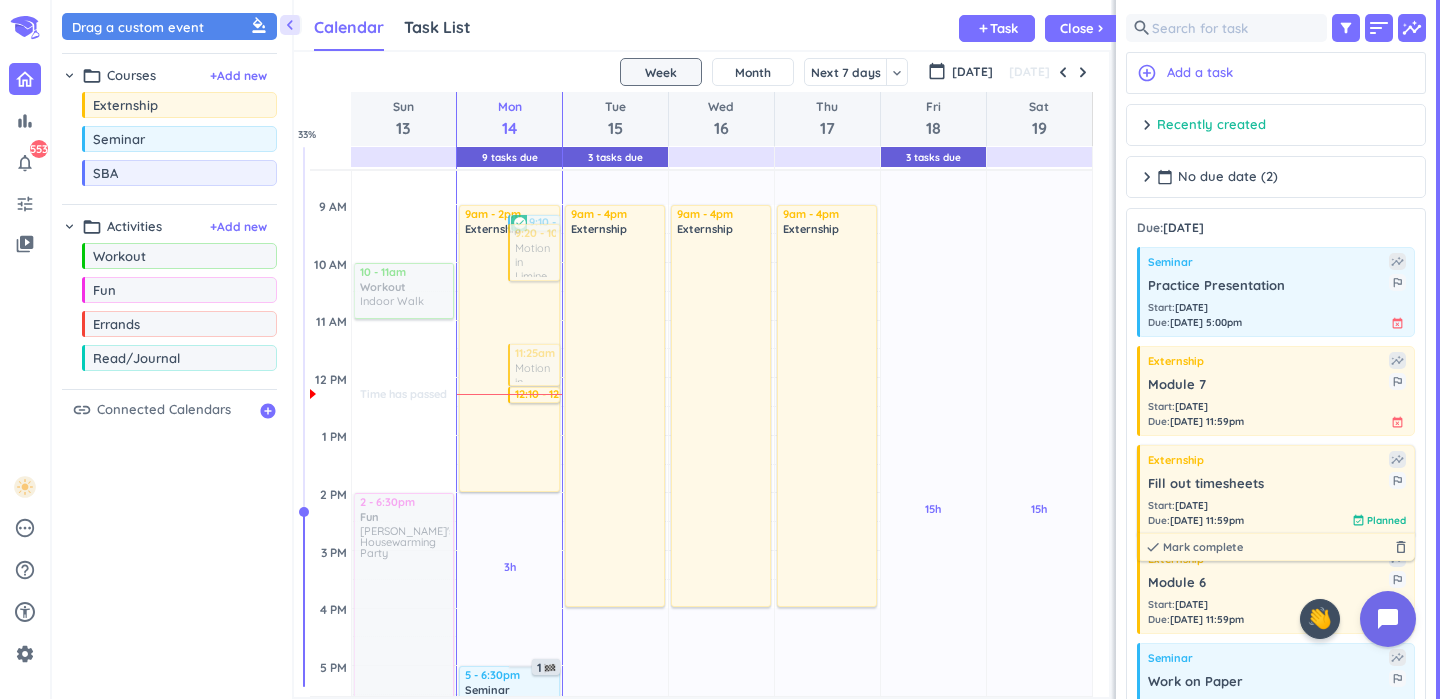 scroll, scrollTop: 157, scrollLeft: 0, axis: vertical 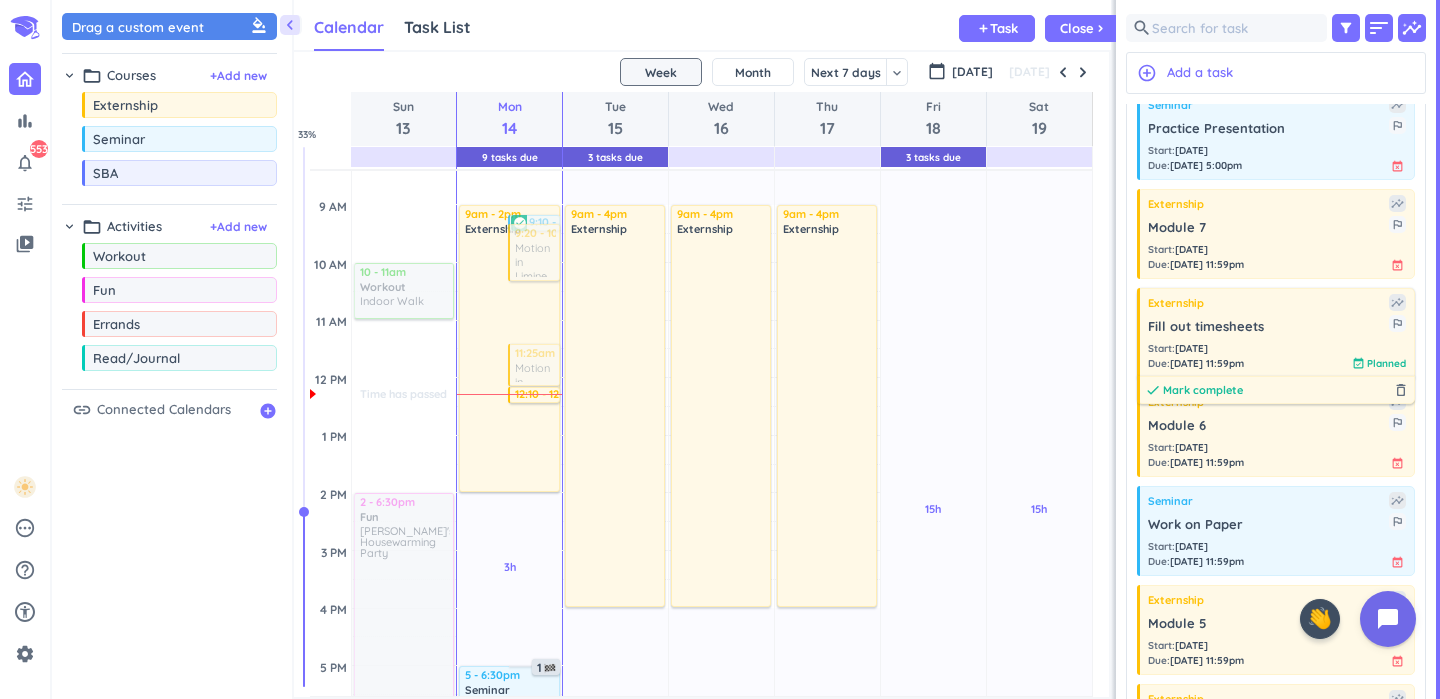 click on "Mark complete" at bounding box center (1203, 390) 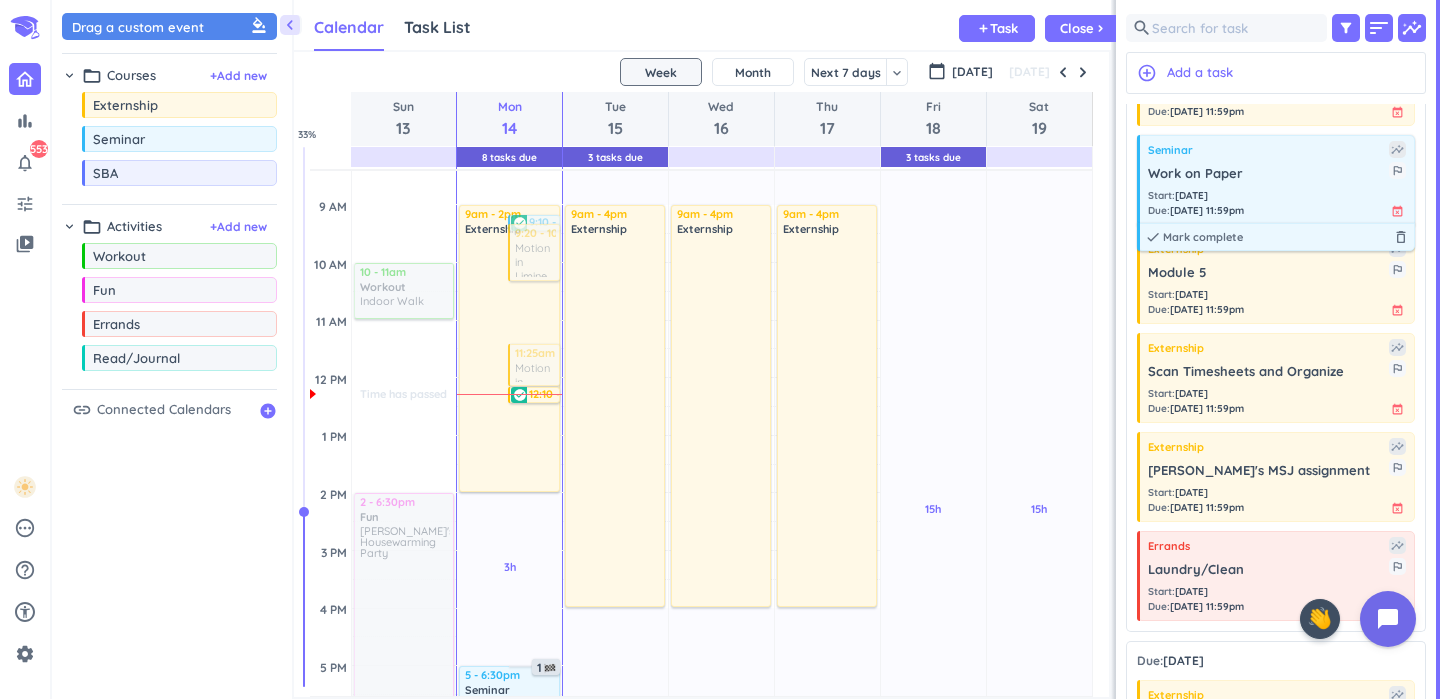 scroll, scrollTop: 391, scrollLeft: 0, axis: vertical 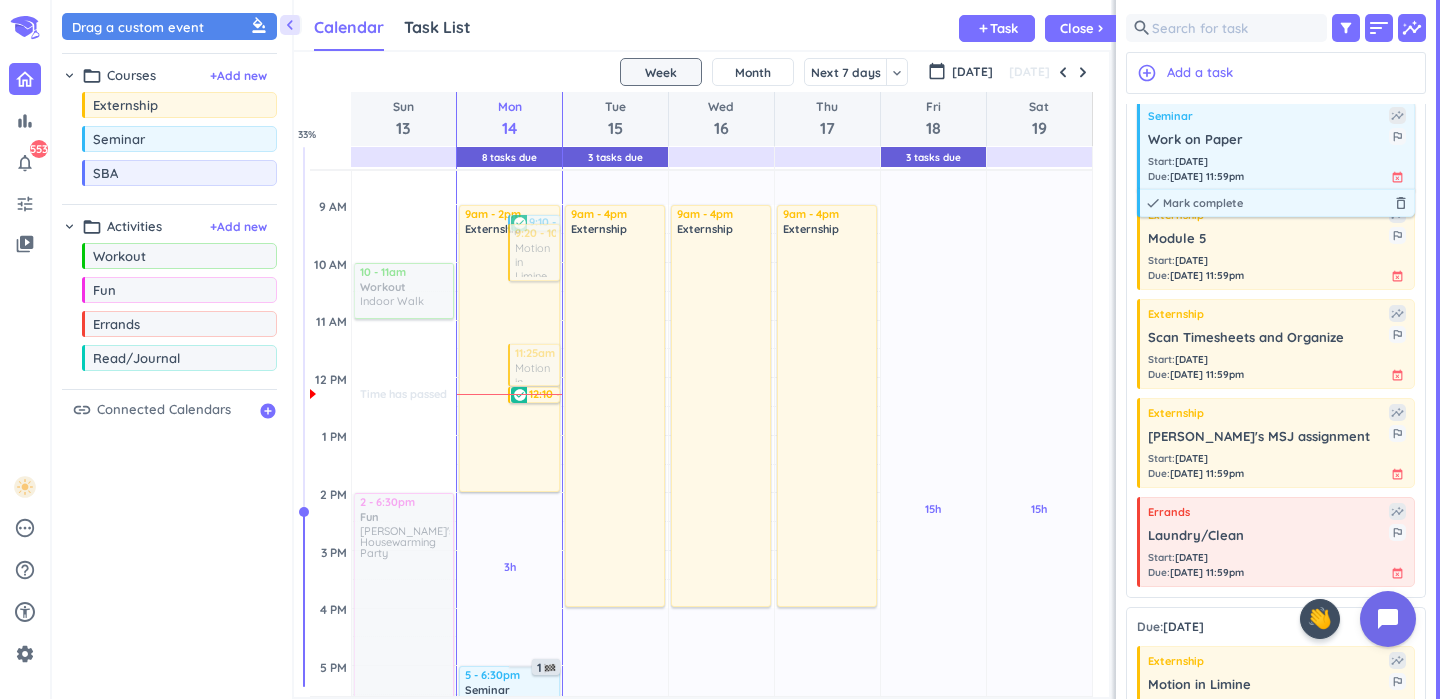 click on "Work on Paper" at bounding box center [1268, 140] 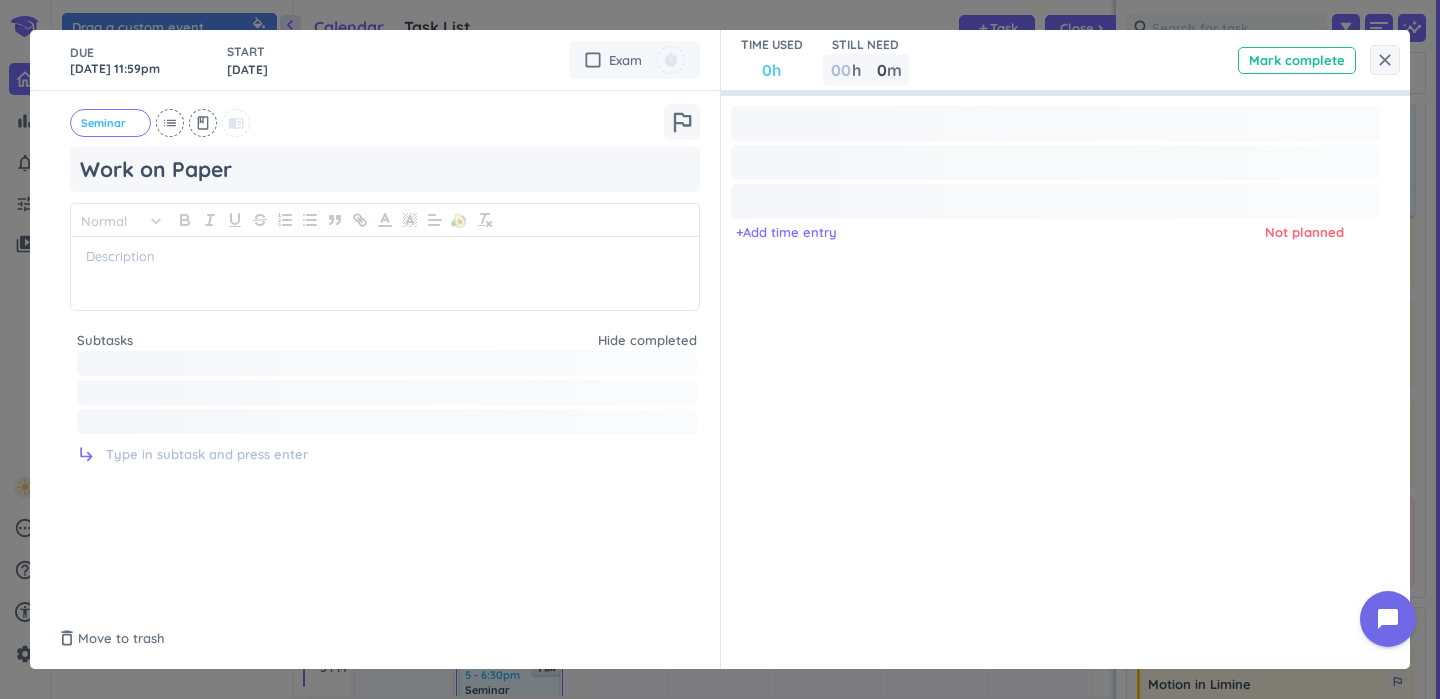 type on "x" 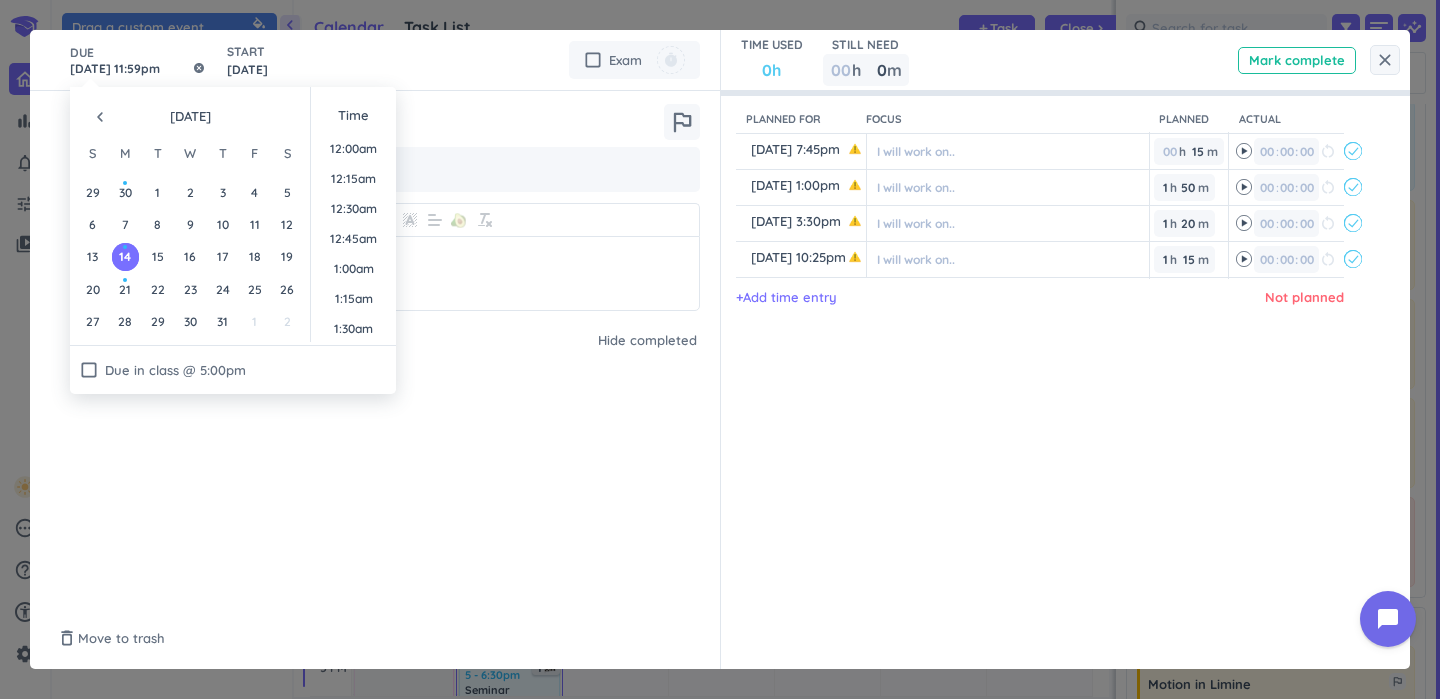 click on "[DATE] 11:59pm" at bounding box center [138, 60] 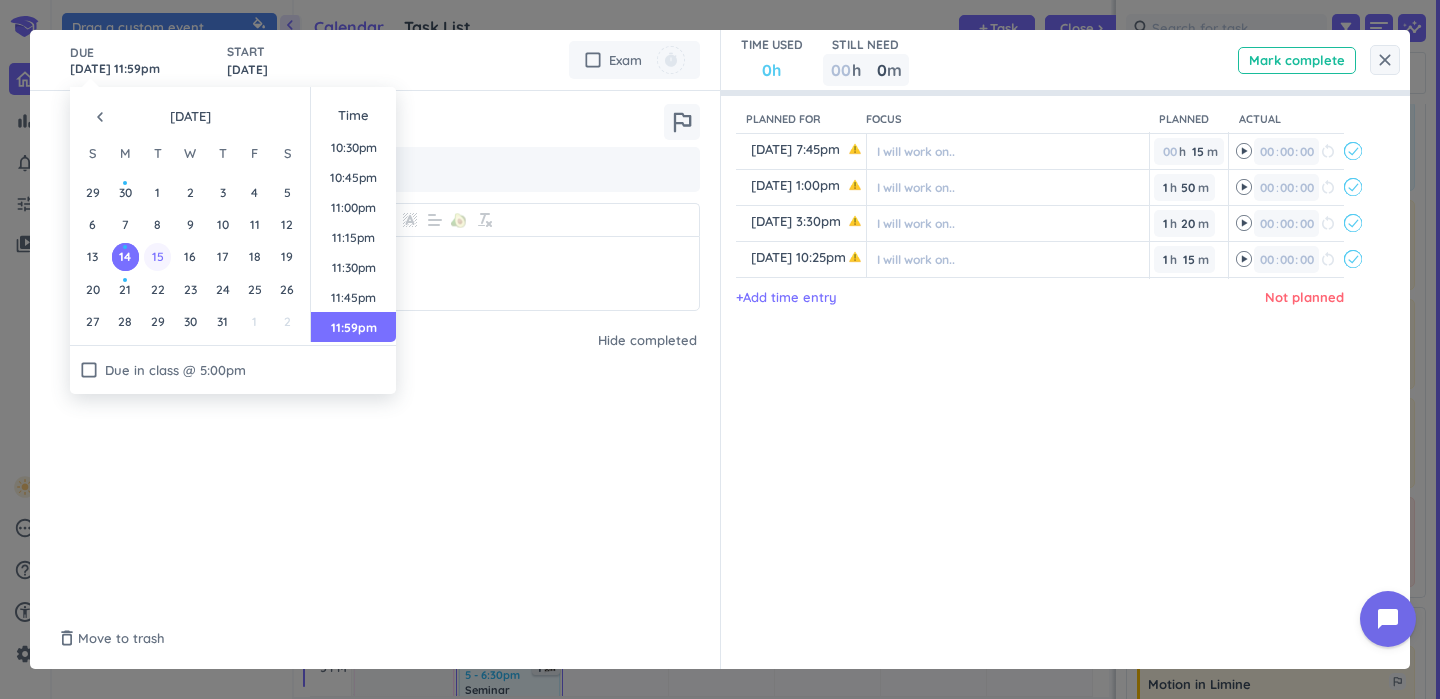 click on "15" at bounding box center [157, 256] 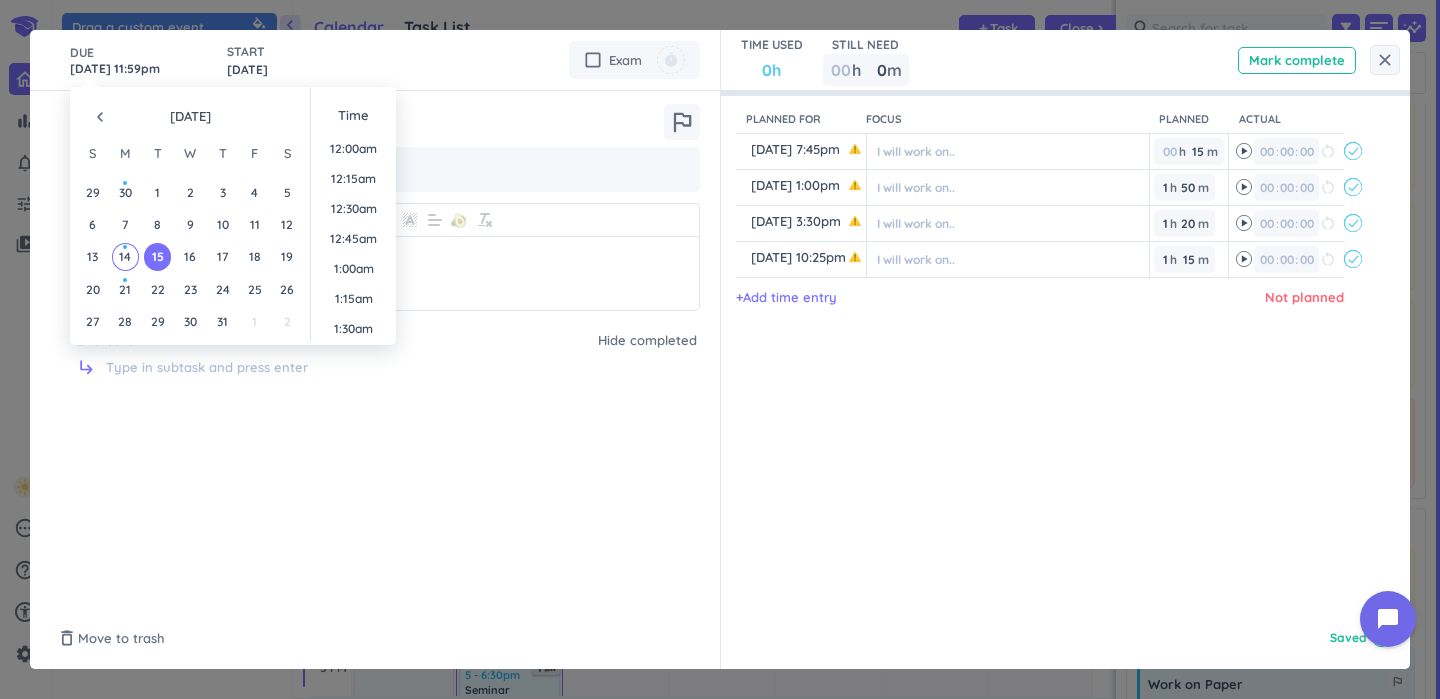 scroll, scrollTop: 2701, scrollLeft: 0, axis: vertical 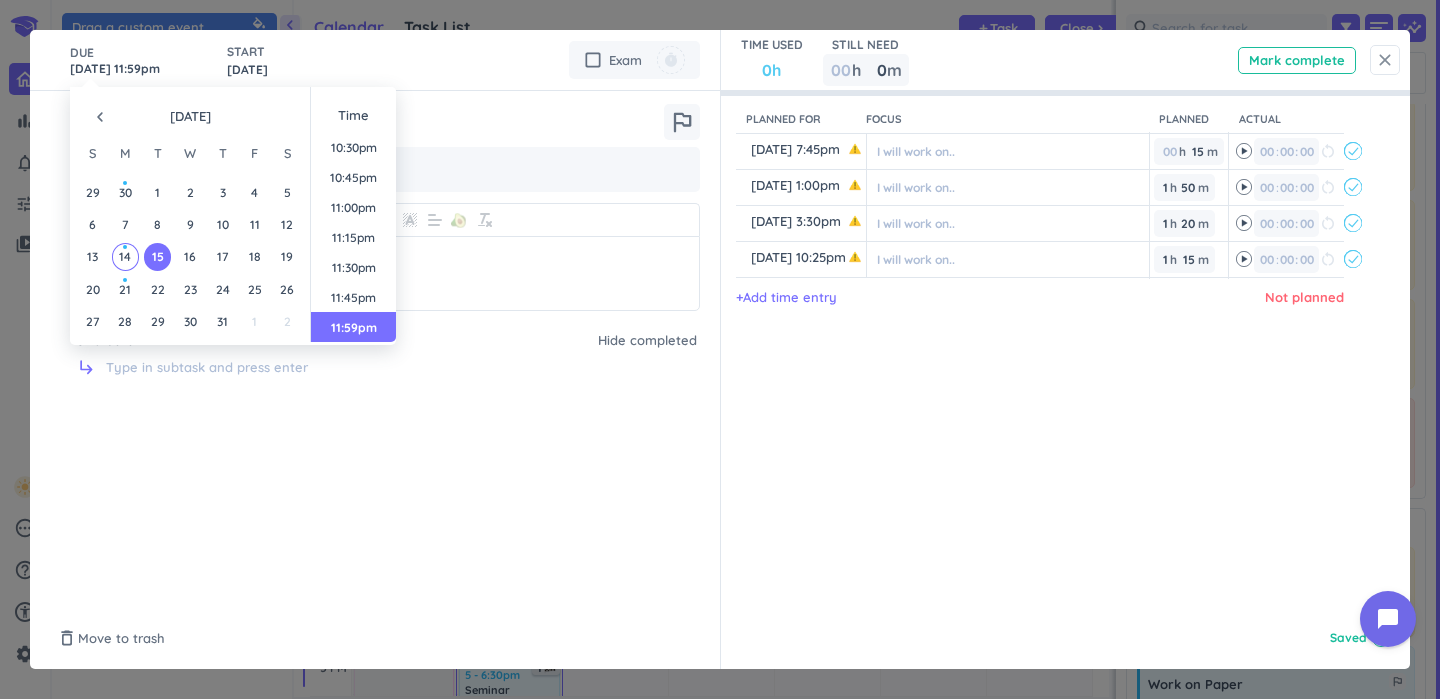 click on "close" at bounding box center [1385, 60] 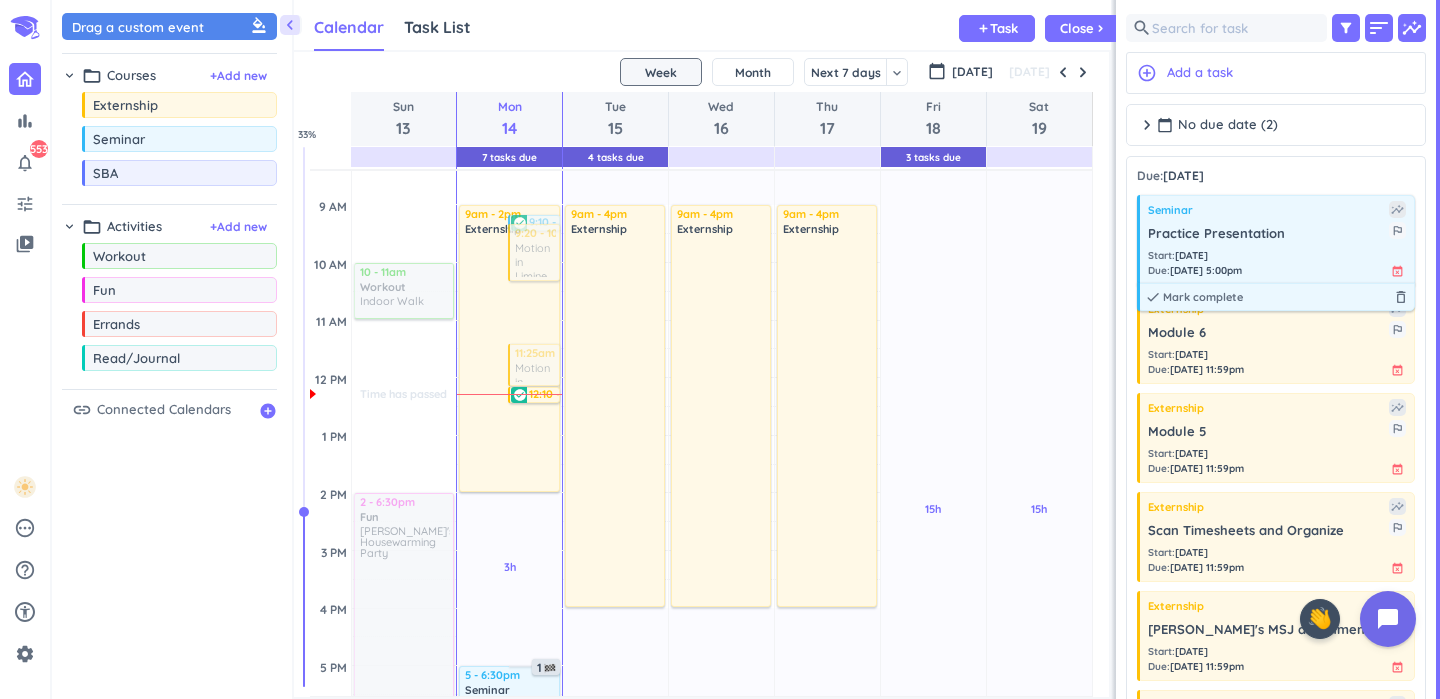 scroll, scrollTop: 0, scrollLeft: 0, axis: both 